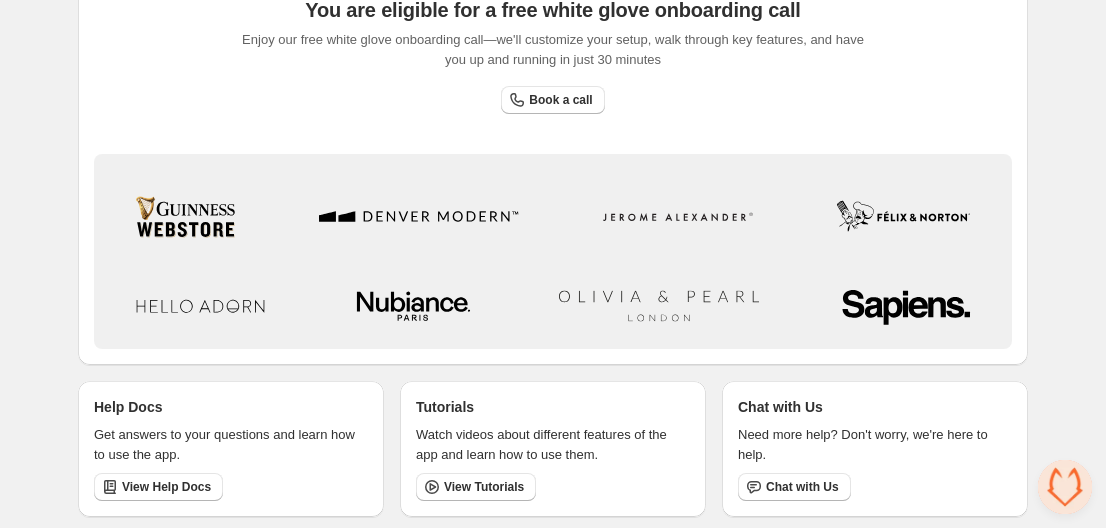 scroll, scrollTop: 734, scrollLeft: 0, axis: vertical 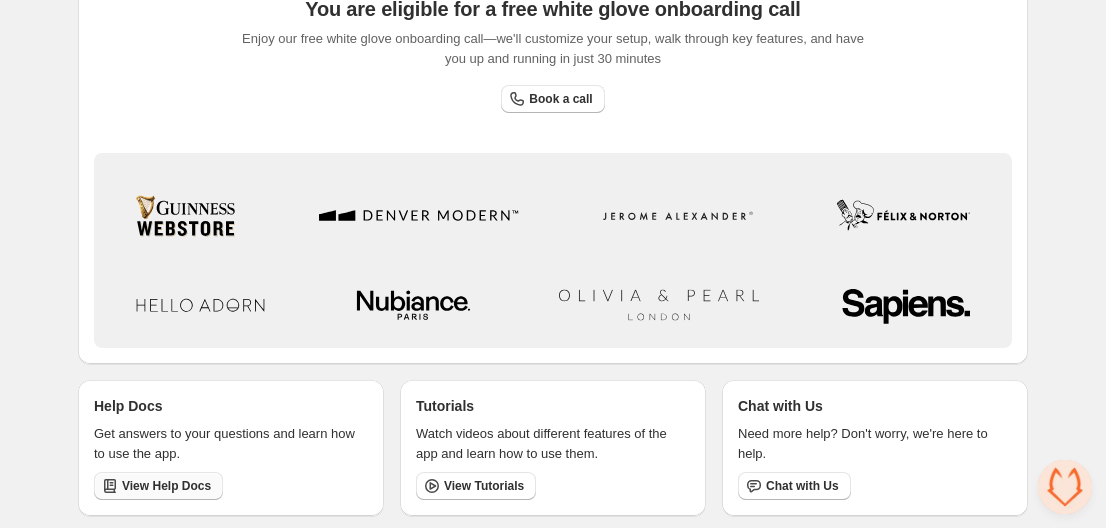 click on "View Help Docs" at bounding box center (166, 486) 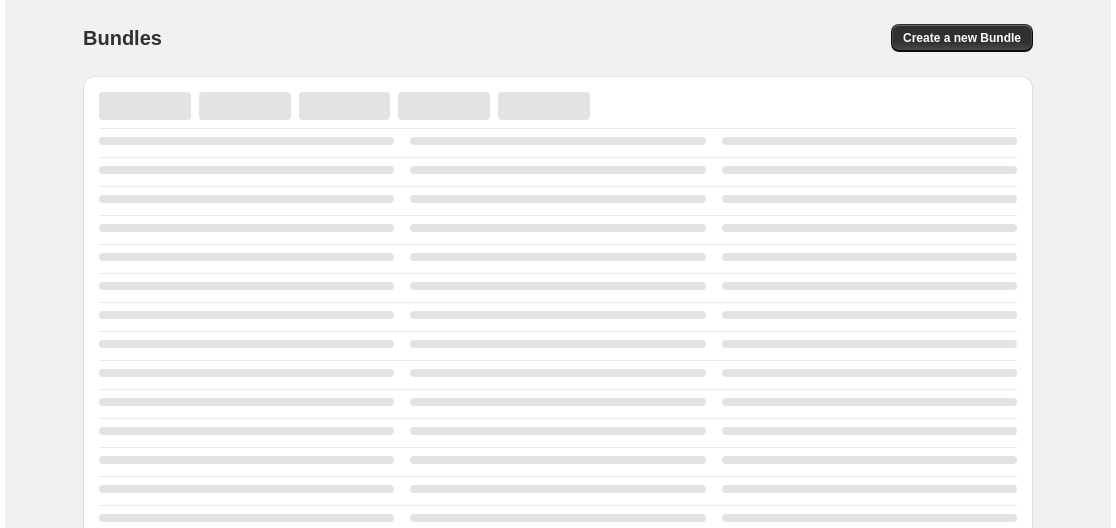scroll, scrollTop: 0, scrollLeft: 0, axis: both 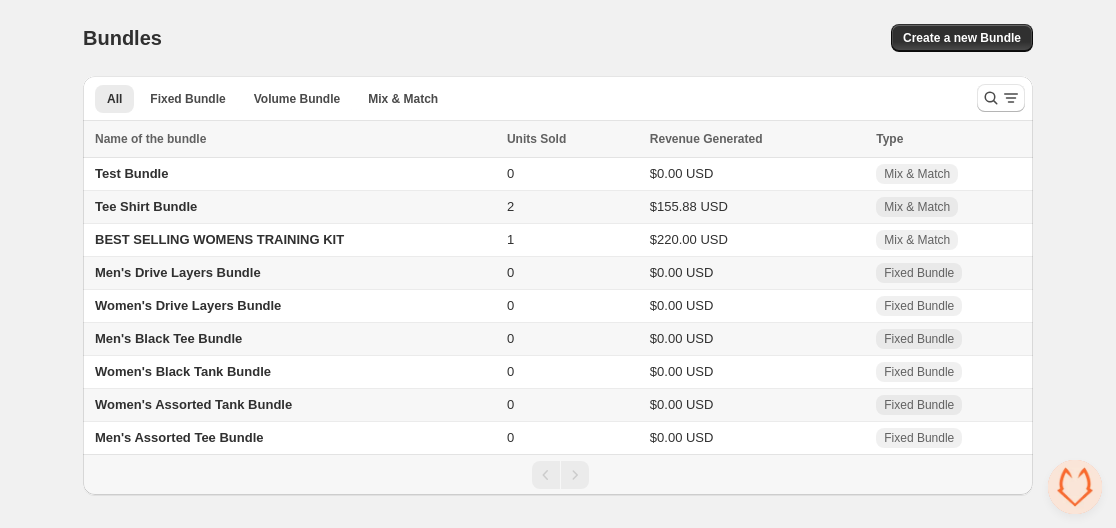 click on "Tee Shirt Bundle" at bounding box center [146, 206] 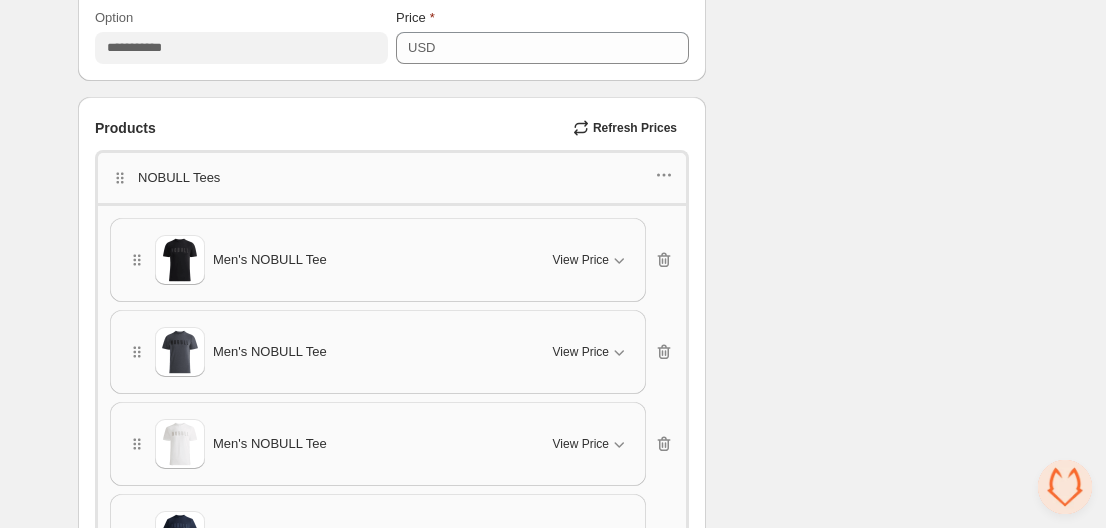 scroll, scrollTop: 767, scrollLeft: 0, axis: vertical 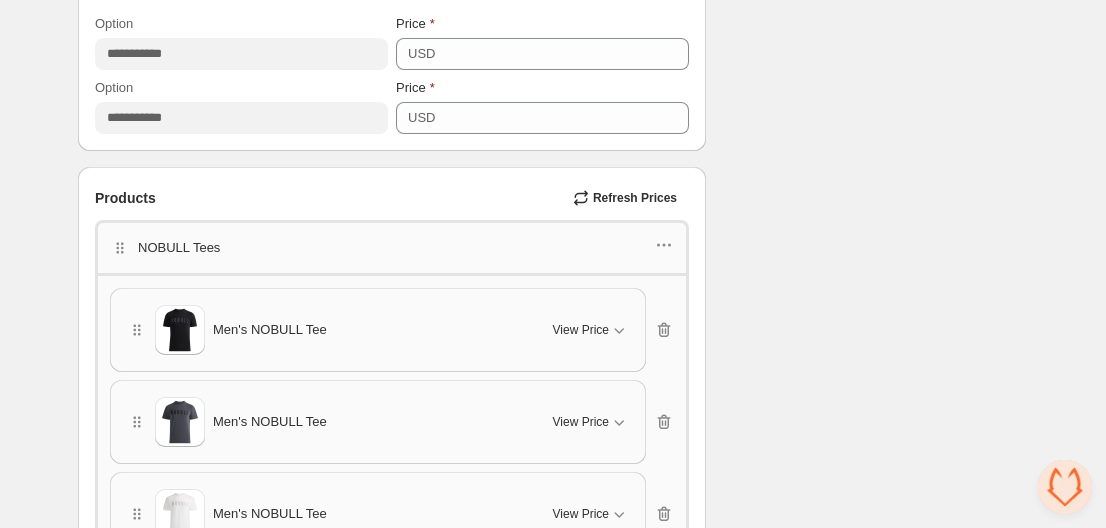 click at bounding box center [1065, 487] 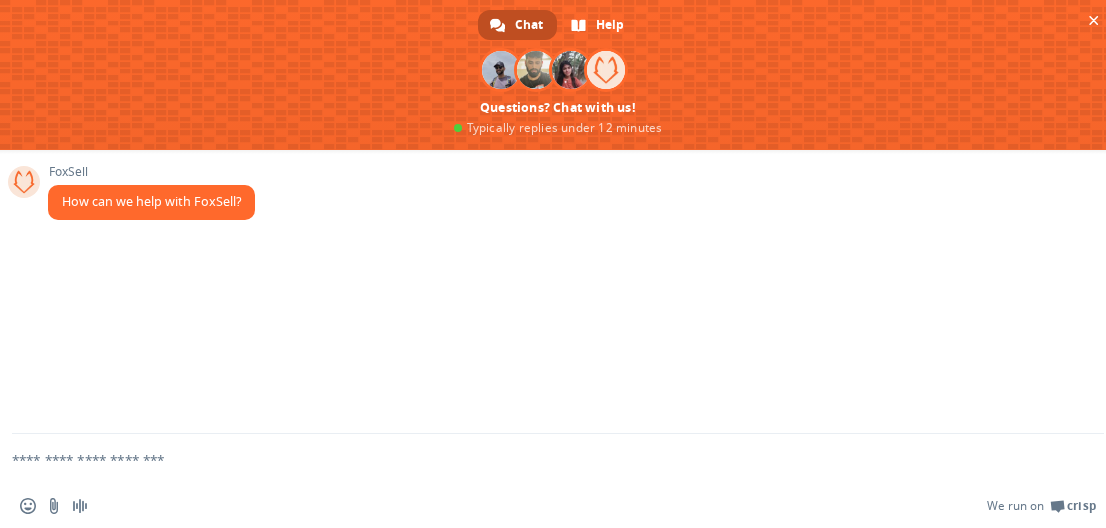 click at bounding box center (534, 459) 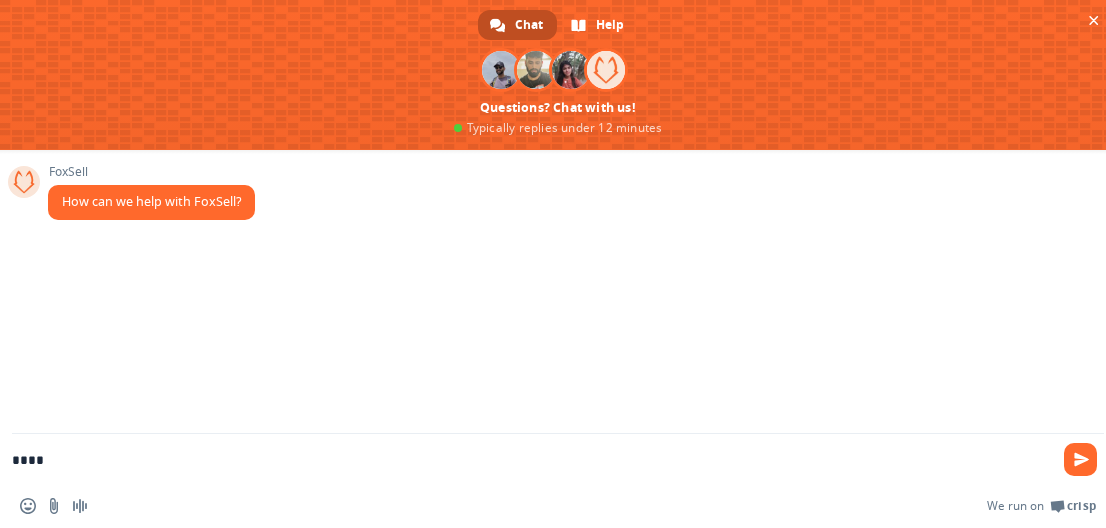 type on "*****" 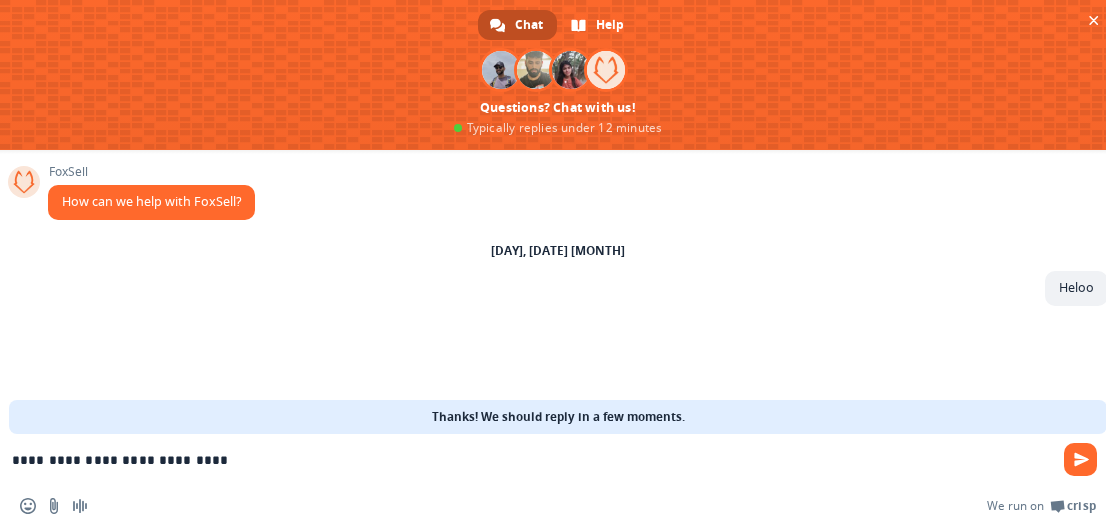 type on "**********" 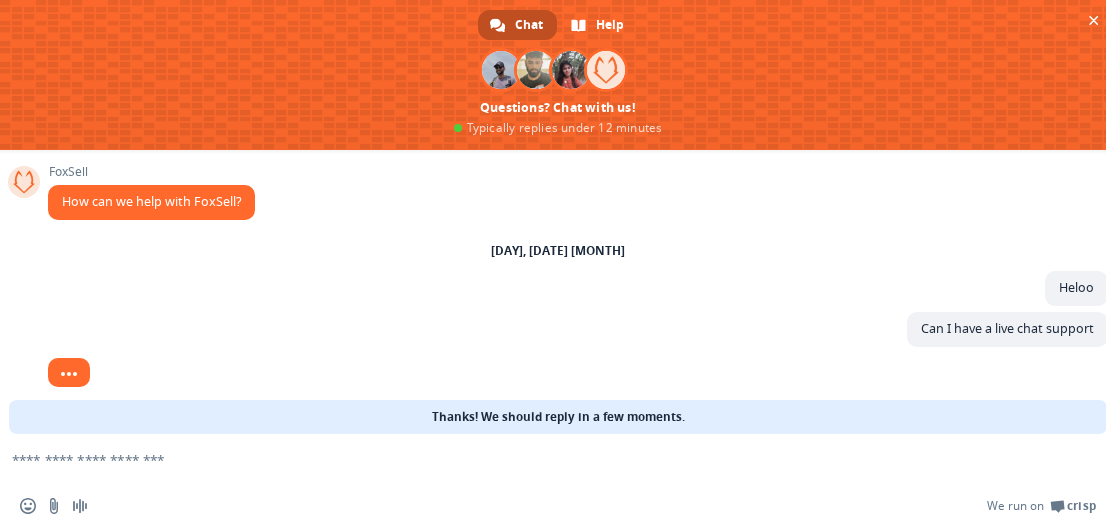 scroll, scrollTop: 9, scrollLeft: 0, axis: vertical 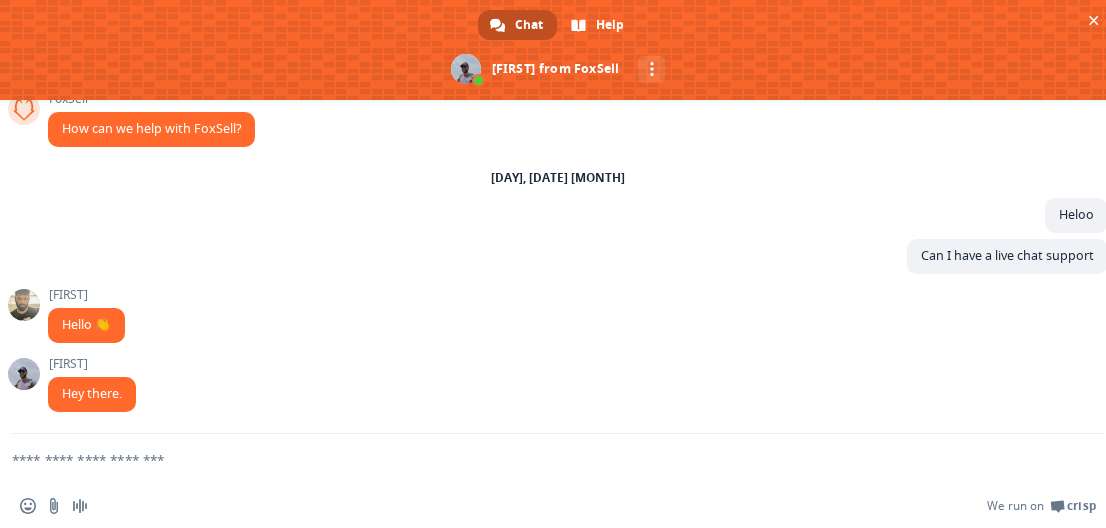 click at bounding box center [534, 459] 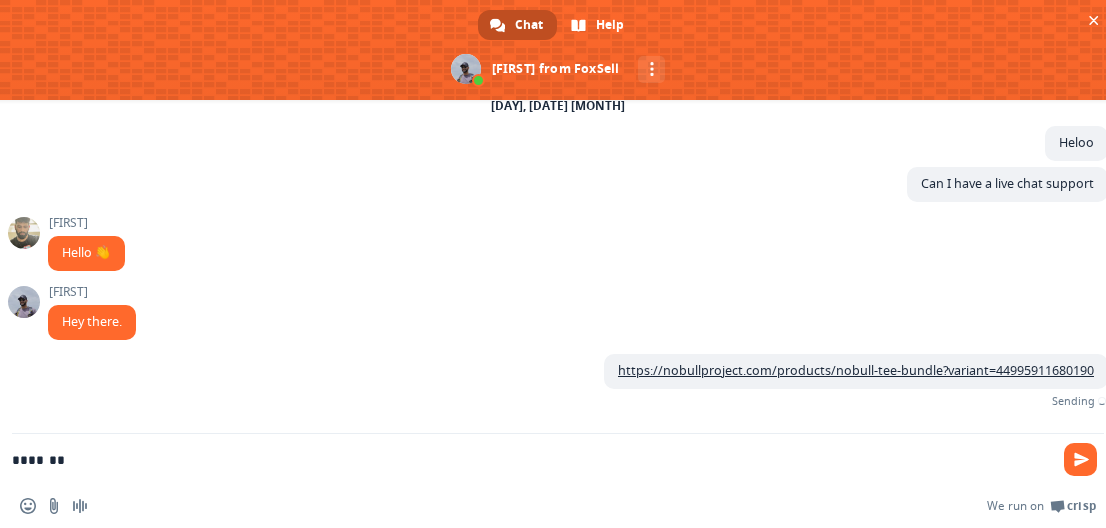 scroll, scrollTop: 200, scrollLeft: 0, axis: vertical 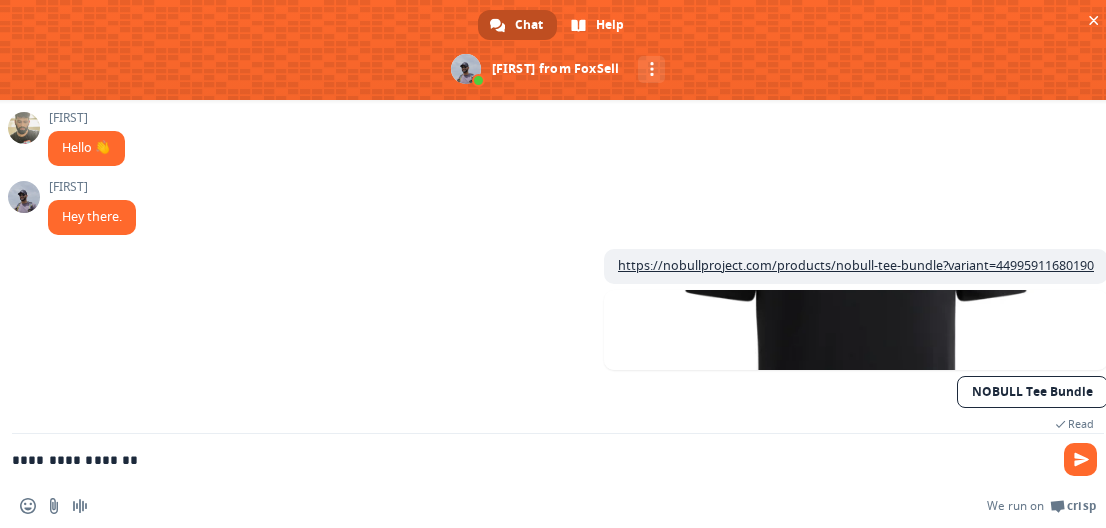 type on "**********" 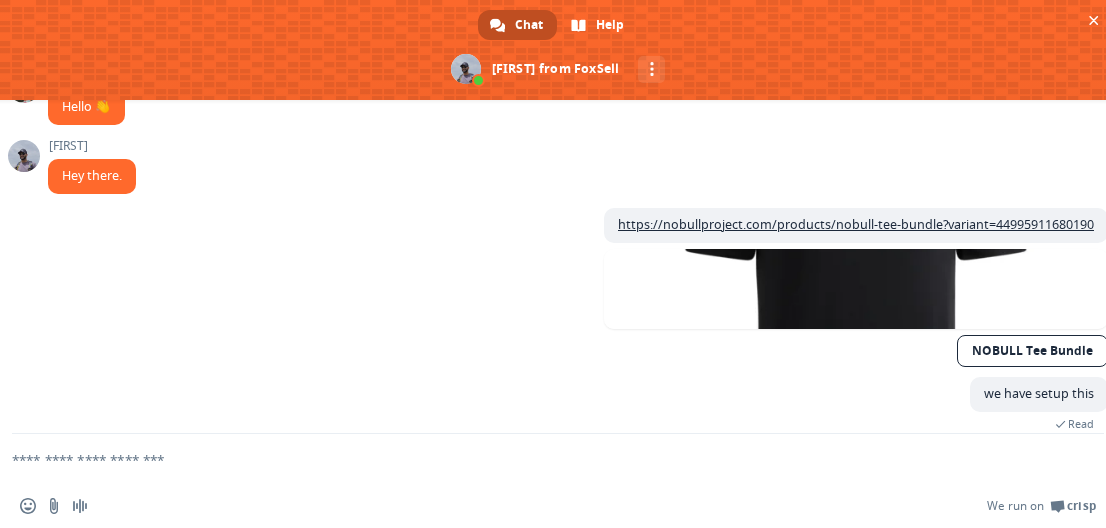 scroll, scrollTop: 260, scrollLeft: 0, axis: vertical 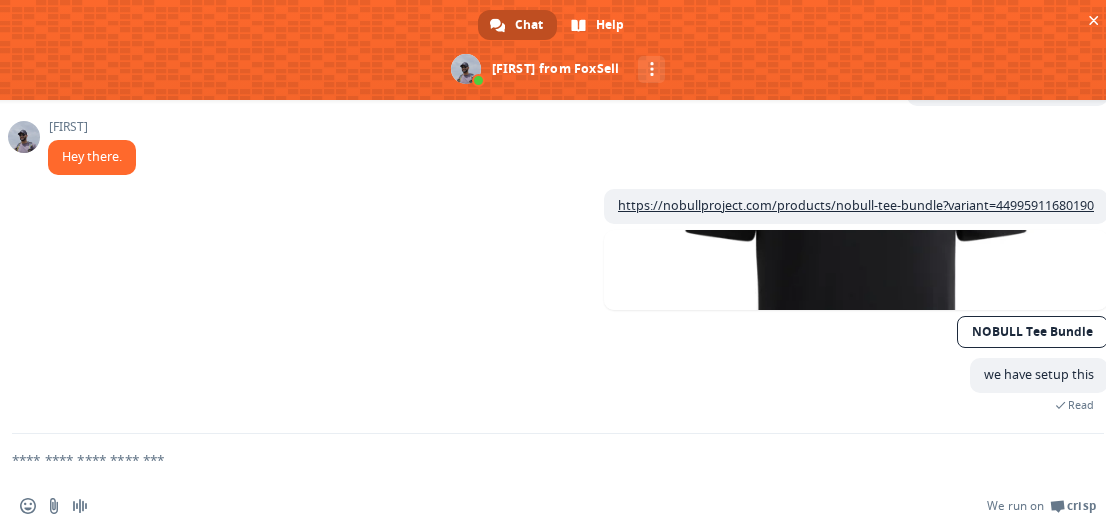click at bounding box center (534, 459) 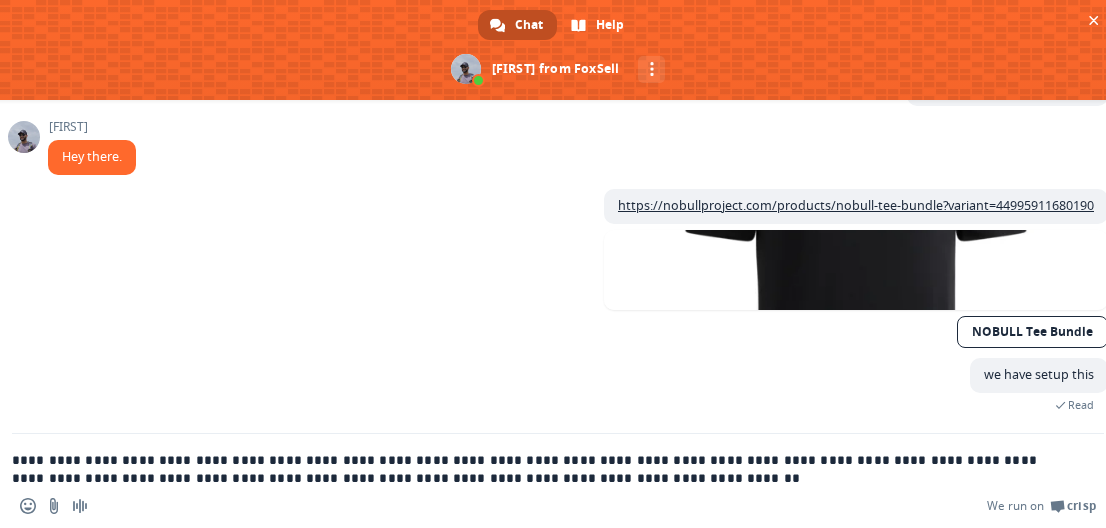 scroll, scrollTop: 0, scrollLeft: 0, axis: both 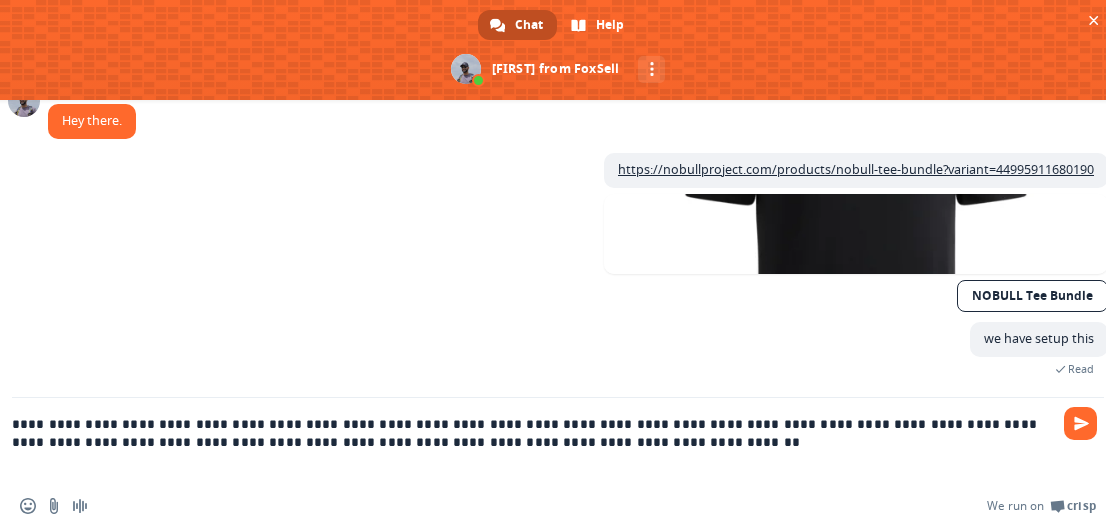 click on "**********" at bounding box center [534, 441] 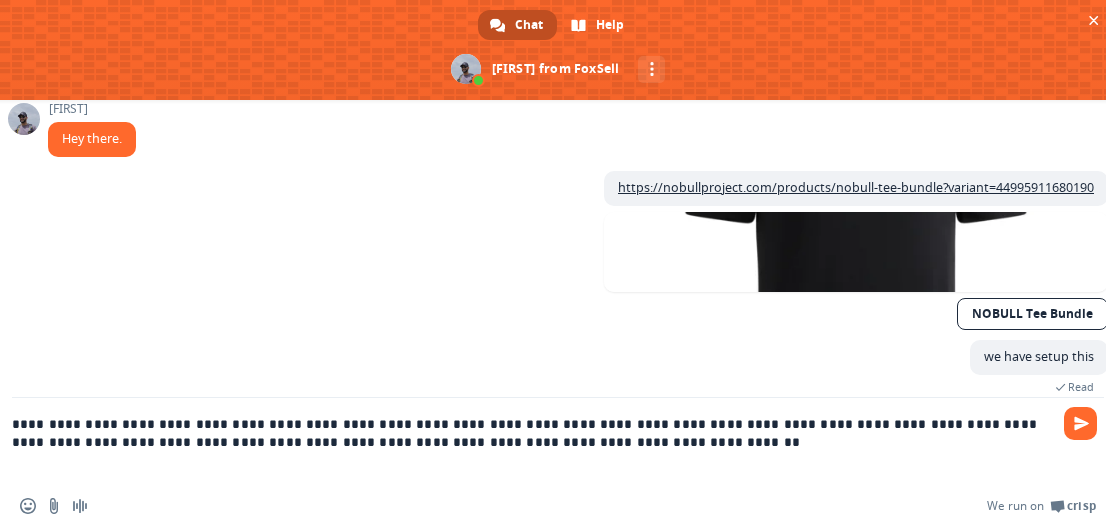 scroll, scrollTop: 227, scrollLeft: 0, axis: vertical 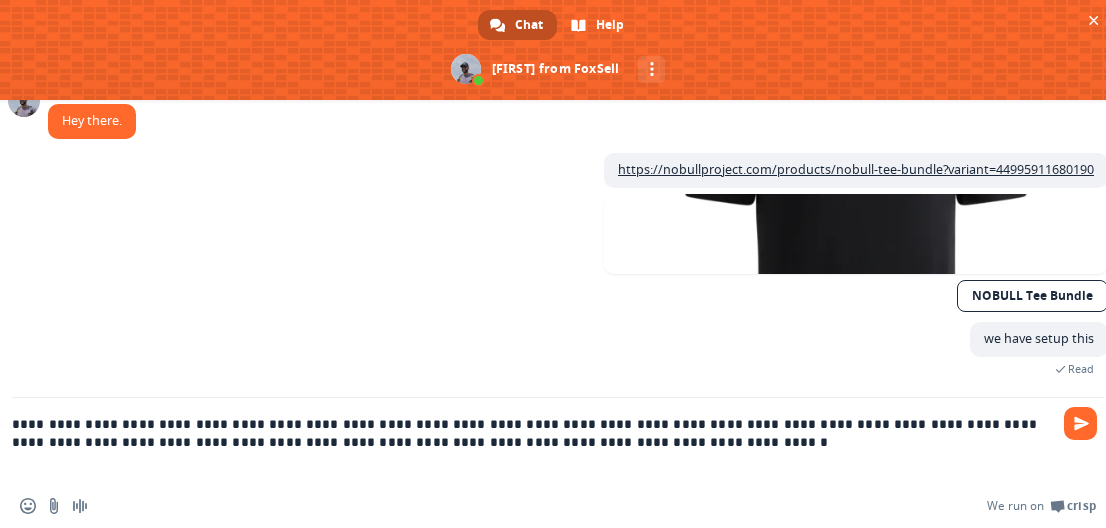 type on "**********" 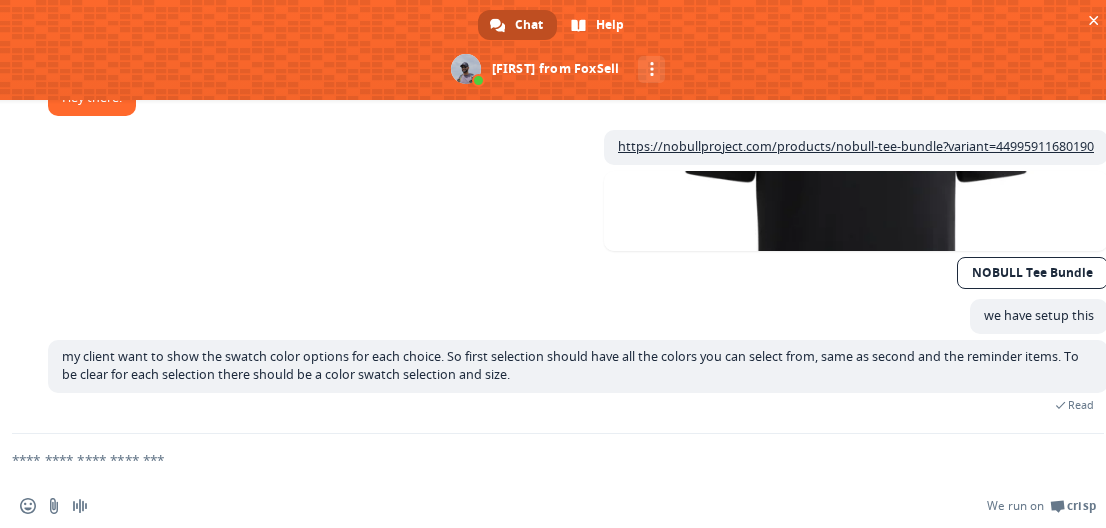scroll, scrollTop: 250, scrollLeft: 0, axis: vertical 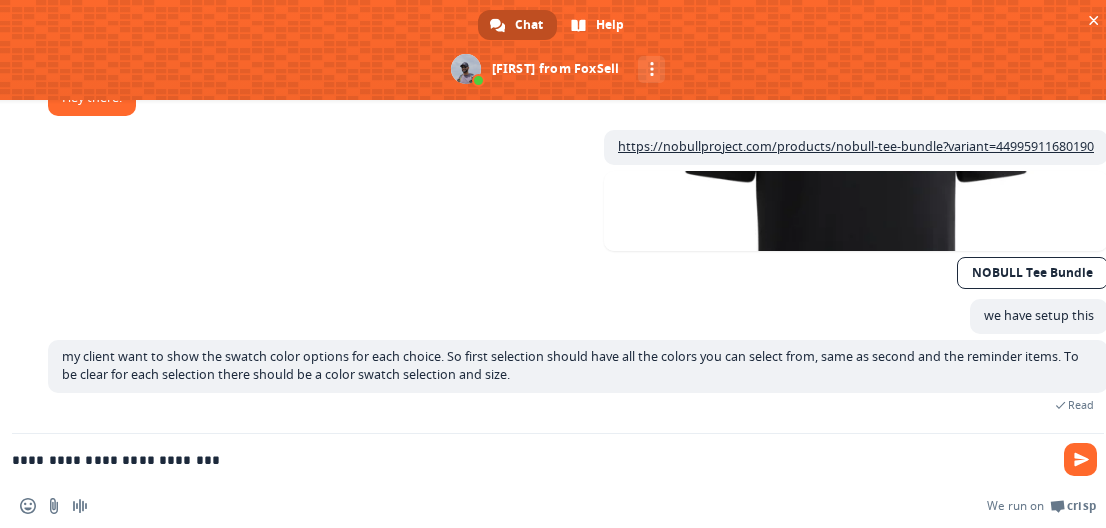 type on "**********" 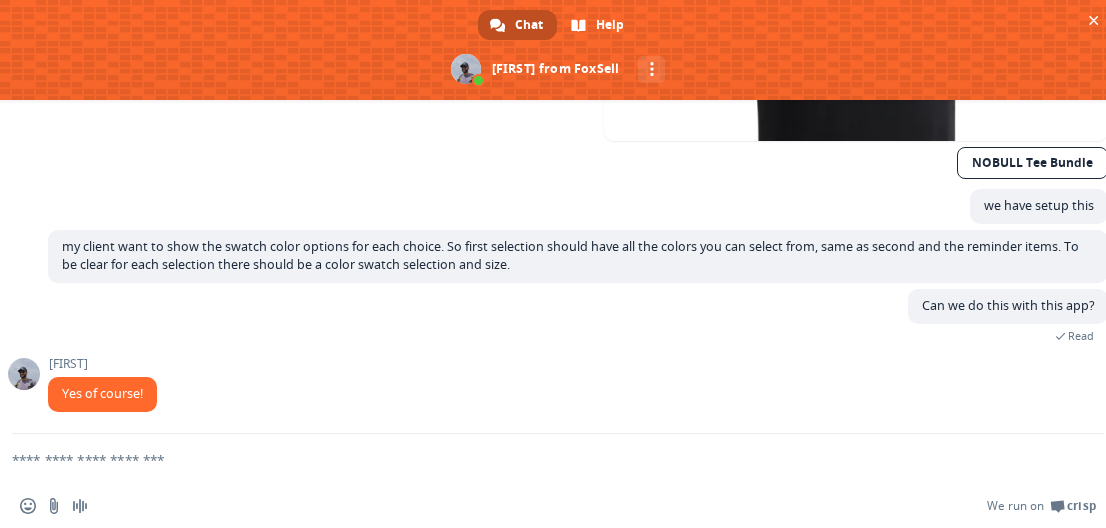 scroll, scrollTop: 400, scrollLeft: 0, axis: vertical 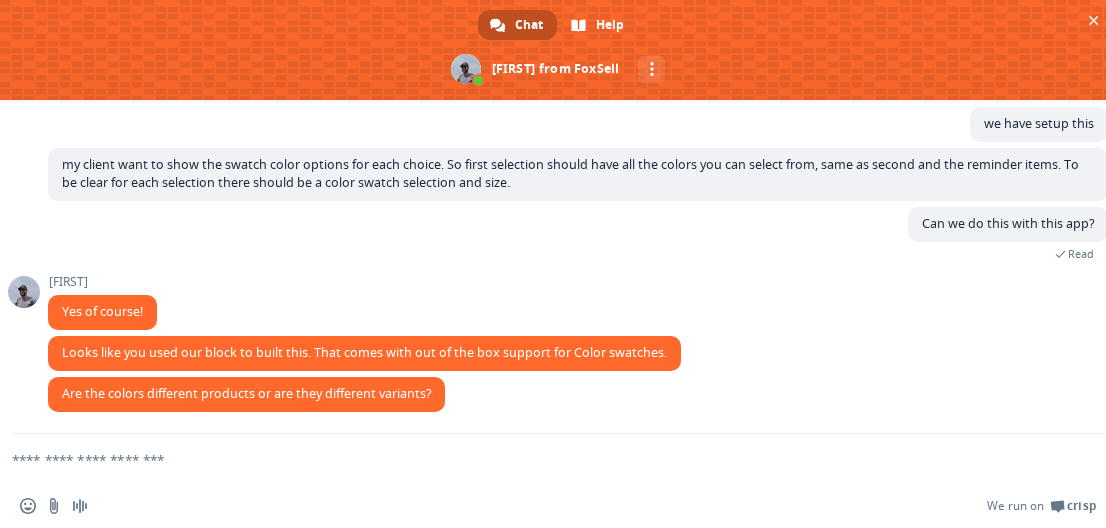 click at bounding box center (534, 459) 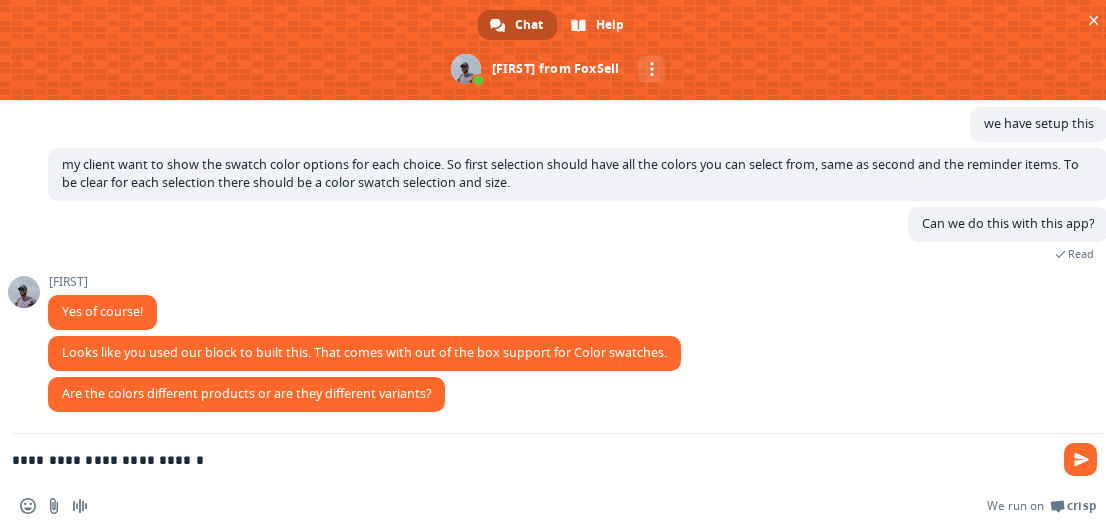 type on "**********" 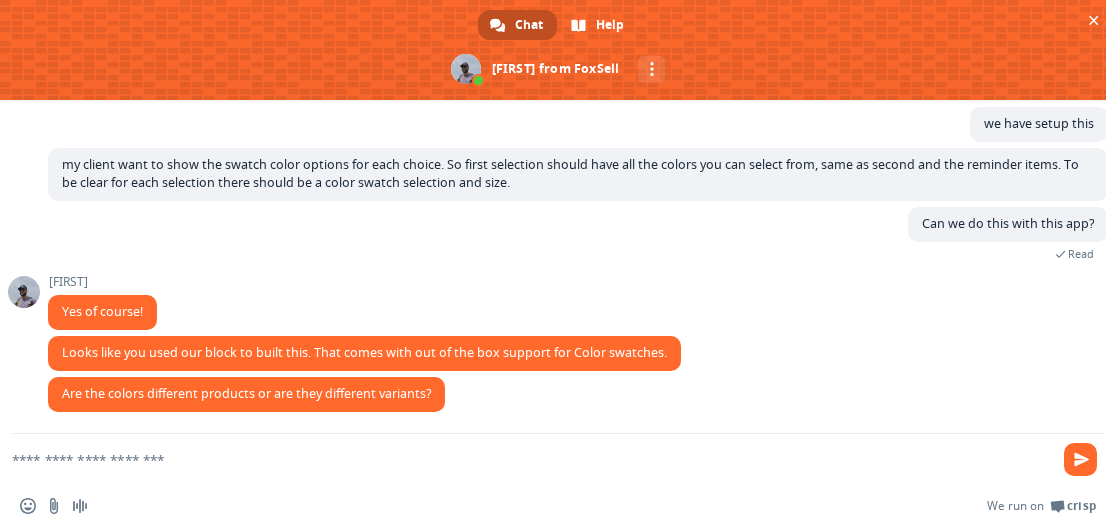 scroll, scrollTop: 514, scrollLeft: 0, axis: vertical 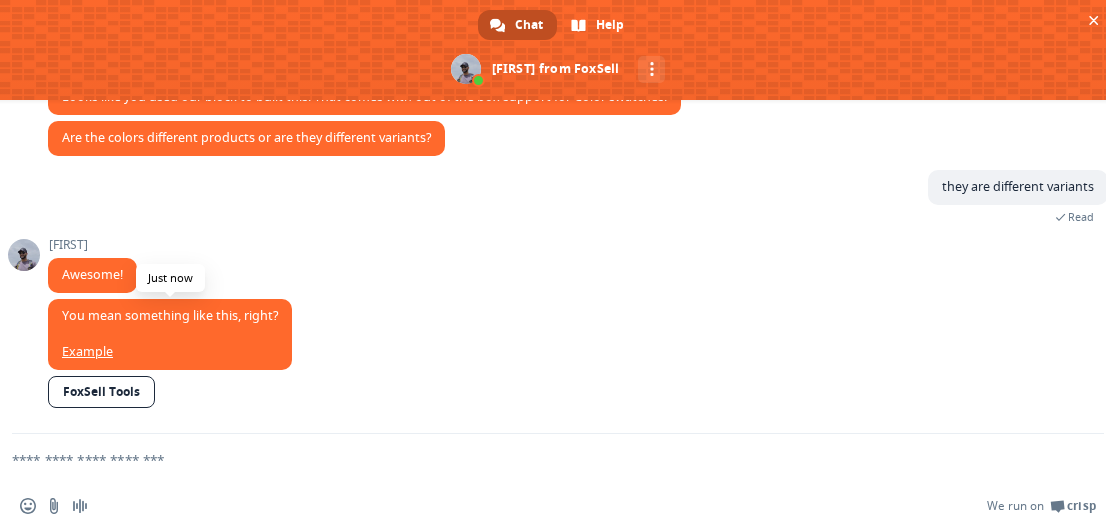 click on "Example" at bounding box center [87, 351] 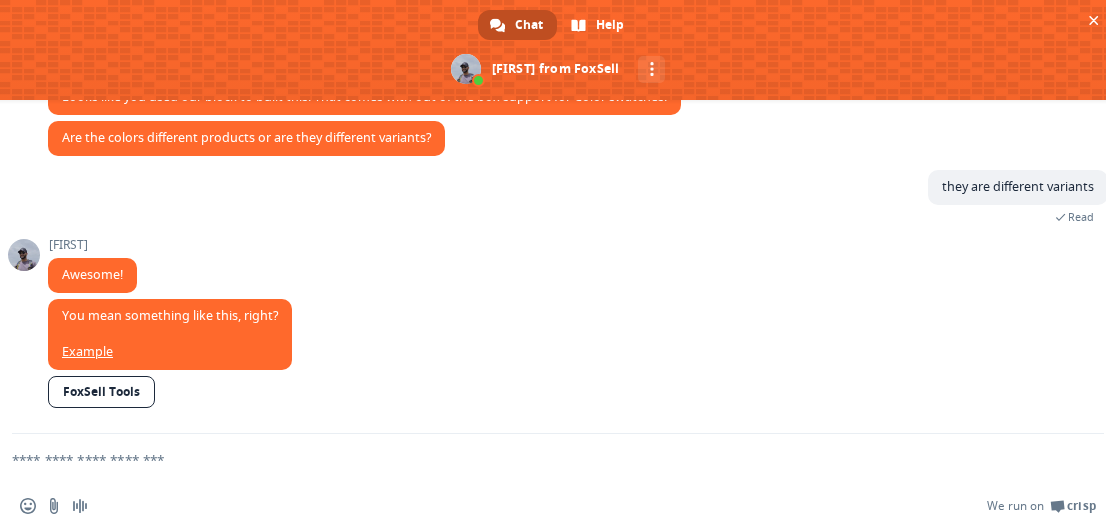 click at bounding box center (534, 459) 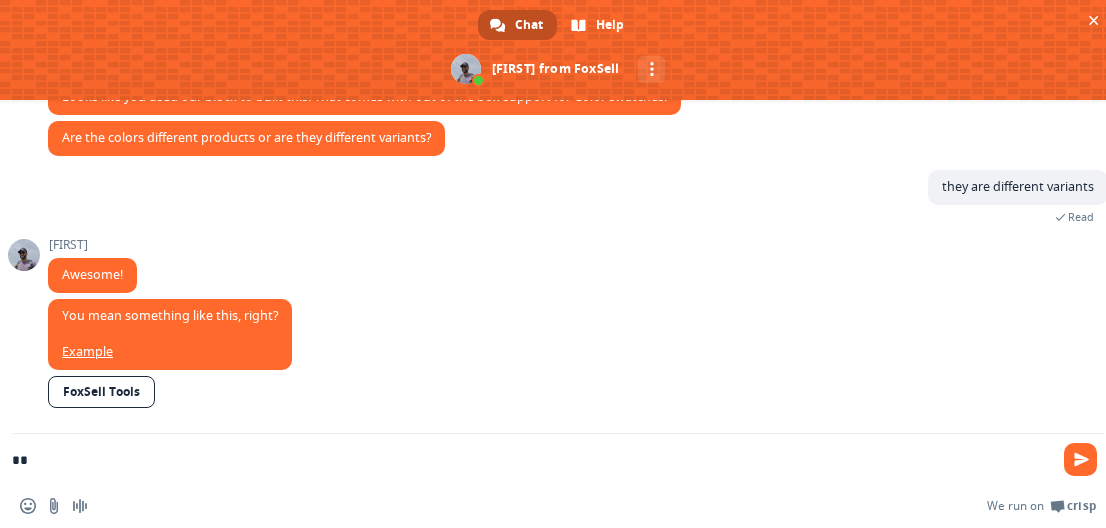 type on "*" 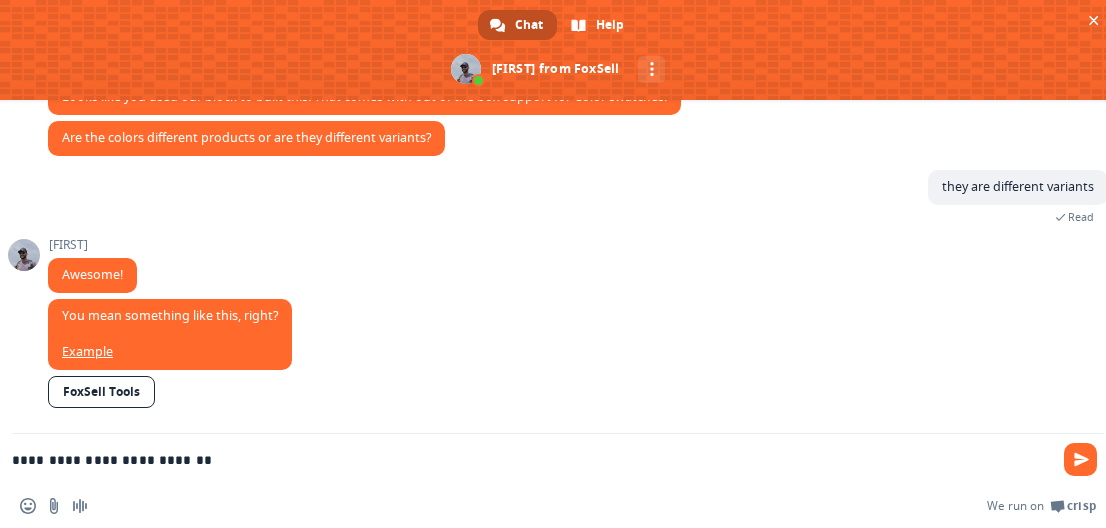 type on "**********" 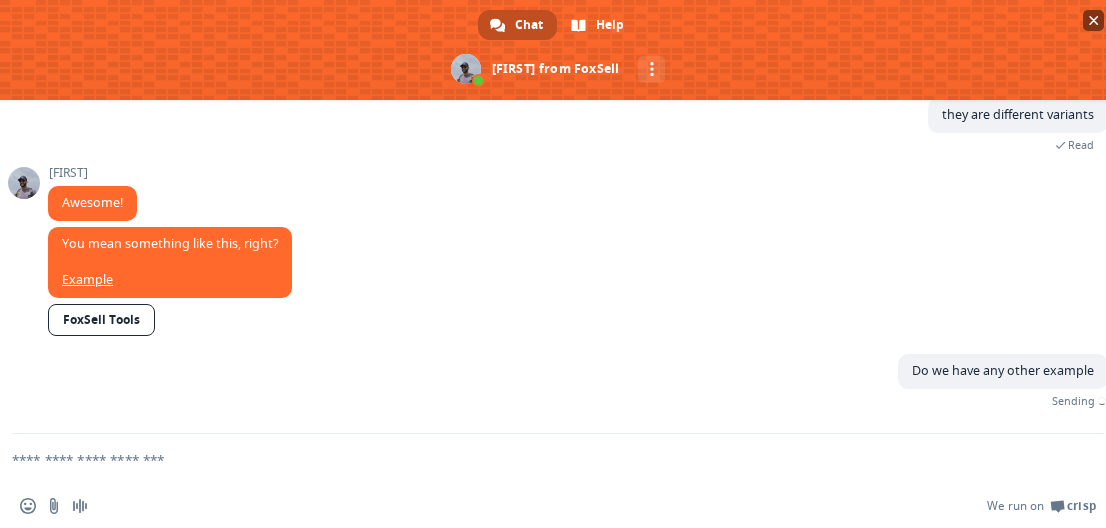 scroll, scrollTop: 728, scrollLeft: 0, axis: vertical 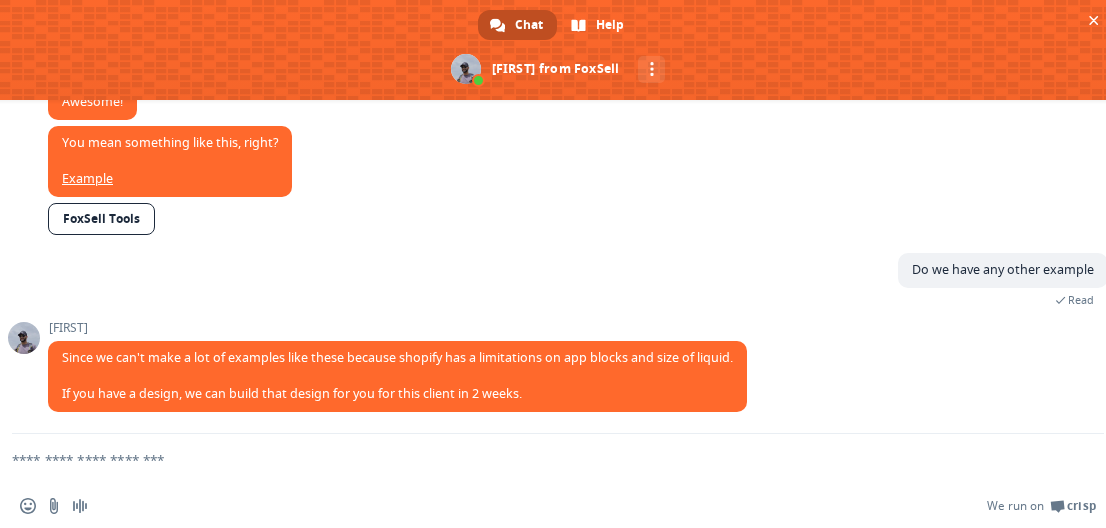 click on "Prakhar You mean something like this, right? Example A minute ago FoxSell Tools" at bounding box center (578, 189) 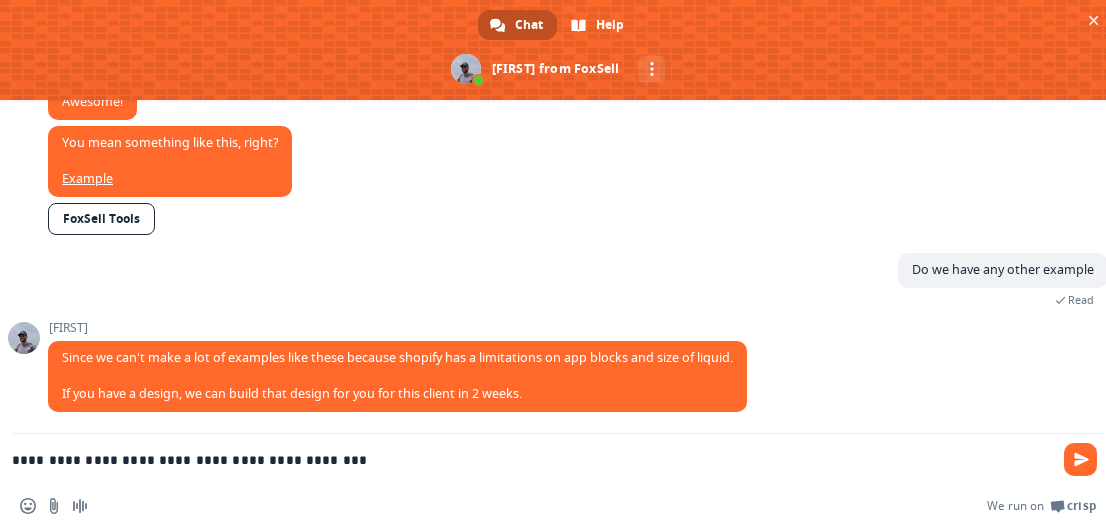 scroll, scrollTop: 3, scrollLeft: 0, axis: vertical 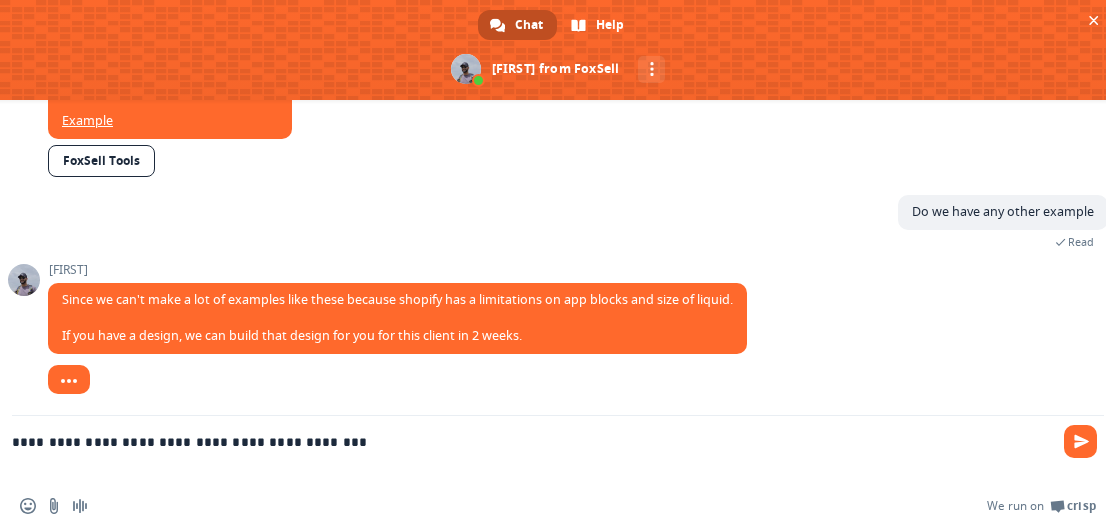 type on "**********" 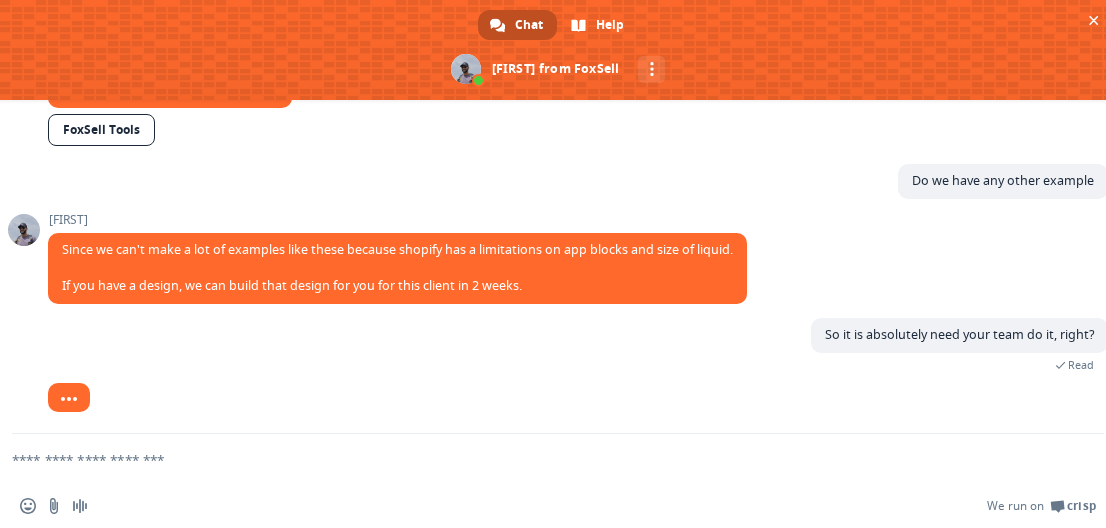 click at bounding box center (534, 459) 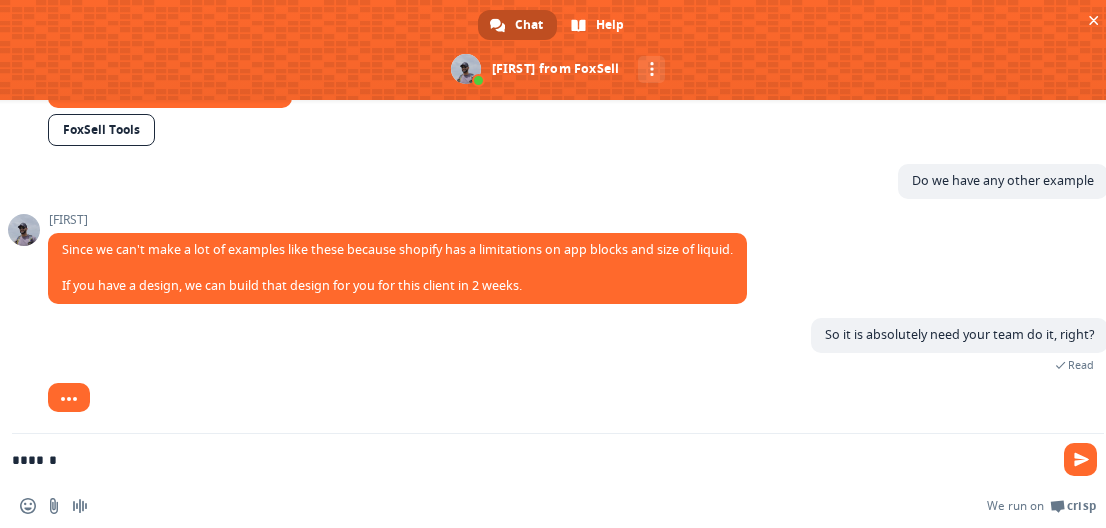 type on "*******" 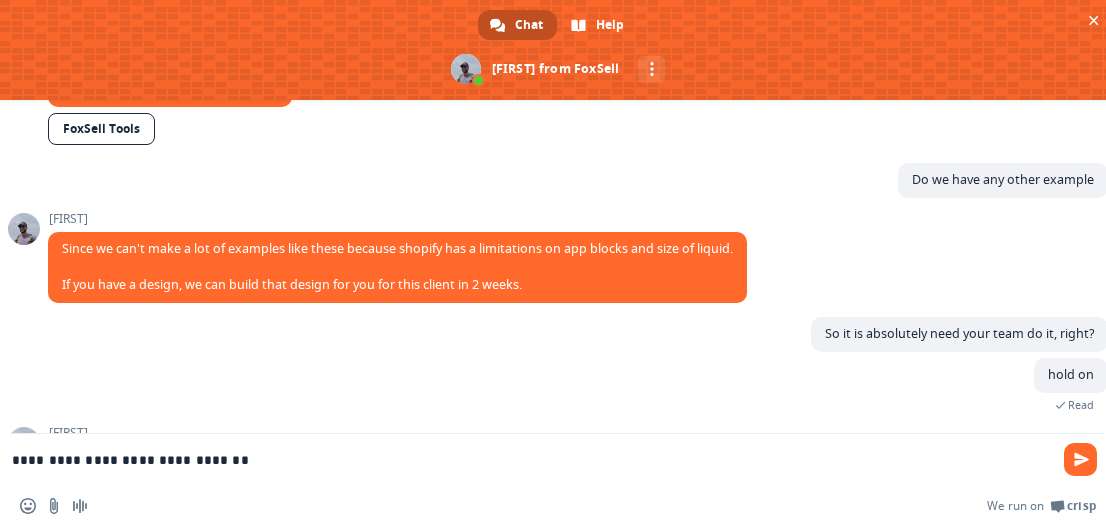 scroll, scrollTop: 1156, scrollLeft: 0, axis: vertical 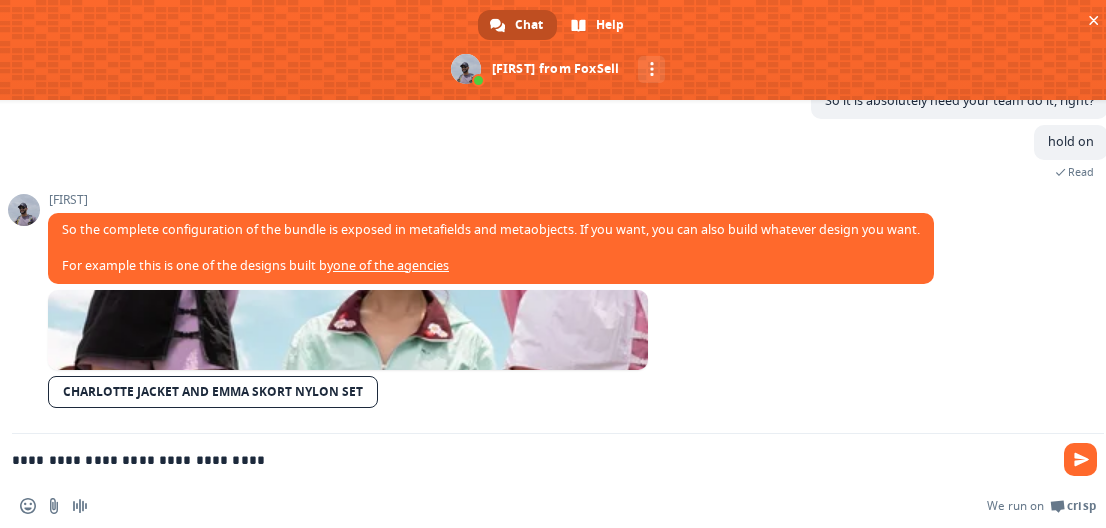 type on "**********" 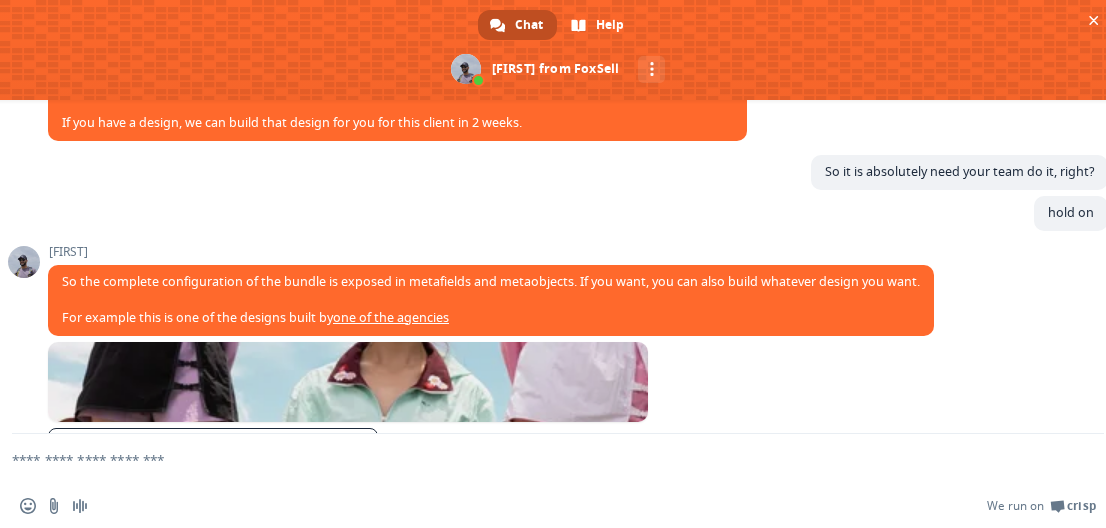 scroll, scrollTop: 1205, scrollLeft: 0, axis: vertical 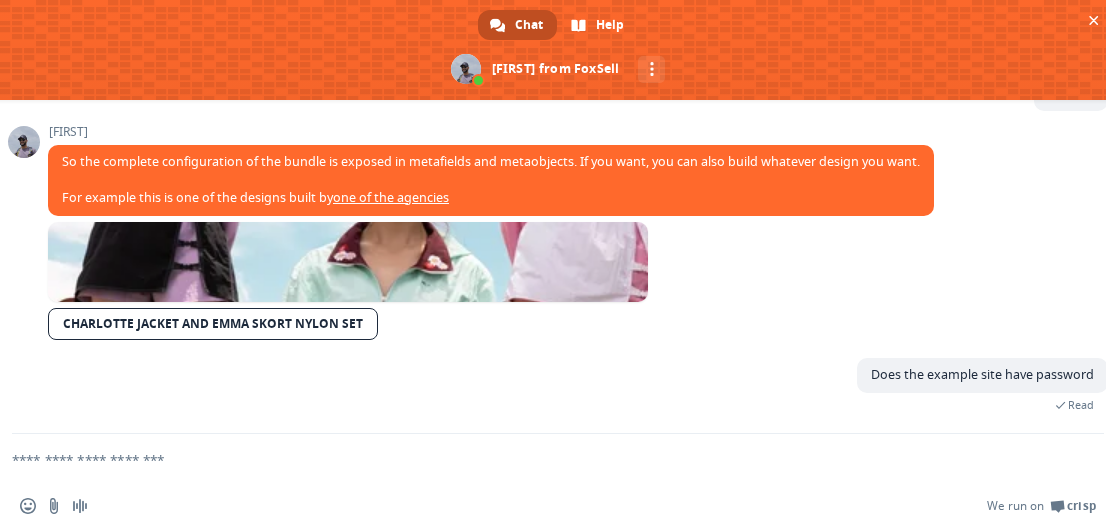 click on "CHARLOTTE JACKET AND EMMA SKORT NYLON SET" at bounding box center (213, 324) 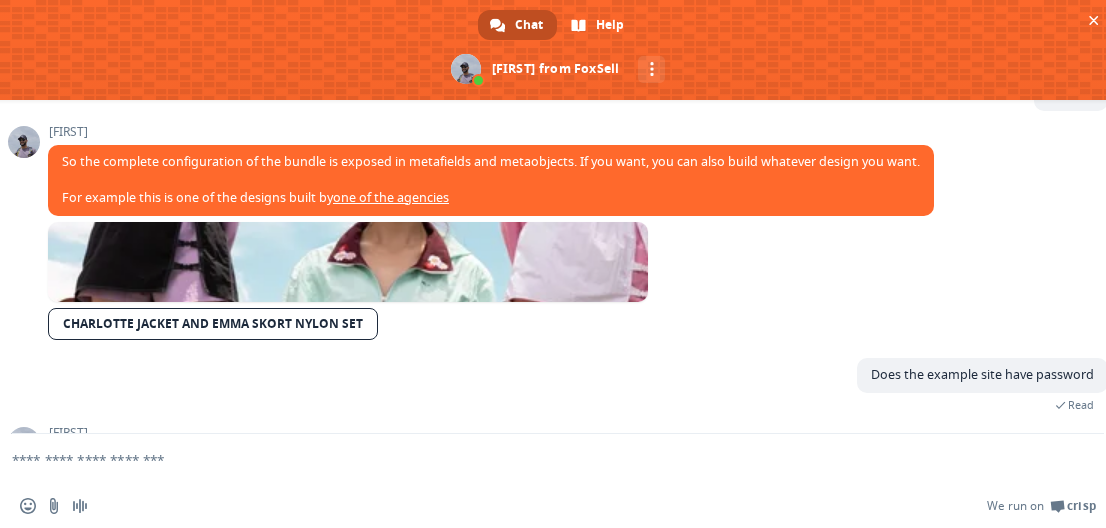 scroll, scrollTop: 1274, scrollLeft: 0, axis: vertical 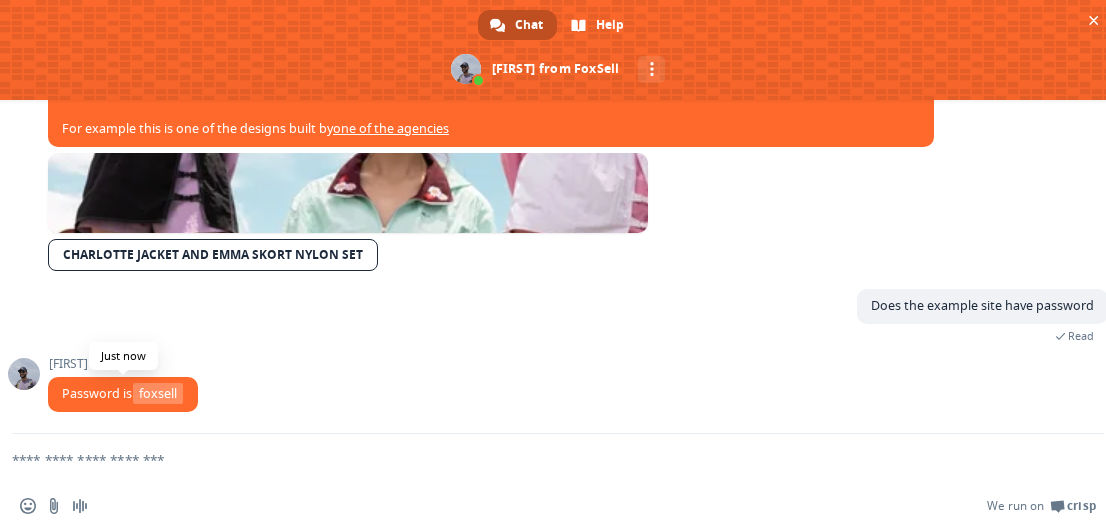 click on "foxsell" at bounding box center (158, 393) 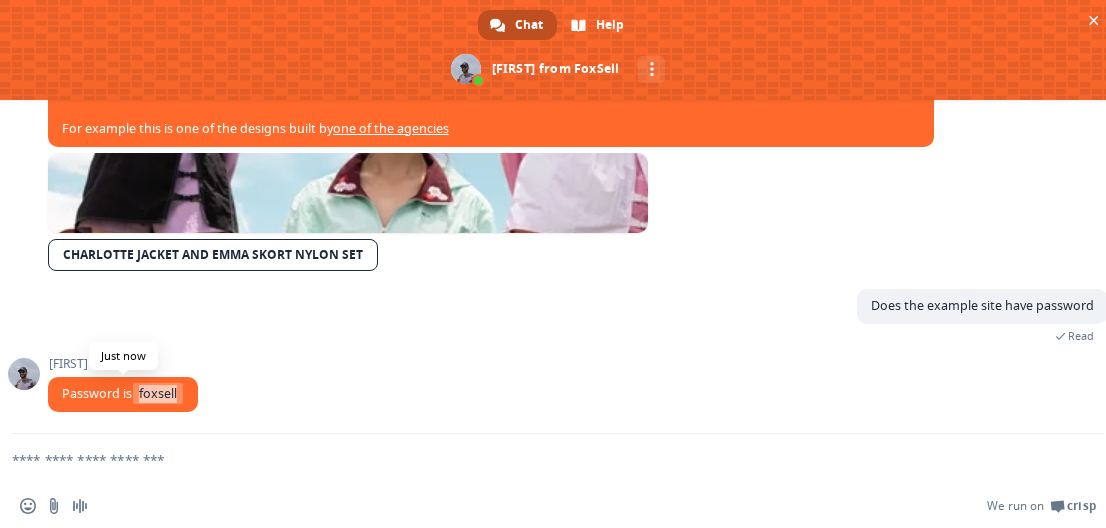click on "foxsell" at bounding box center [158, 393] 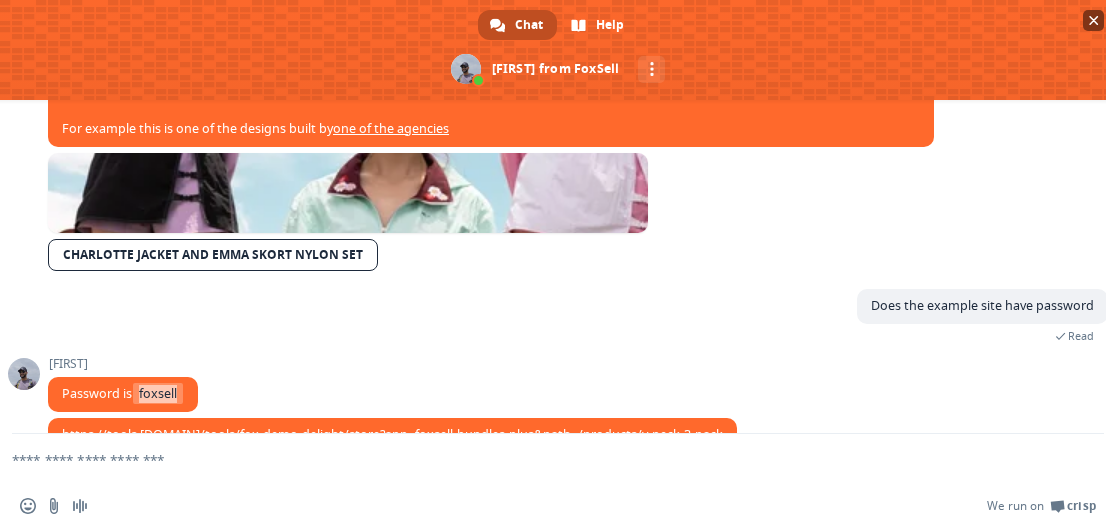 scroll, scrollTop: 1393, scrollLeft: 0, axis: vertical 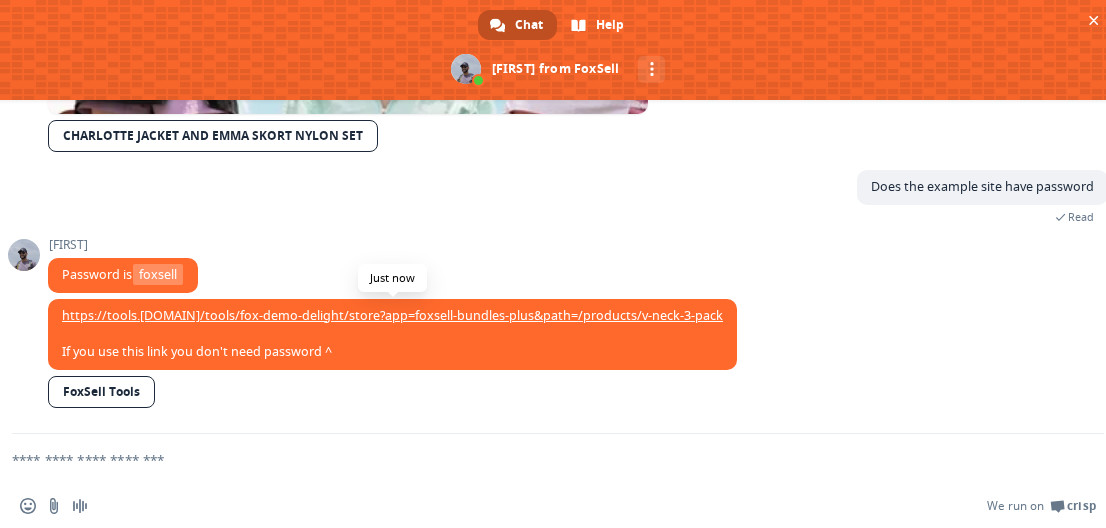 click on "https://tools.foxsell.app/tools/fox-demo-delight/store?app=foxsell-bundles-plus&path=/products/v-neck-3-pack" at bounding box center [392, 315] 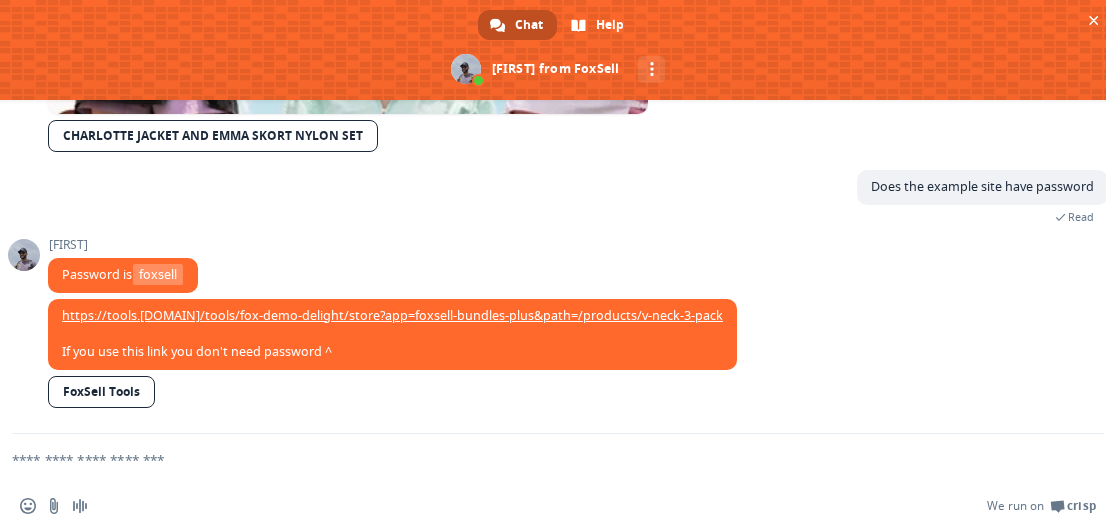 click on "Does the example site have password A few seconds ago Read" at bounding box center [578, 204] 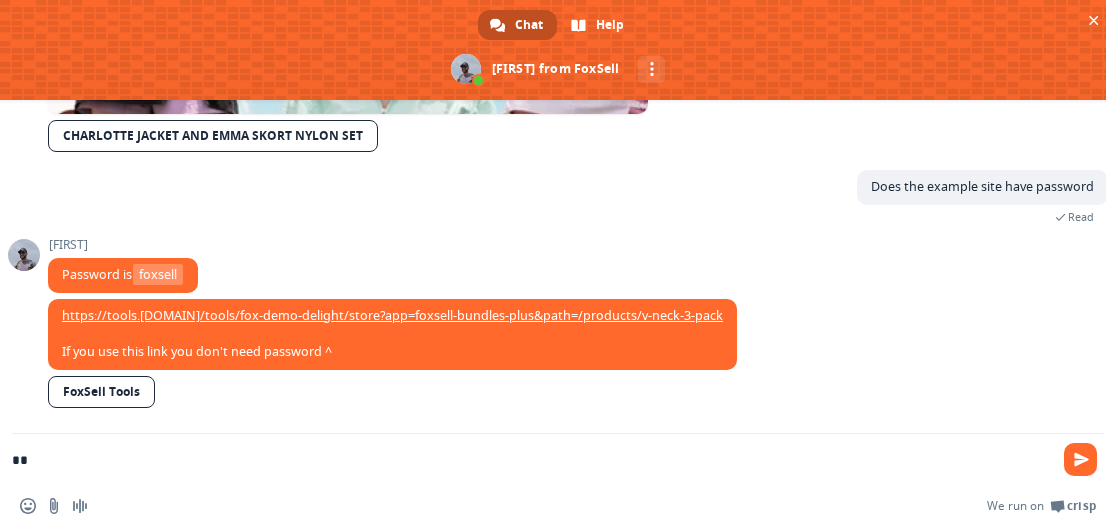 scroll, scrollTop: 1393, scrollLeft: 0, axis: vertical 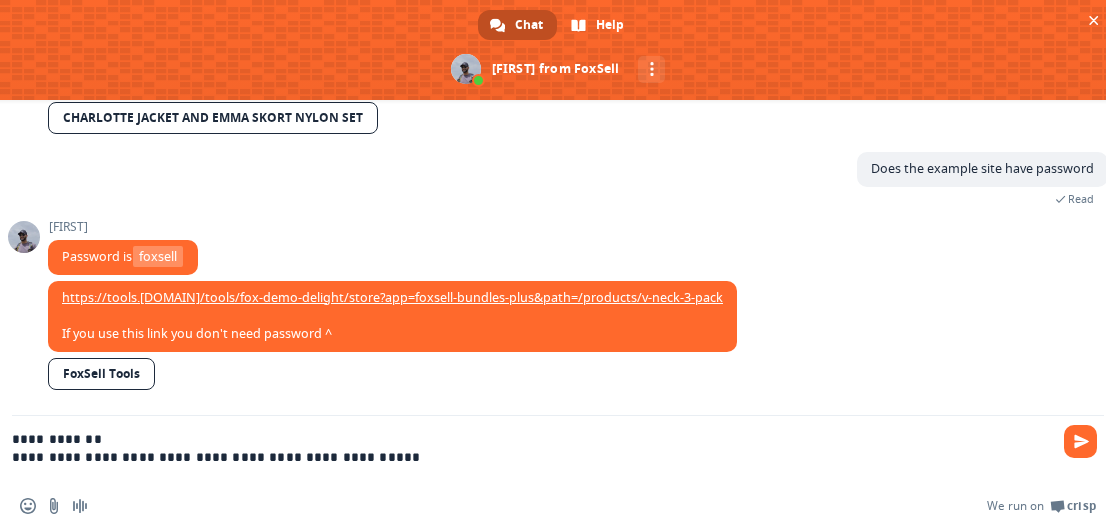 type on "**********" 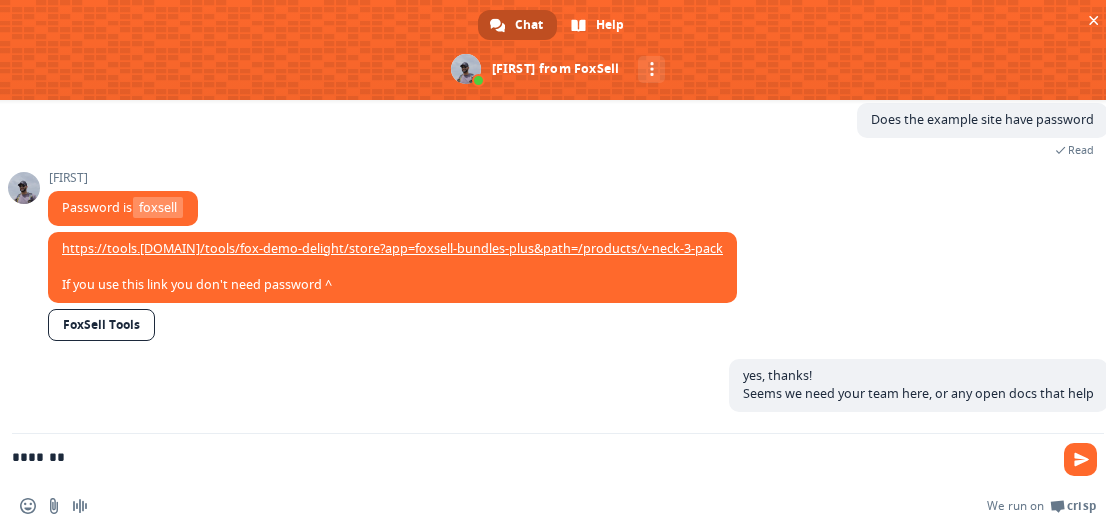 scroll, scrollTop: 1460, scrollLeft: 0, axis: vertical 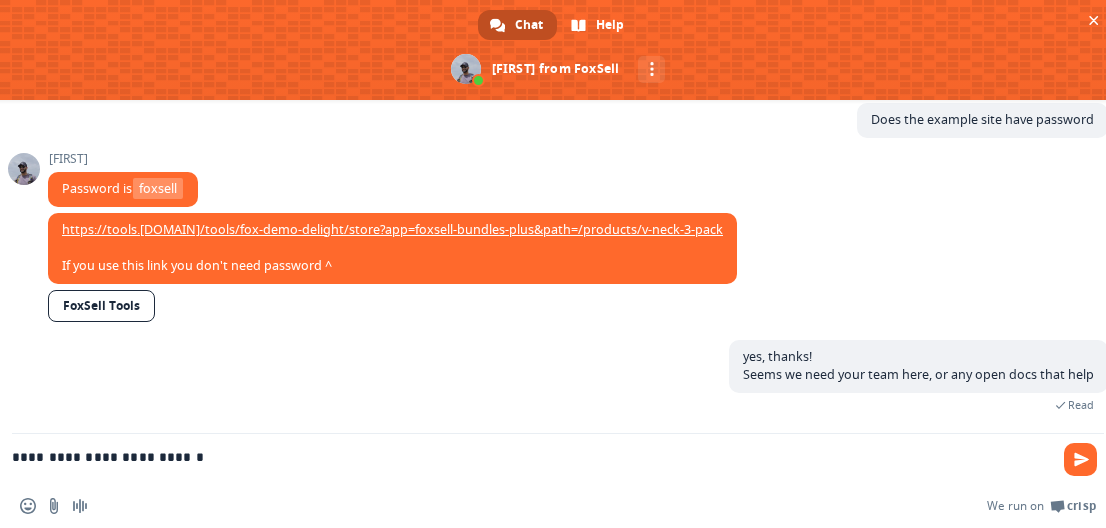 type on "**********" 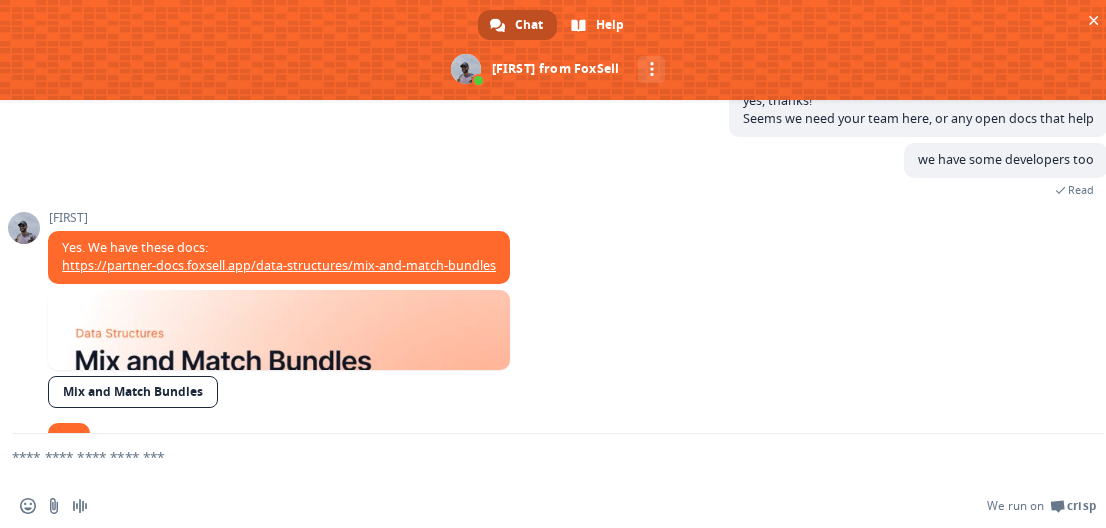 scroll, scrollTop: 1756, scrollLeft: 0, axis: vertical 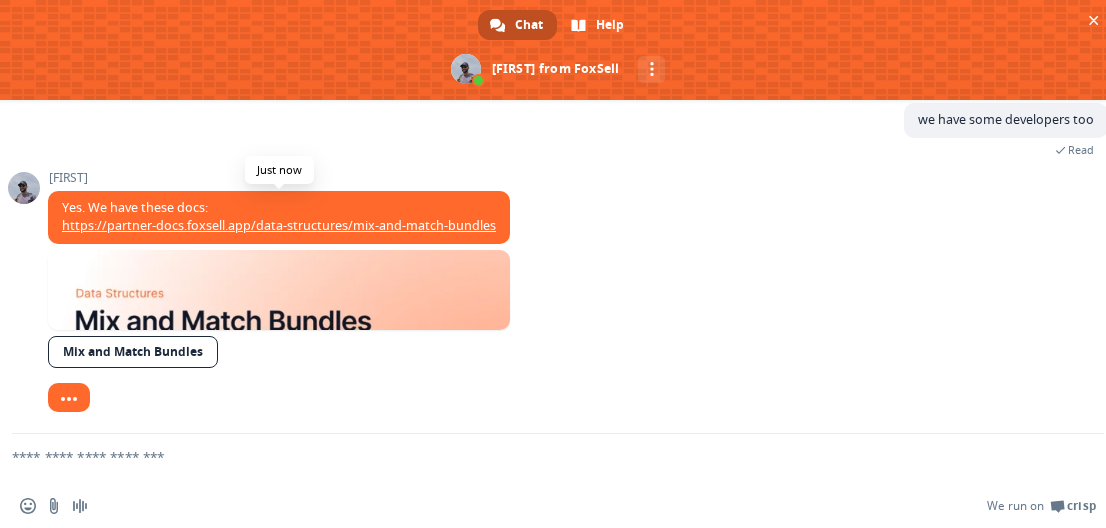 click on "https://partner-docs.foxsell.app/data-structures/mix-and-match-bundles" at bounding box center (279, 225) 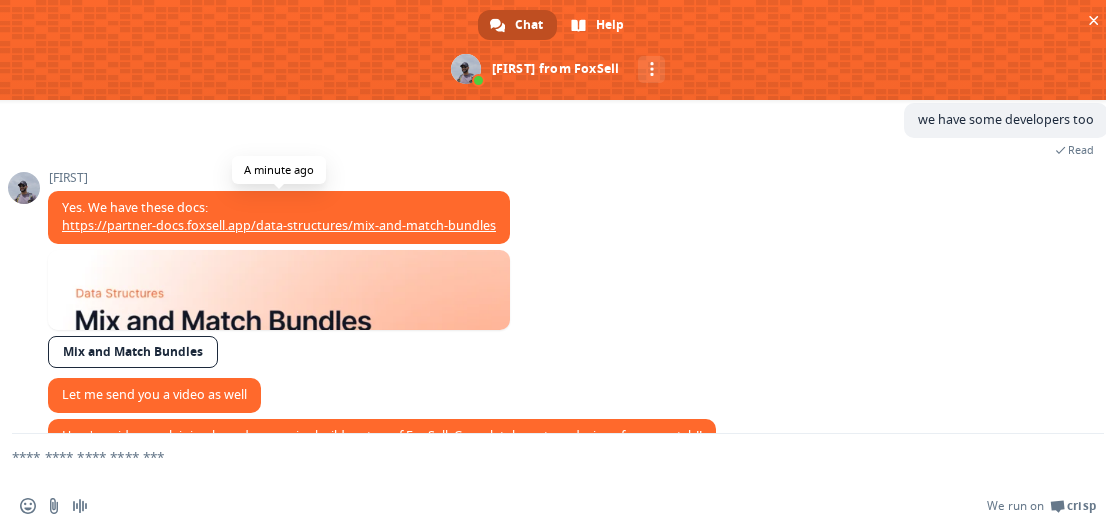 scroll, scrollTop: 1834, scrollLeft: 0, axis: vertical 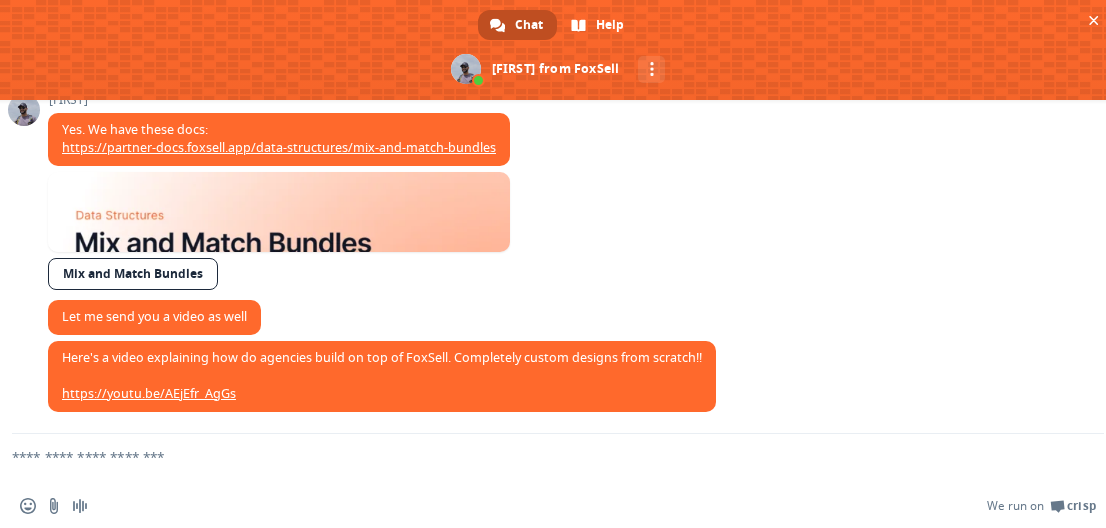 click on "Prakhar Yes. We have these docs: https://partner-docs.foxsell.app/data-structures/mix-and-match-bundles A minute ago Mix and Match Bundles" at bounding box center [578, 196] 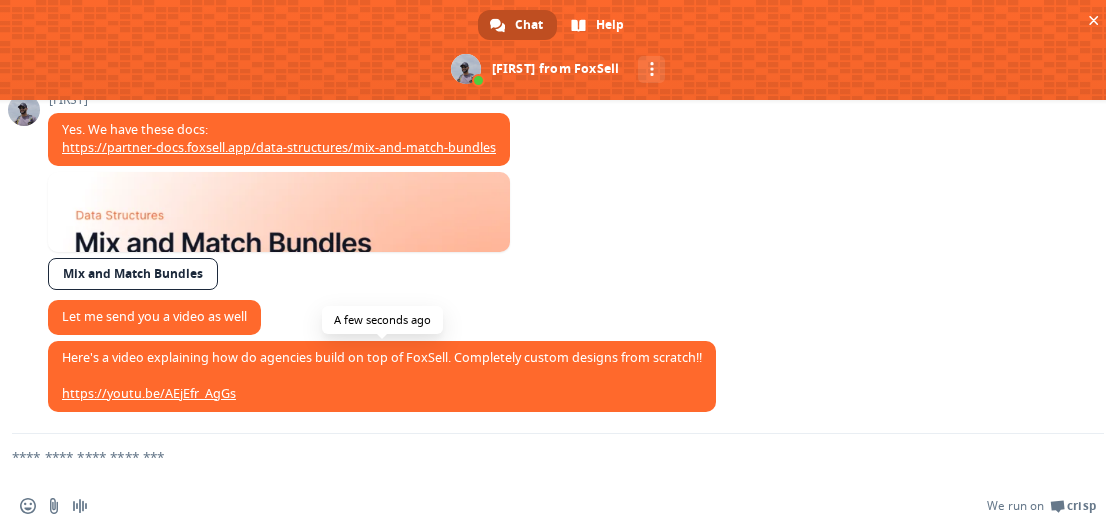 click on "https://youtu.be/AEjEfr_AgGs" at bounding box center [149, 393] 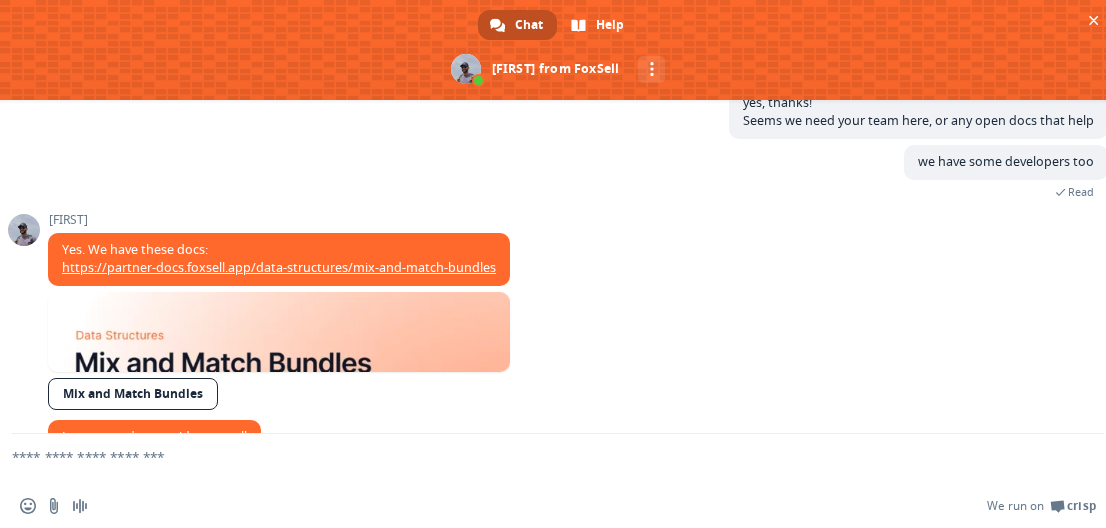 scroll, scrollTop: 1834, scrollLeft: 0, axis: vertical 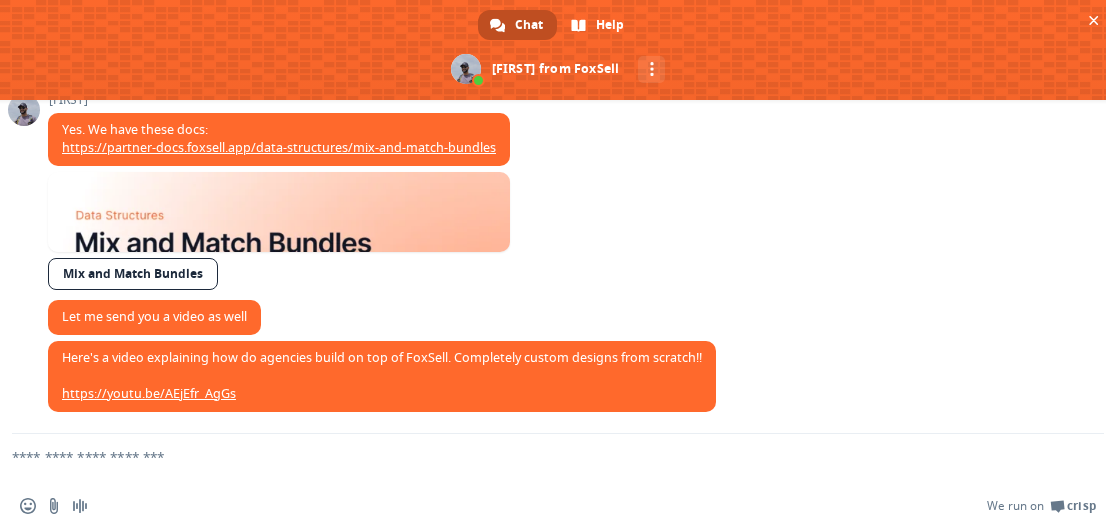 click at bounding box center (534, 459) 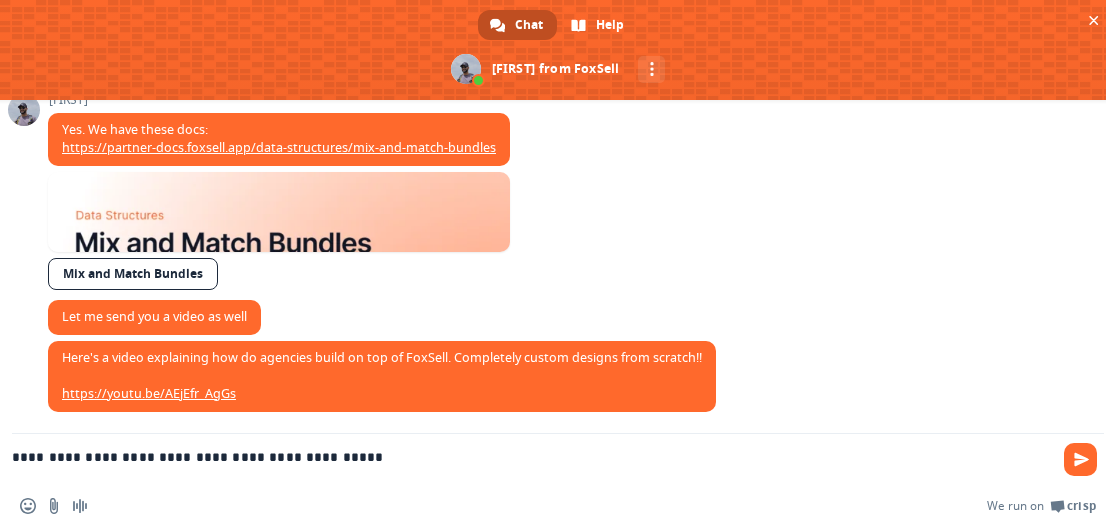 type on "**********" 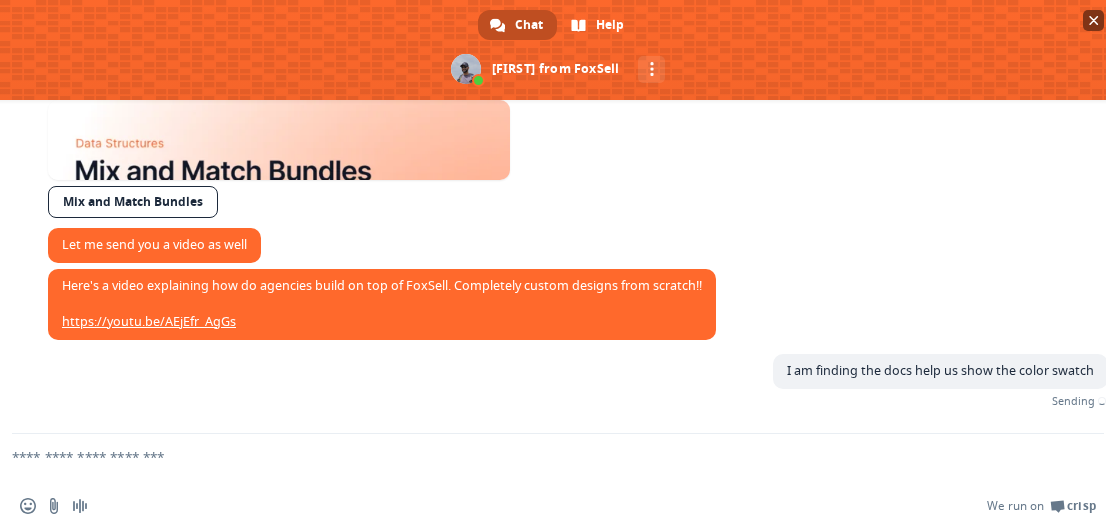 scroll, scrollTop: 1883, scrollLeft: 0, axis: vertical 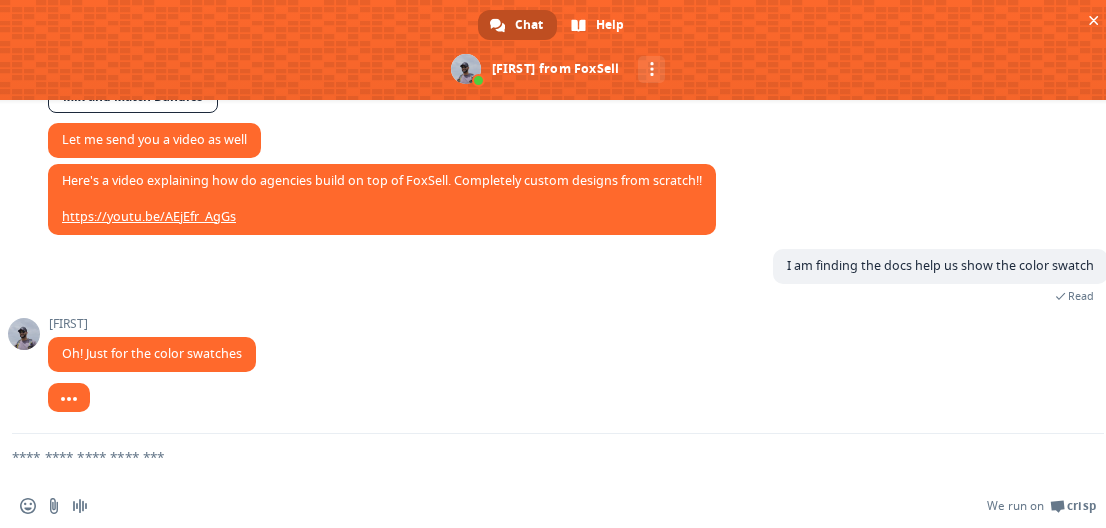 click at bounding box center (534, 459) 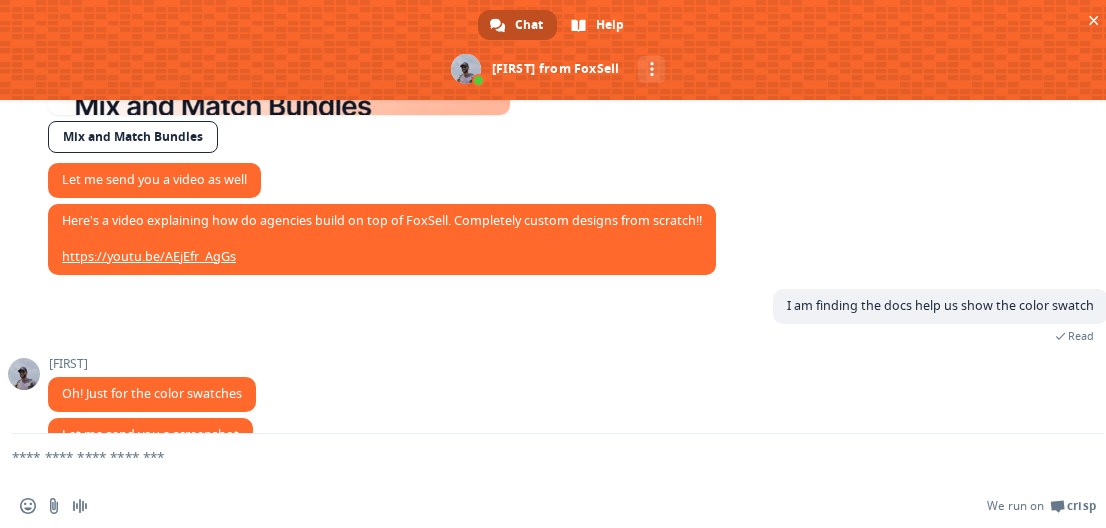scroll, scrollTop: 1993, scrollLeft: 0, axis: vertical 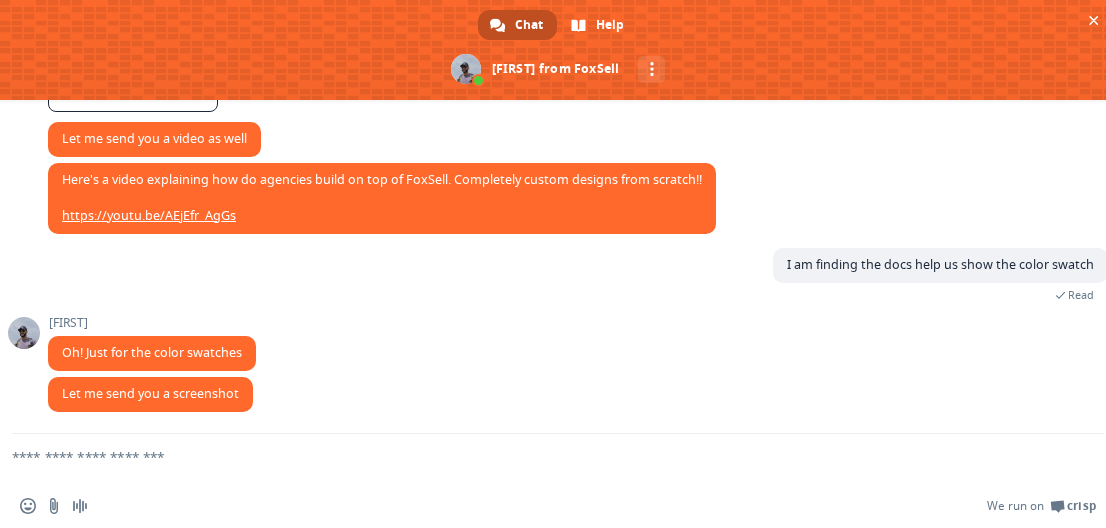 paste on "**********" 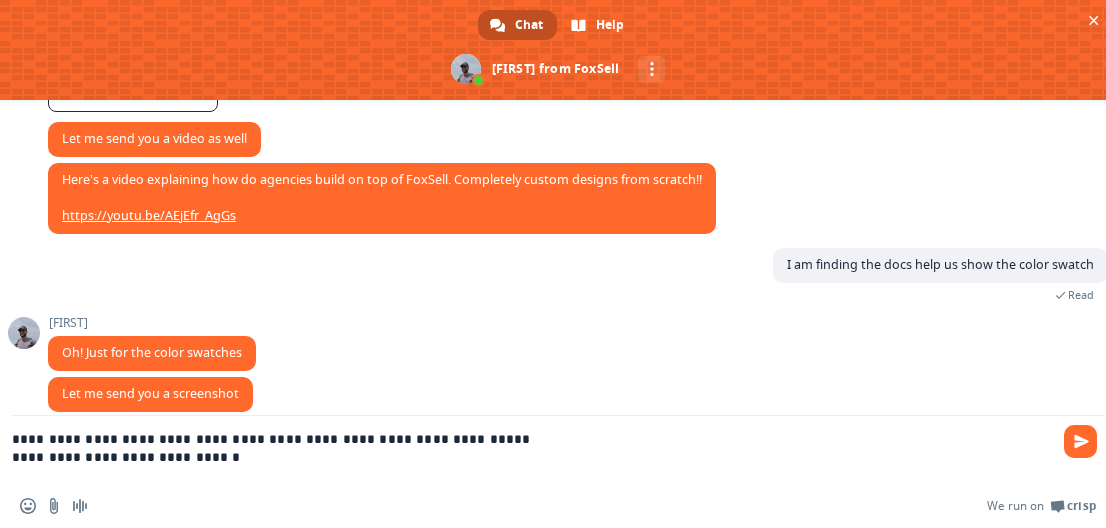 click on "**********" at bounding box center (534, 450) 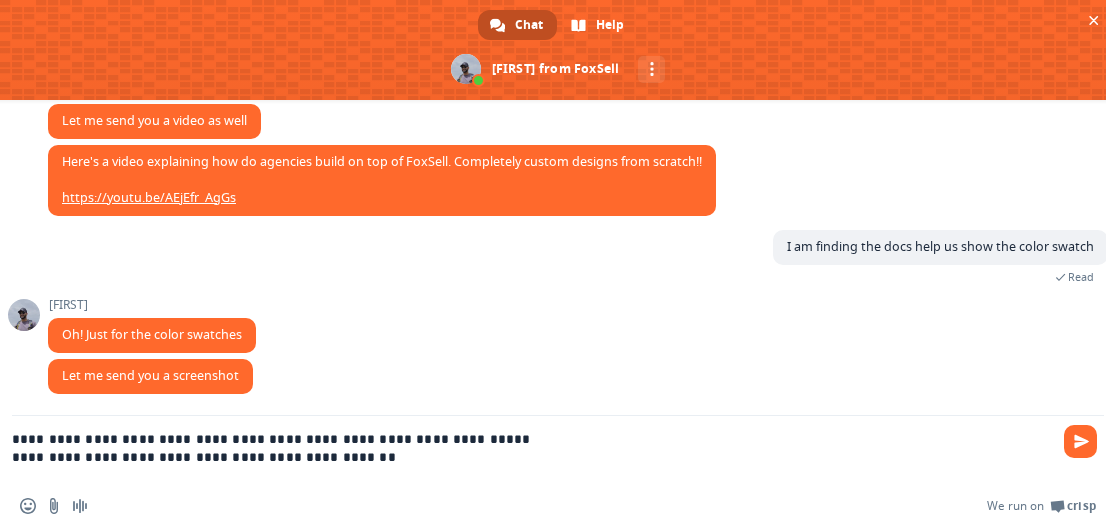 scroll, scrollTop: 0, scrollLeft: 0, axis: both 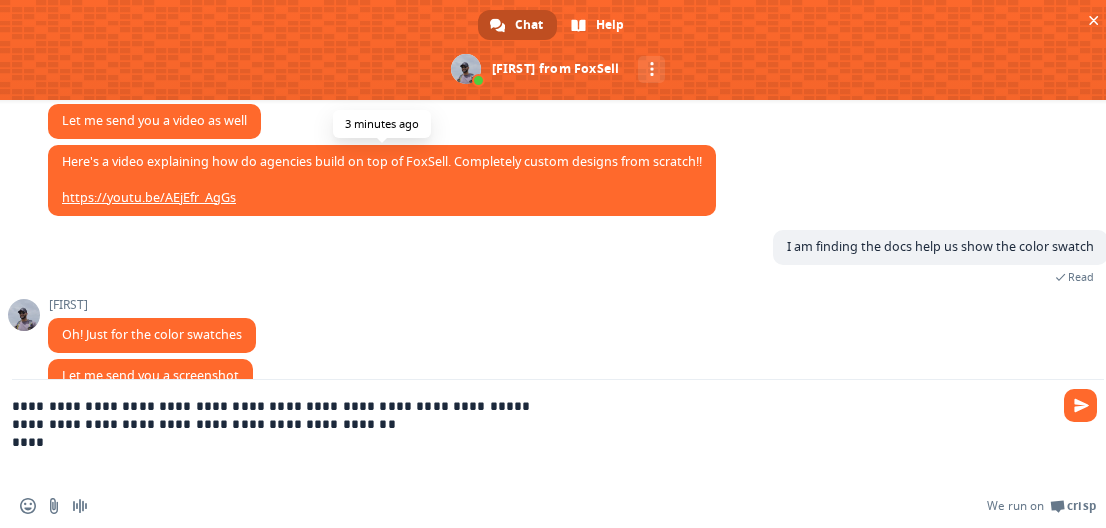 paste on "**********" 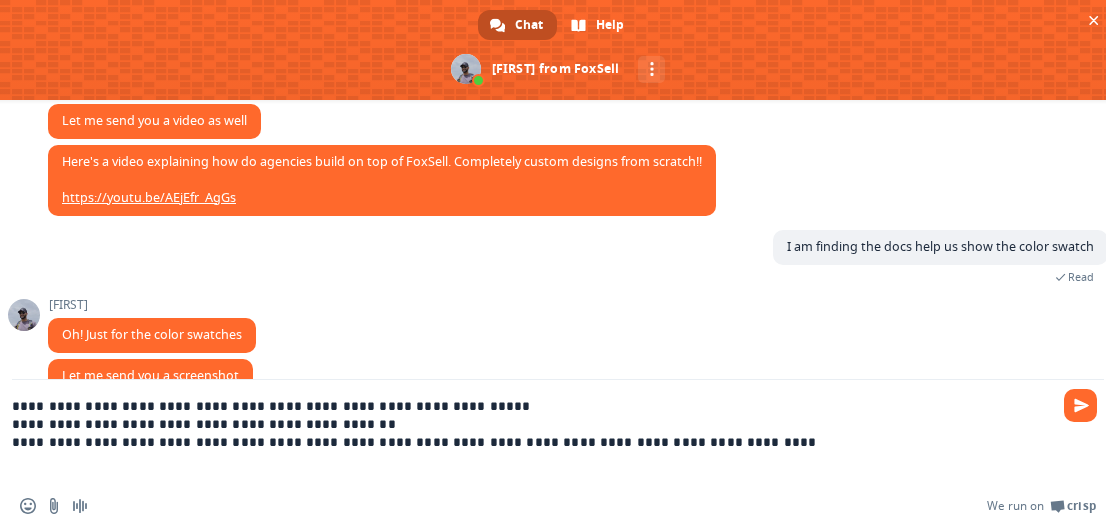 click on "**********" at bounding box center [534, 432] 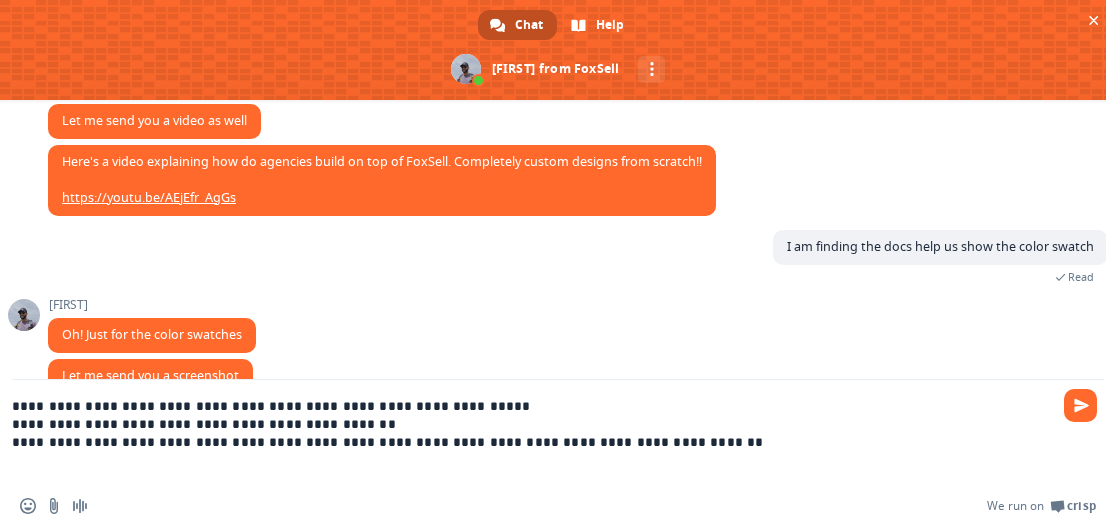 scroll, scrollTop: 2047, scrollLeft: 0, axis: vertical 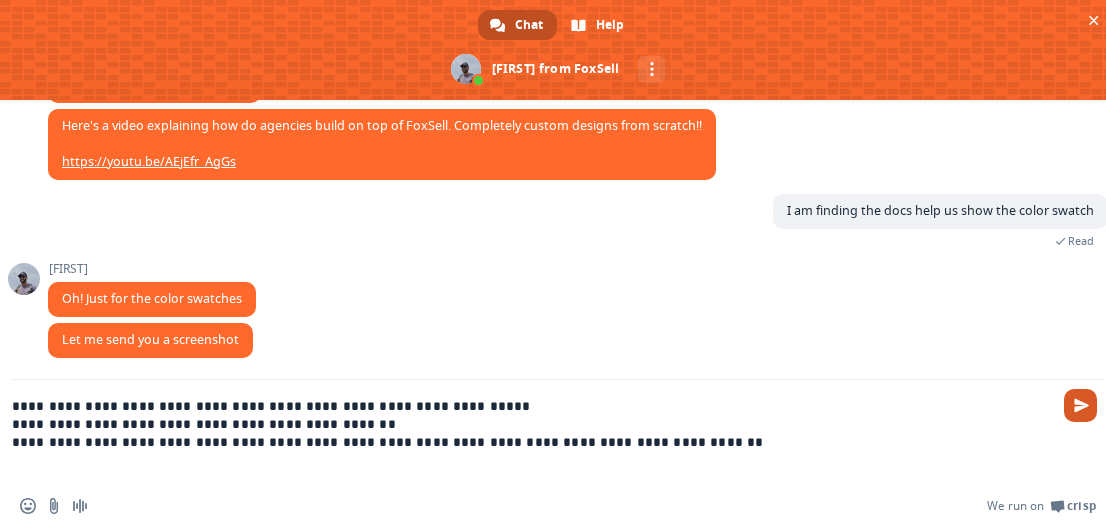 type on "**********" 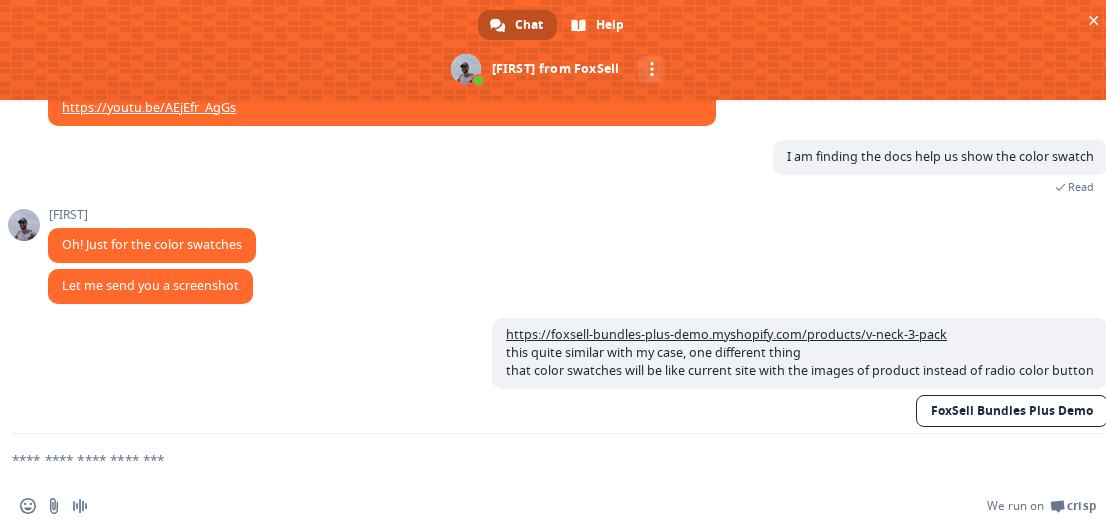 scroll, scrollTop: 2120, scrollLeft: 0, axis: vertical 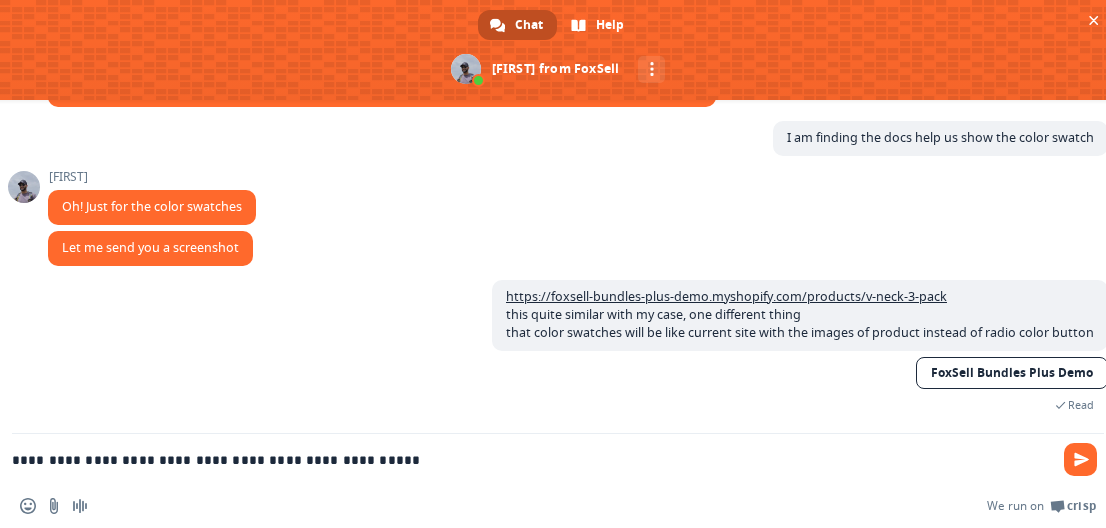 type on "**********" 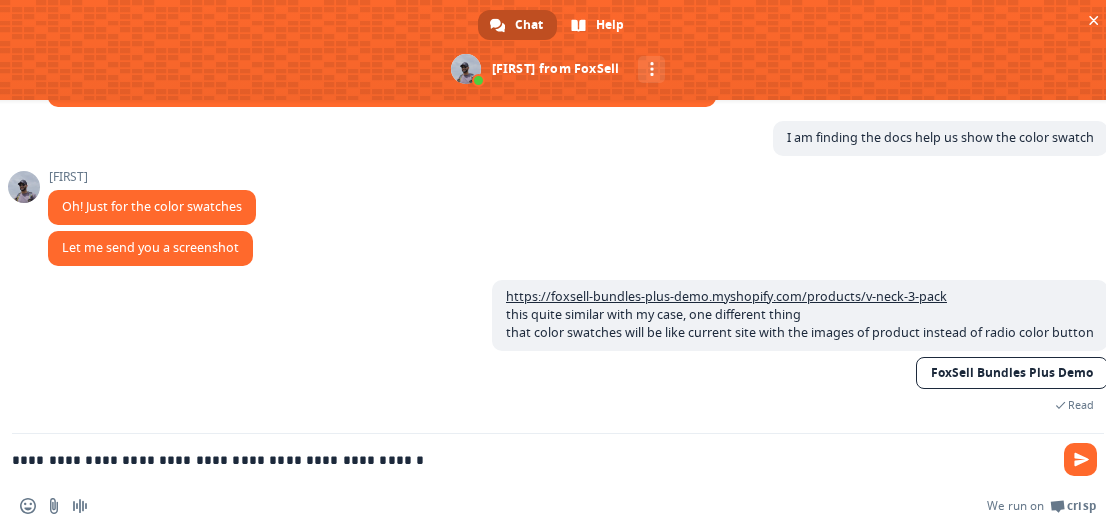 type 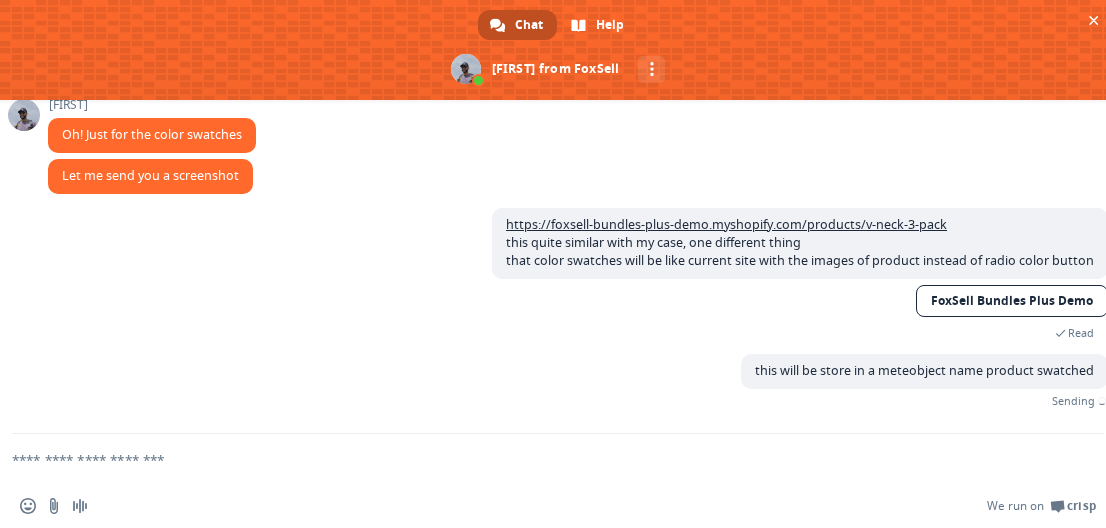 scroll, scrollTop: 2142, scrollLeft: 0, axis: vertical 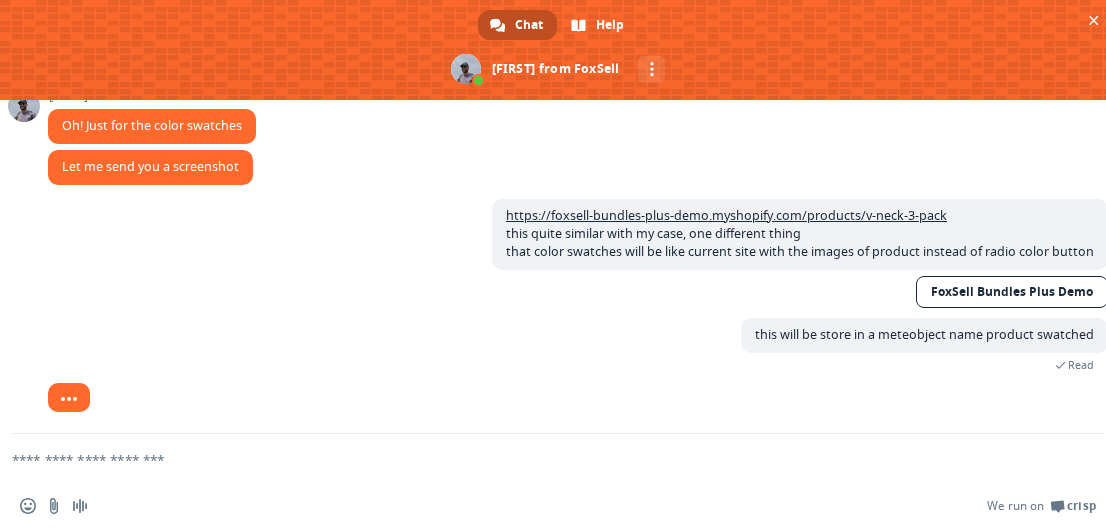 click at bounding box center (534, 459) 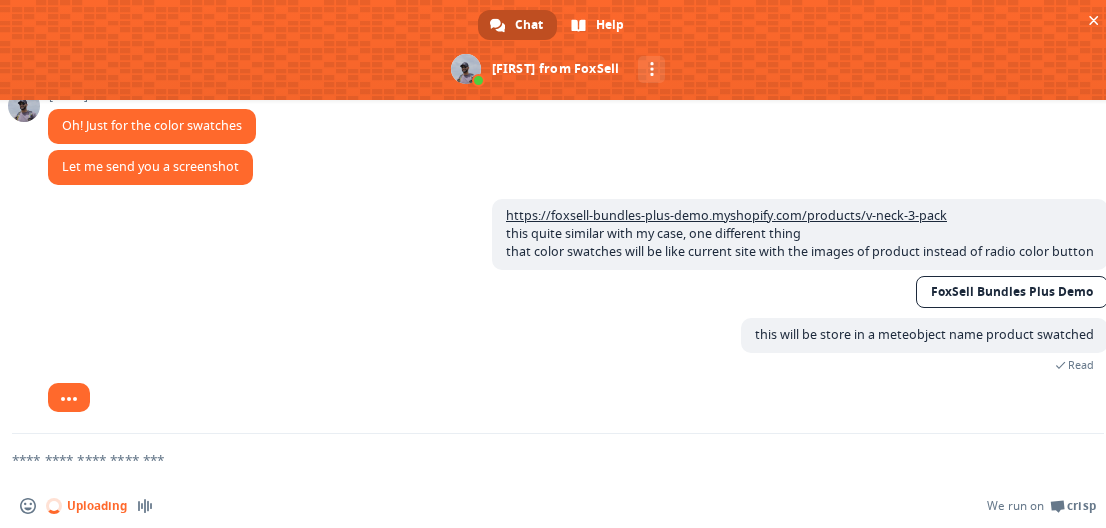 type 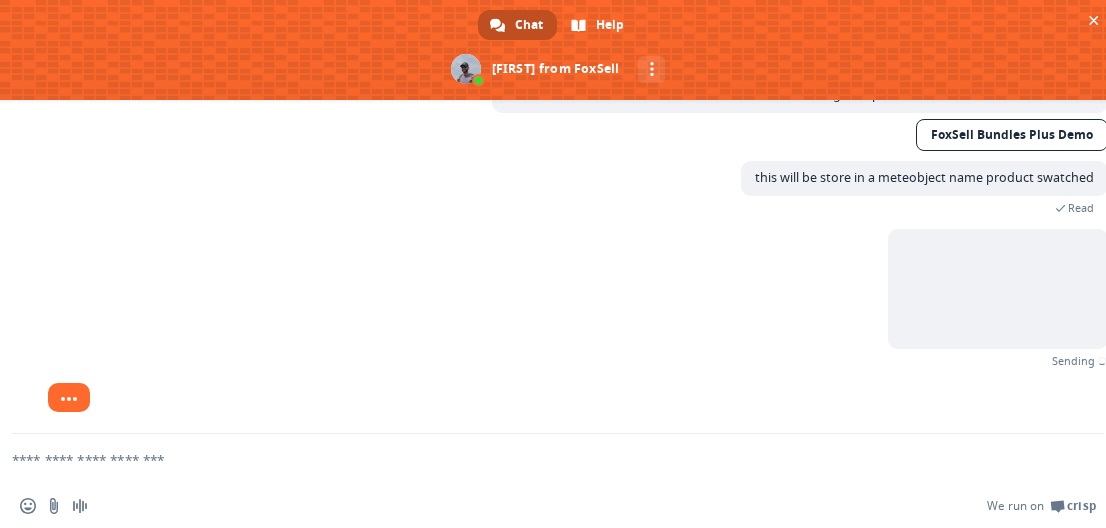 scroll, scrollTop: 2327, scrollLeft: 0, axis: vertical 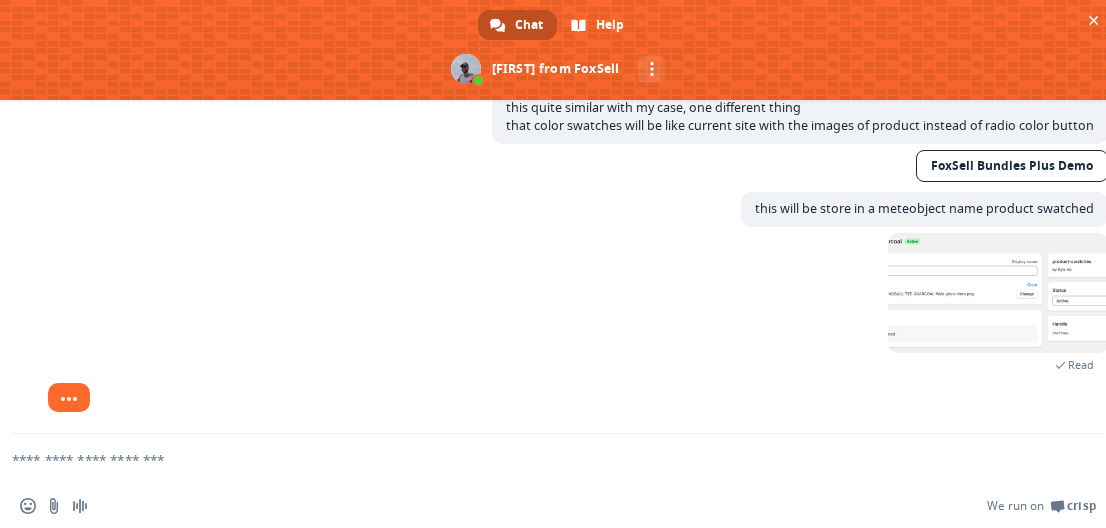 click at bounding box center [534, 459] 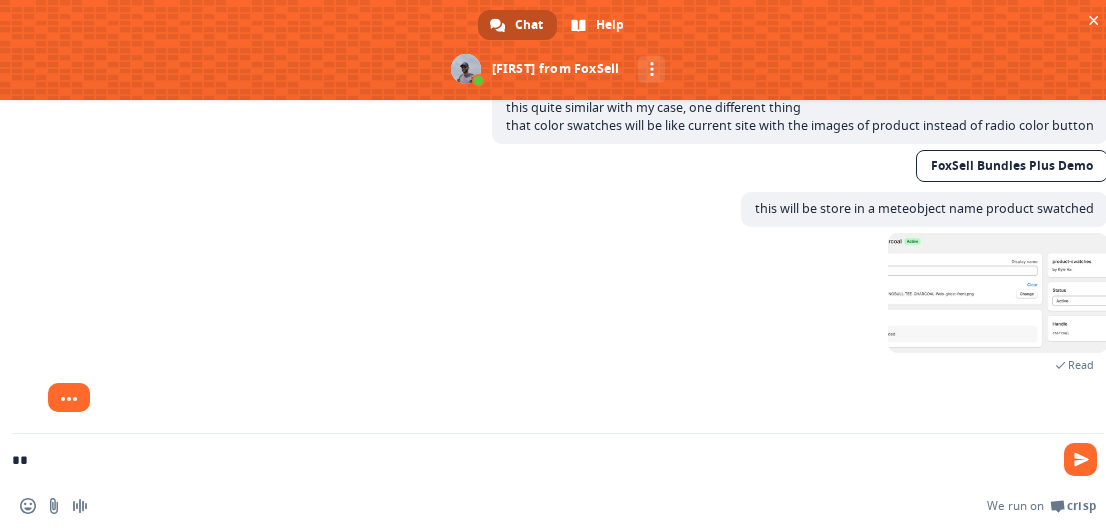 type on "*" 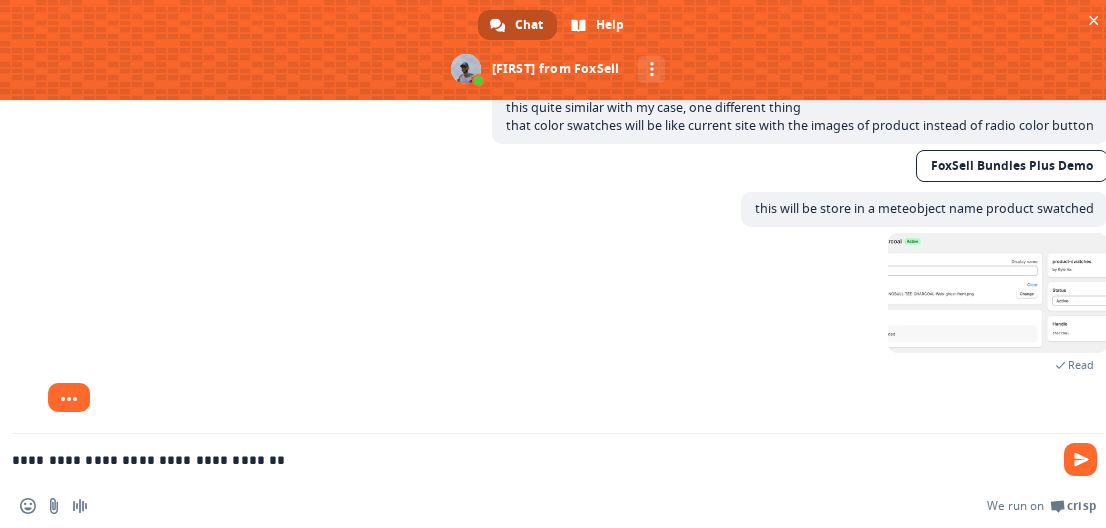 type on "**********" 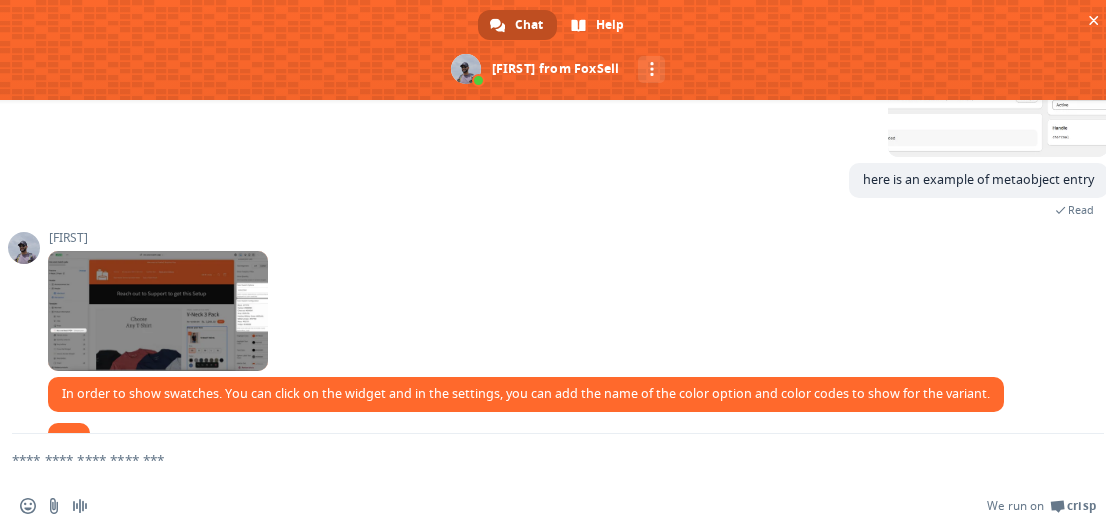 scroll, scrollTop: 2563, scrollLeft: 0, axis: vertical 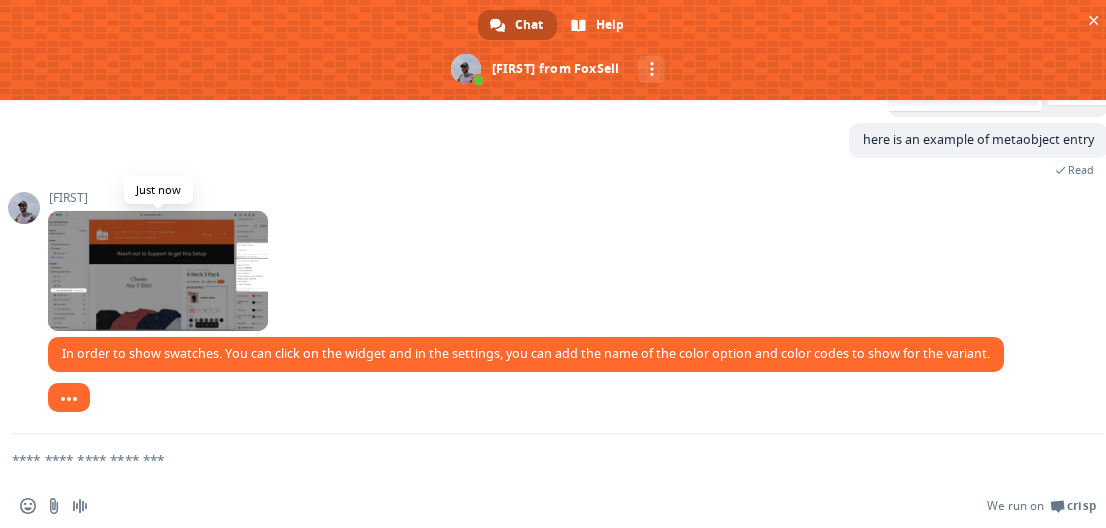 click at bounding box center [158, 271] 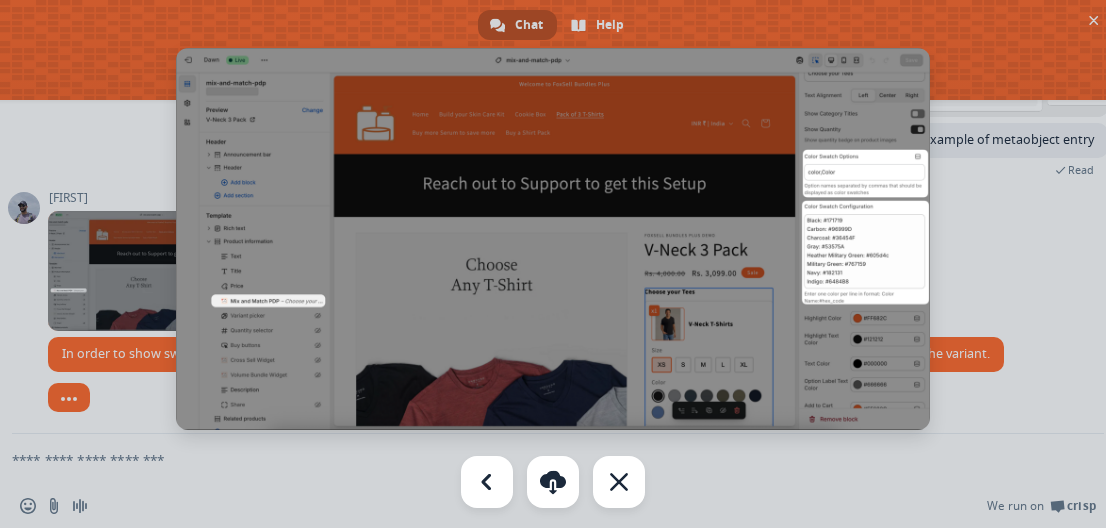 click at bounding box center (553, 239) 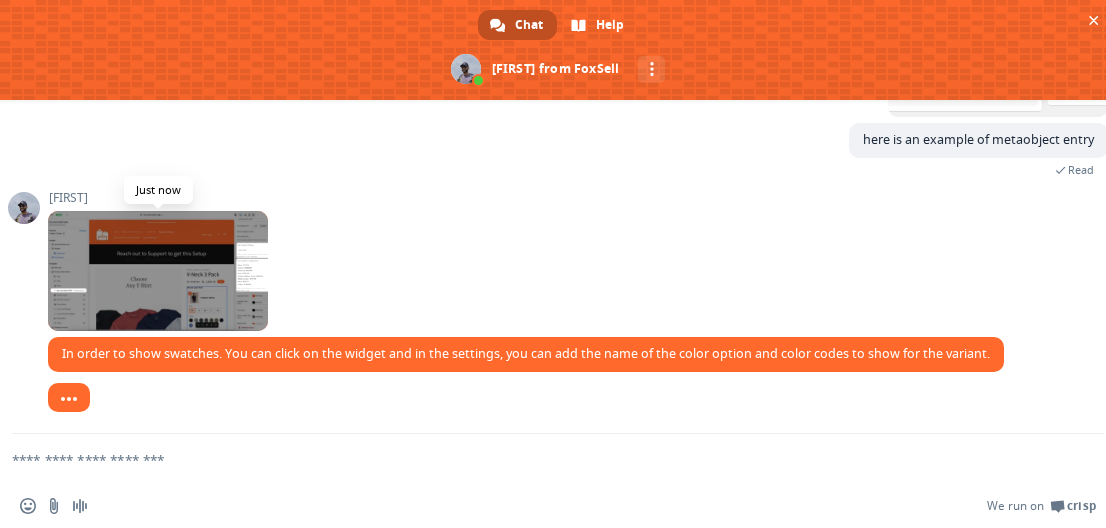 click at bounding box center [158, 271] 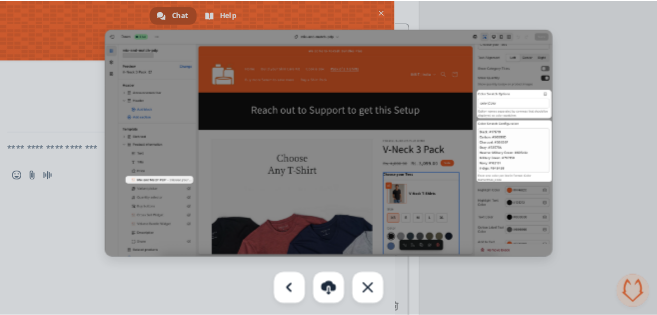 scroll, scrollTop: 767, scrollLeft: 0, axis: vertical 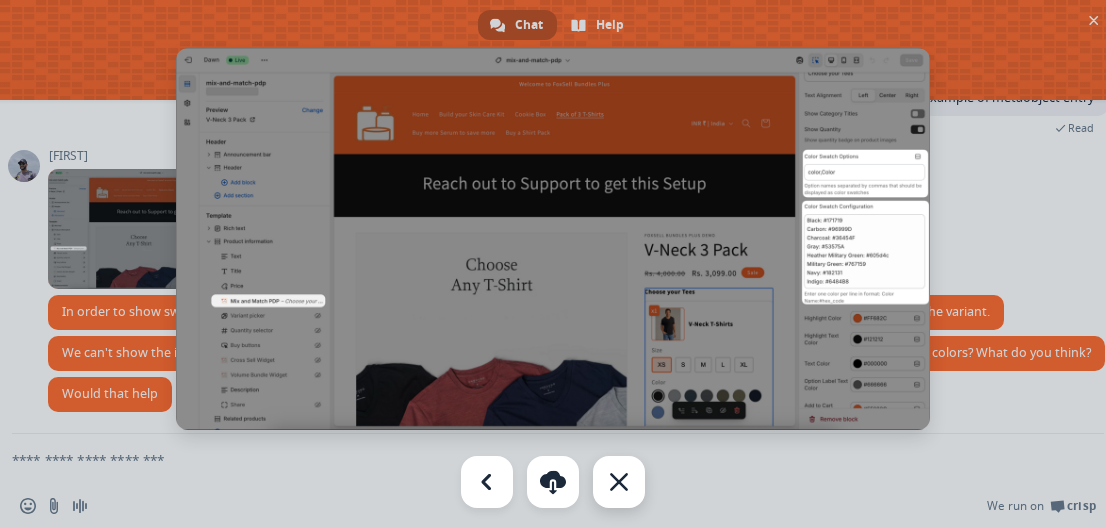 click at bounding box center (619, 482) 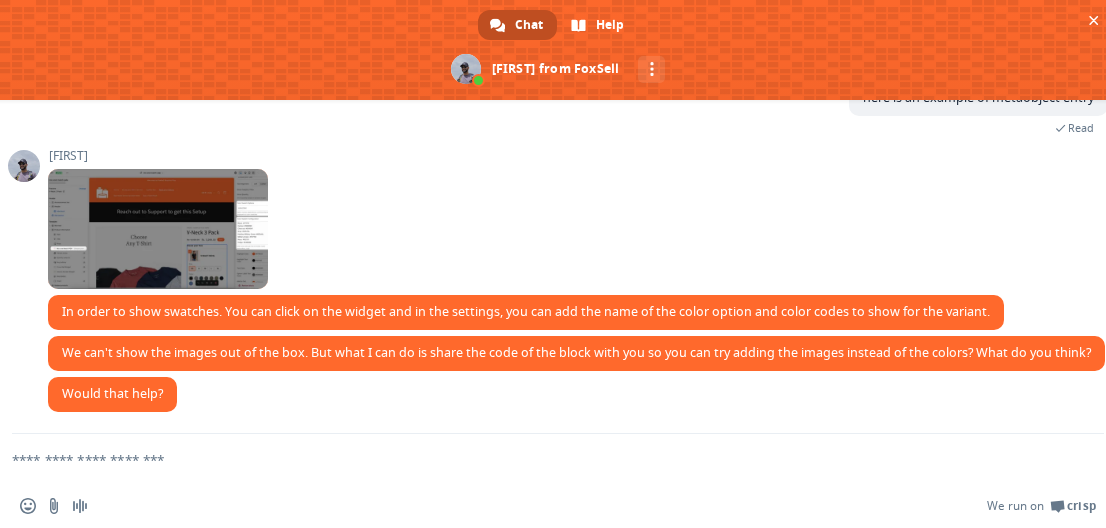 drag, startPoint x: 143, startPoint y: 212, endPoint x: 346, endPoint y: 193, distance: 203.88722 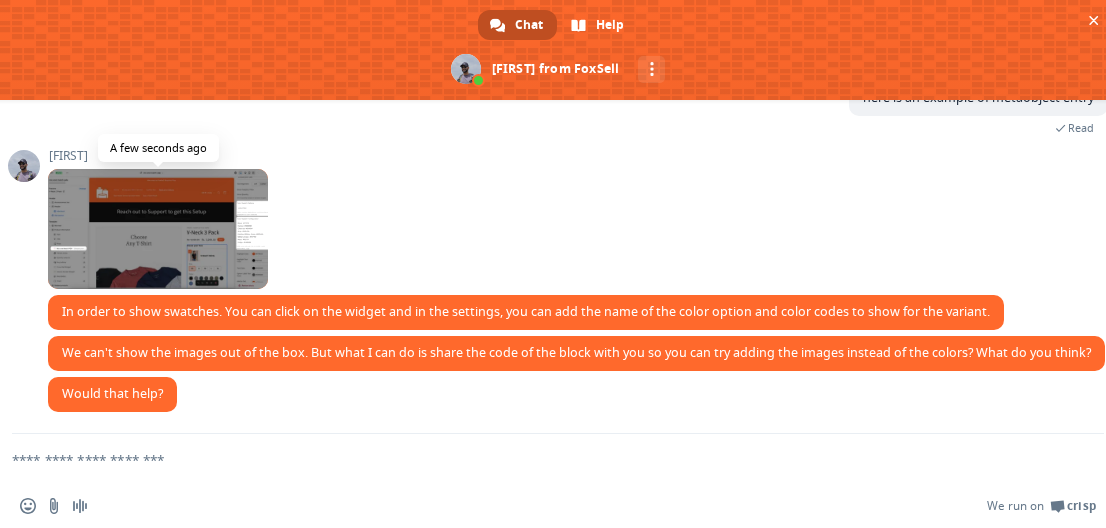 click at bounding box center (158, 229) 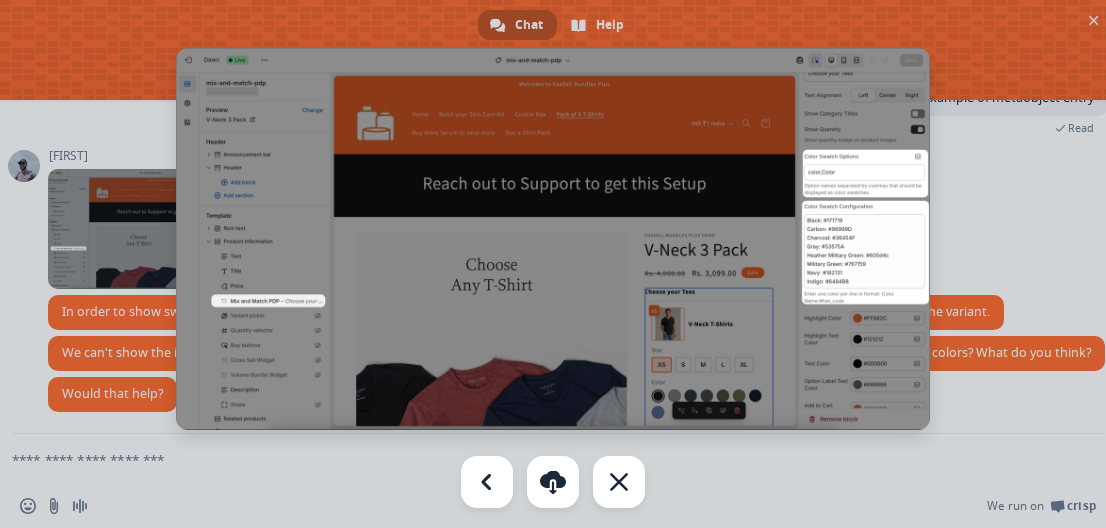 click at bounding box center [553, 264] 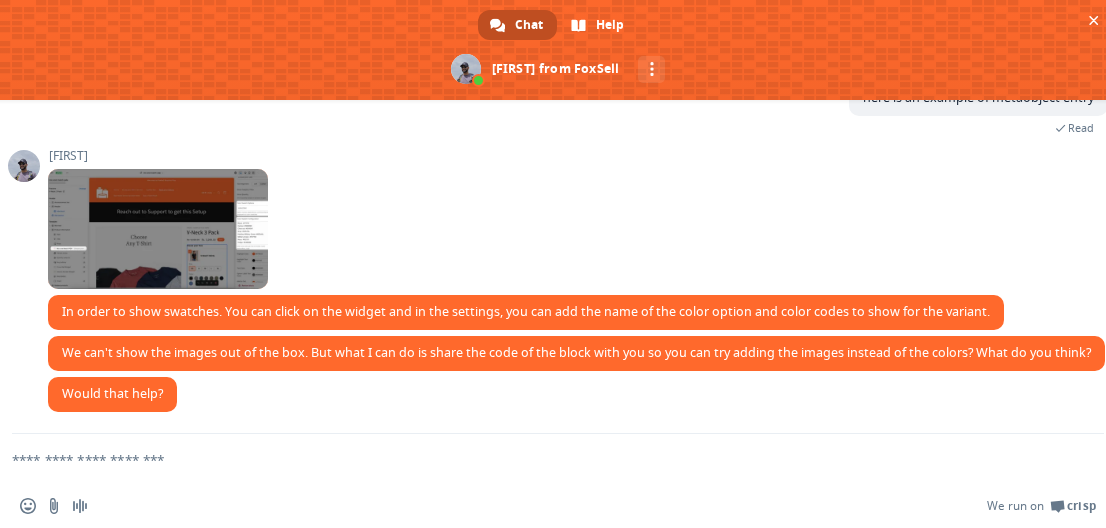 click at bounding box center [534, 459] 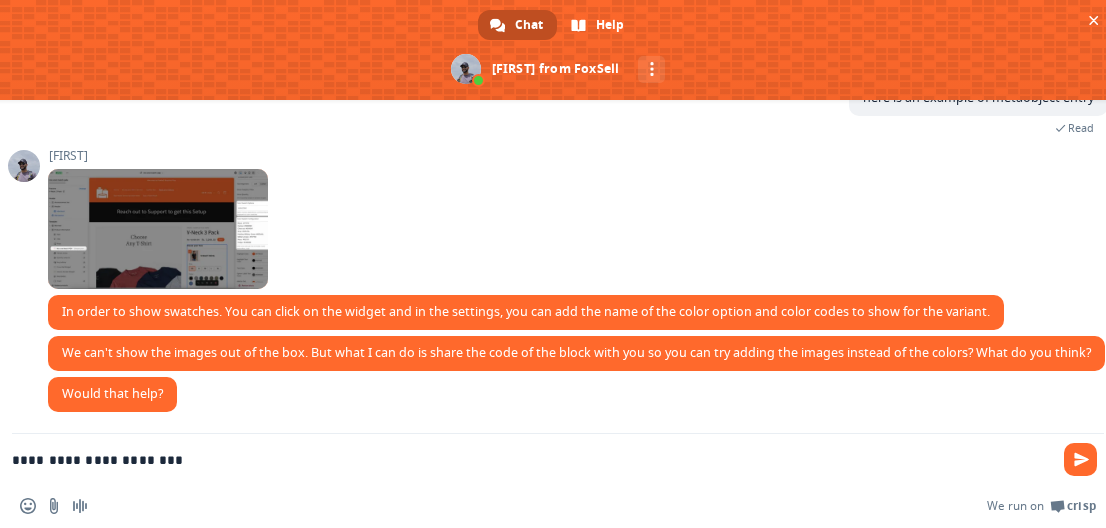 type on "**********" 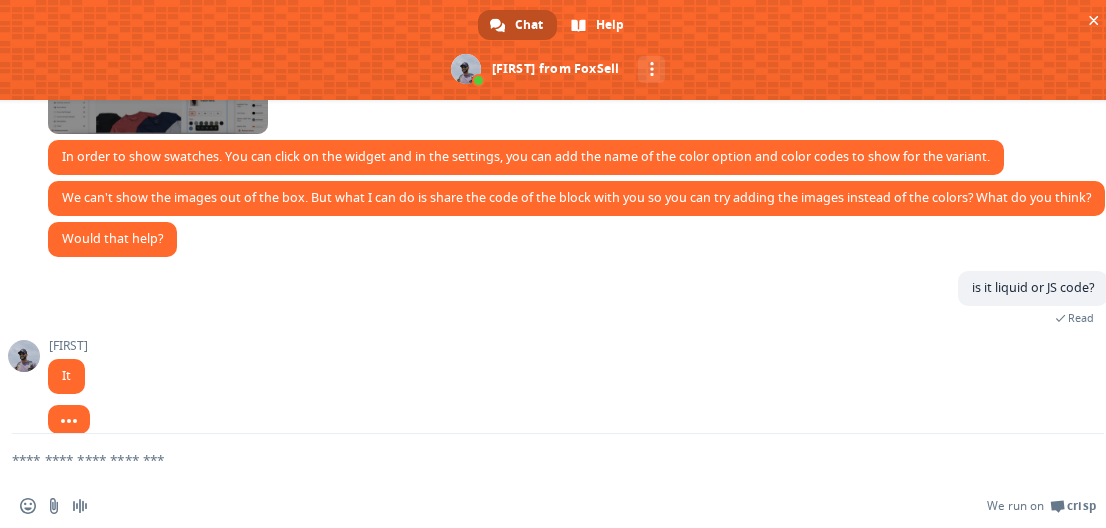 scroll, scrollTop: 2781, scrollLeft: 0, axis: vertical 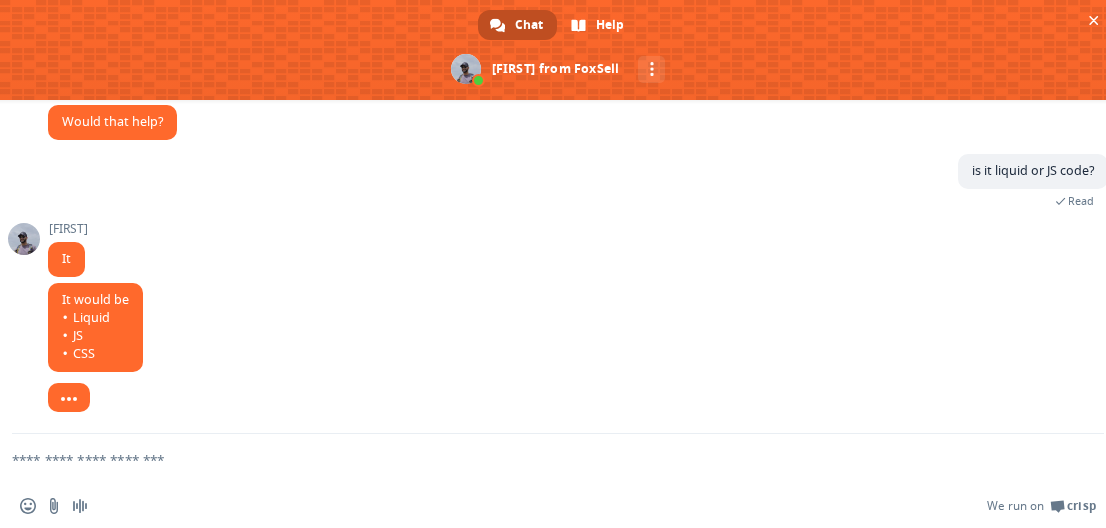 click at bounding box center (534, 459) 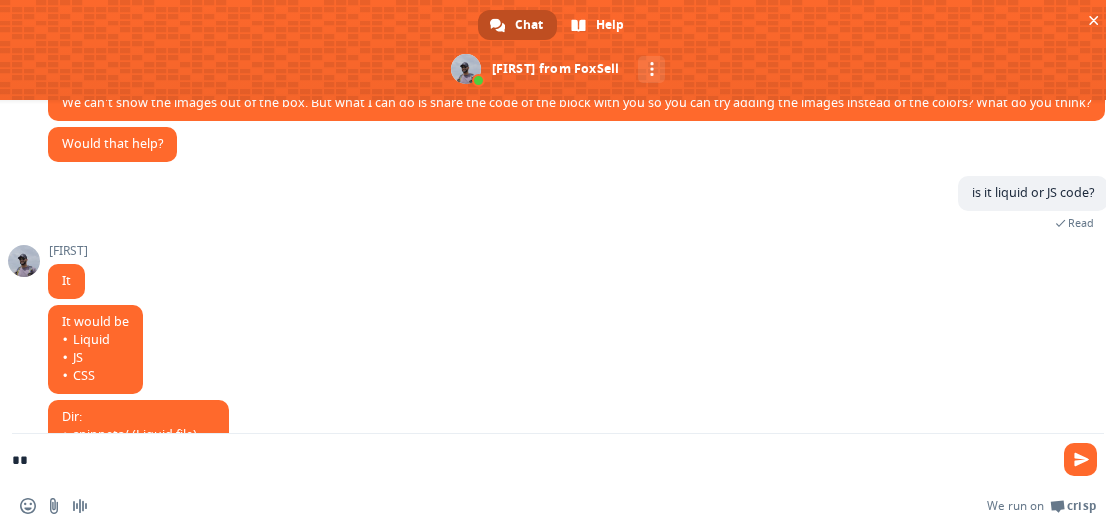 scroll, scrollTop: 2913, scrollLeft: 0, axis: vertical 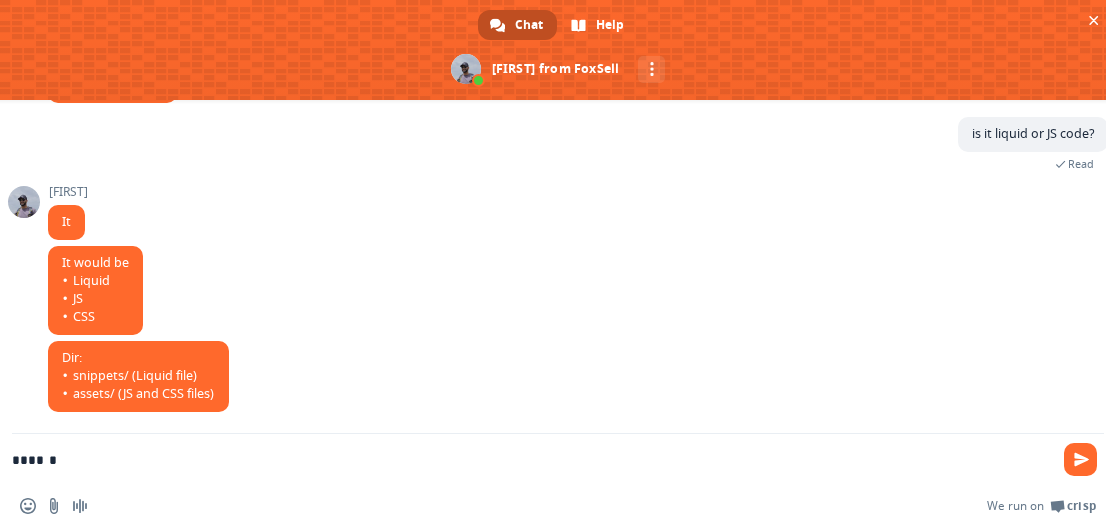 type on "*****" 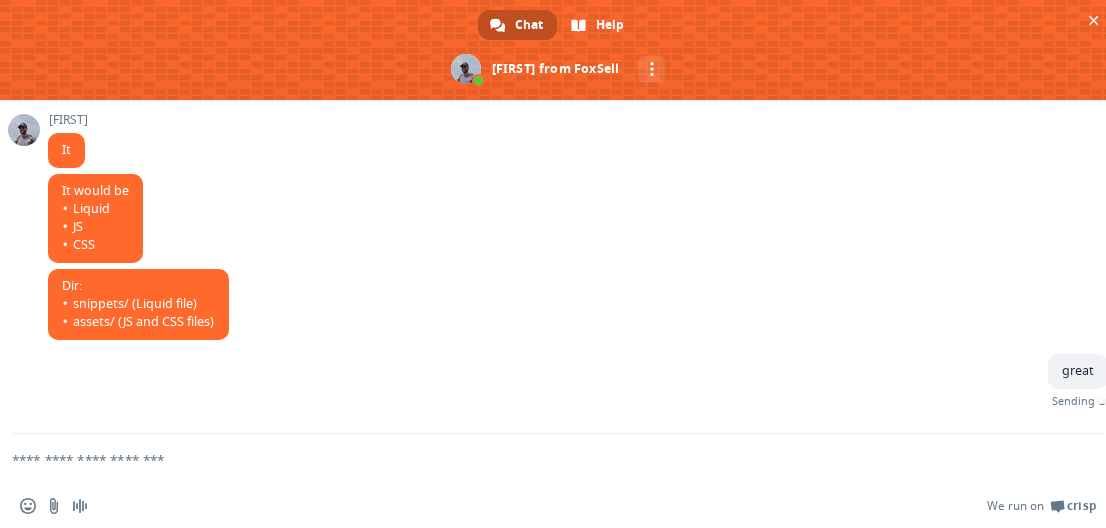 scroll, scrollTop: 2962, scrollLeft: 0, axis: vertical 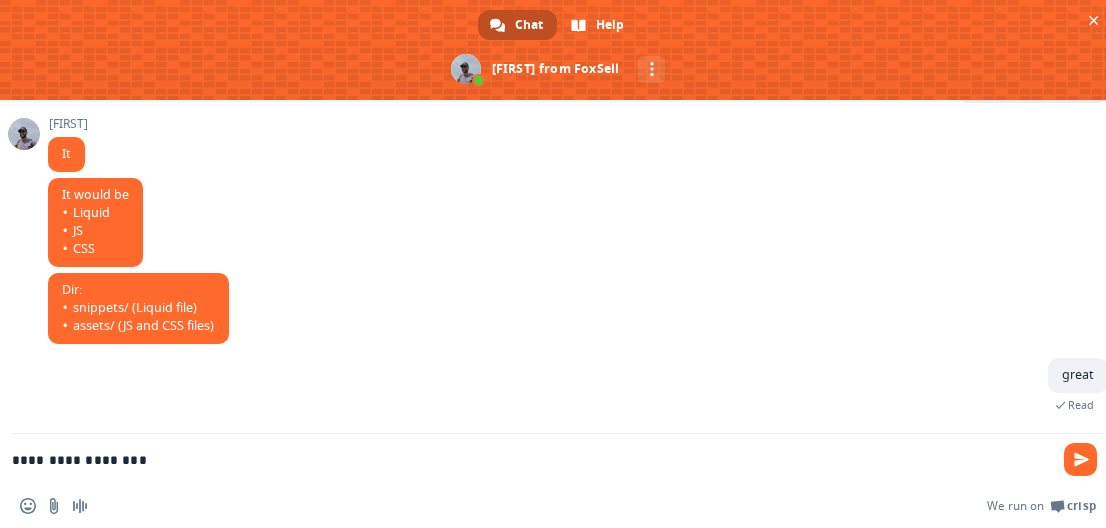 type on "**********" 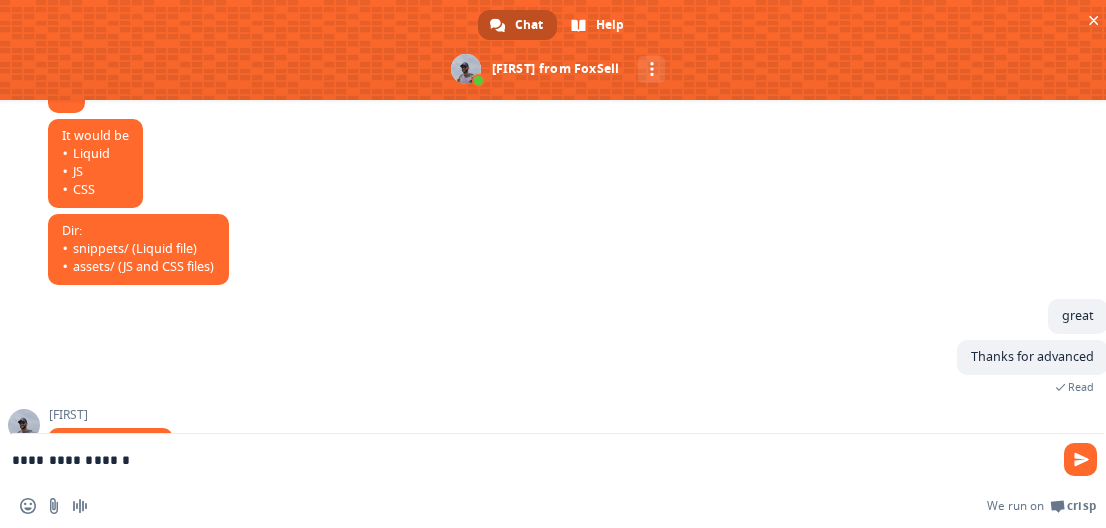scroll, scrollTop: 3072, scrollLeft: 0, axis: vertical 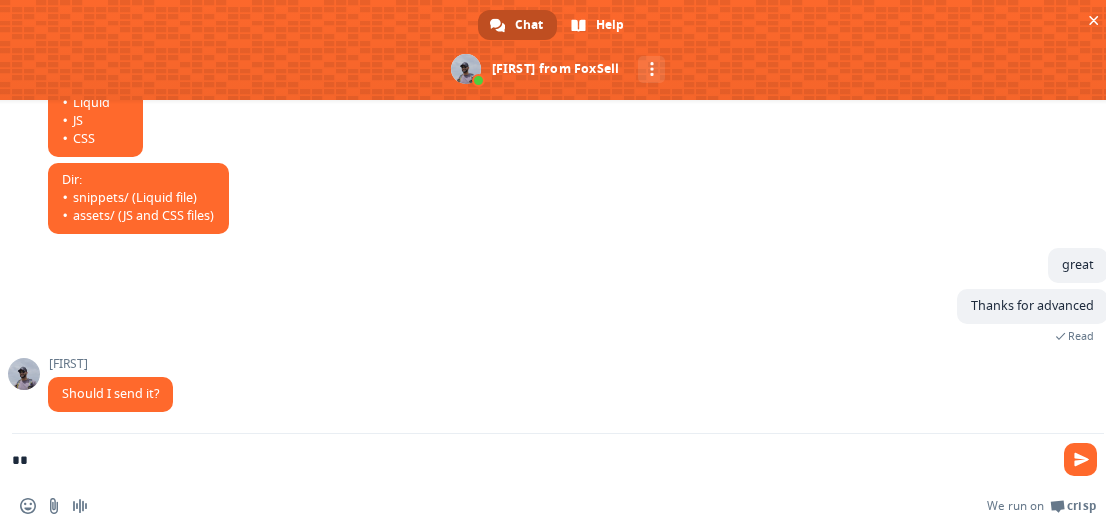 type on "*" 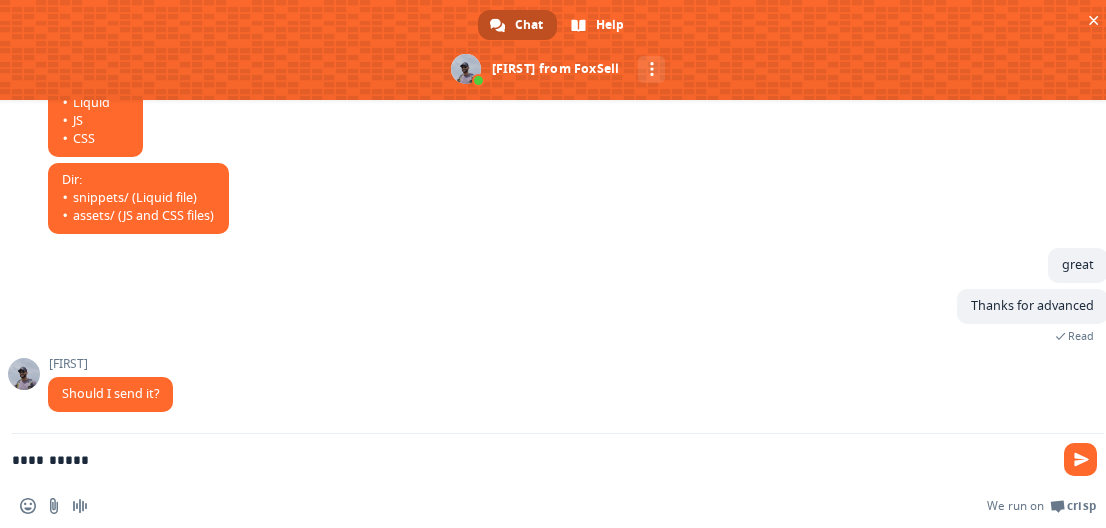 type on "**********" 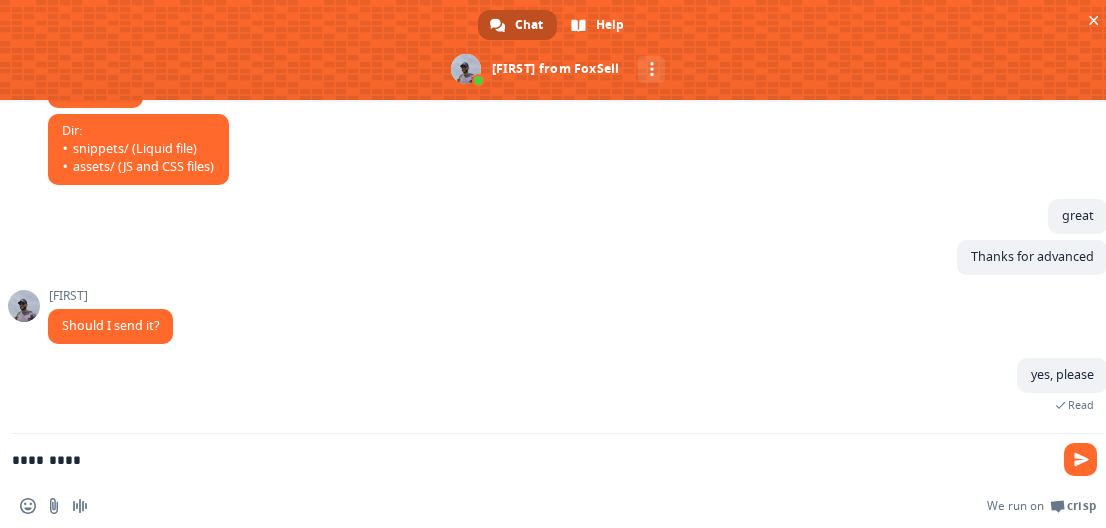 scroll, scrollTop: 3161, scrollLeft: 0, axis: vertical 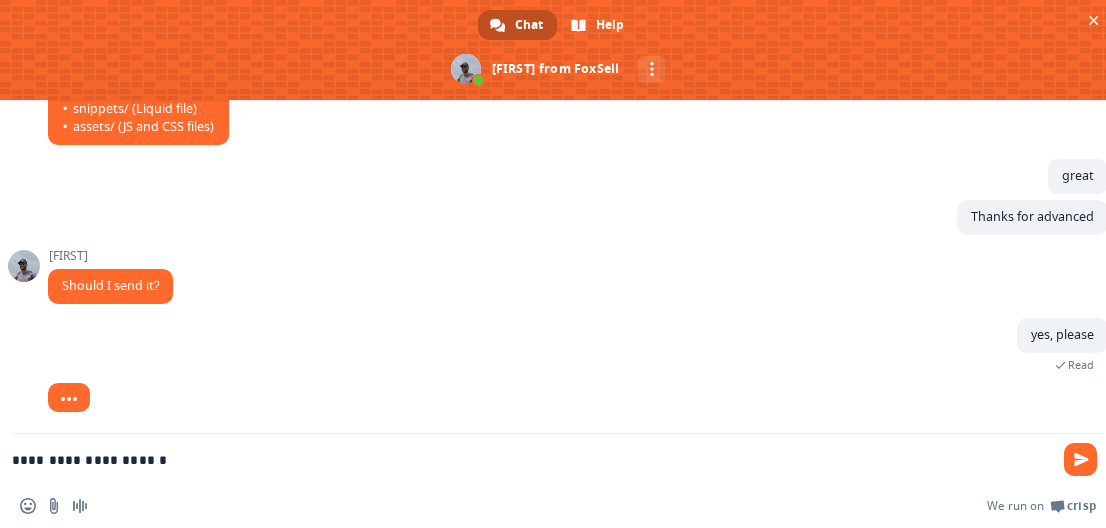 type on "**********" 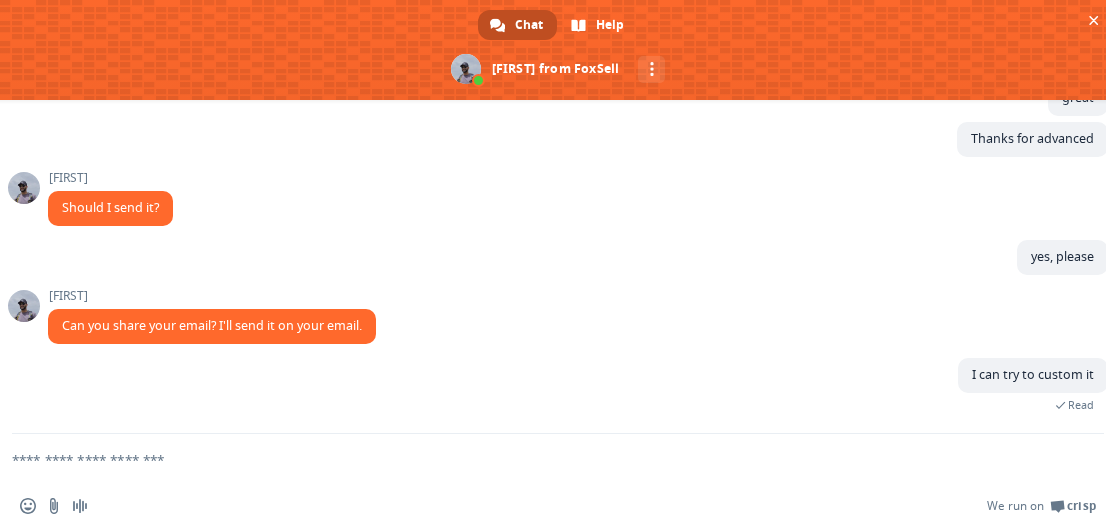 scroll, scrollTop: 3279, scrollLeft: 0, axis: vertical 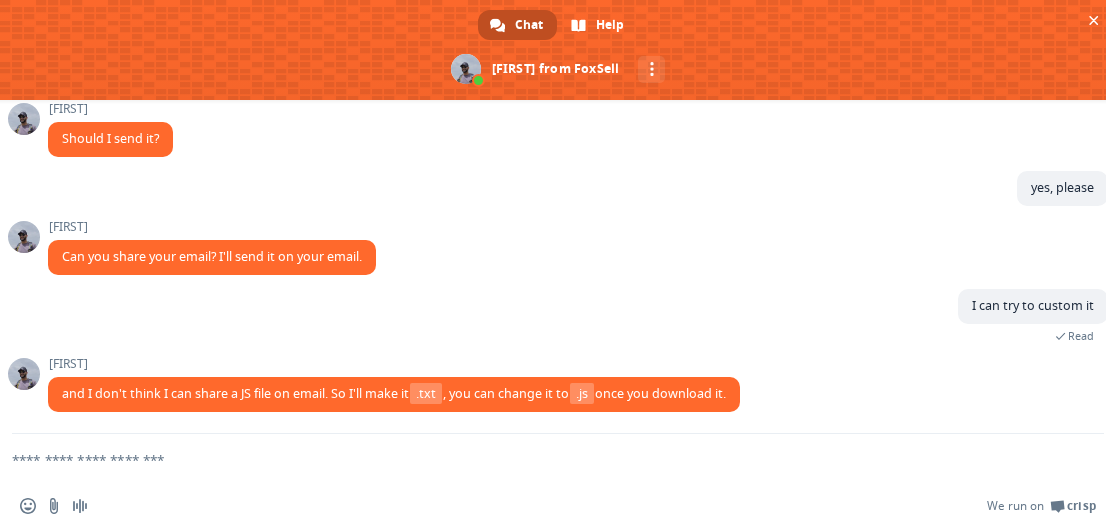 click at bounding box center (534, 459) 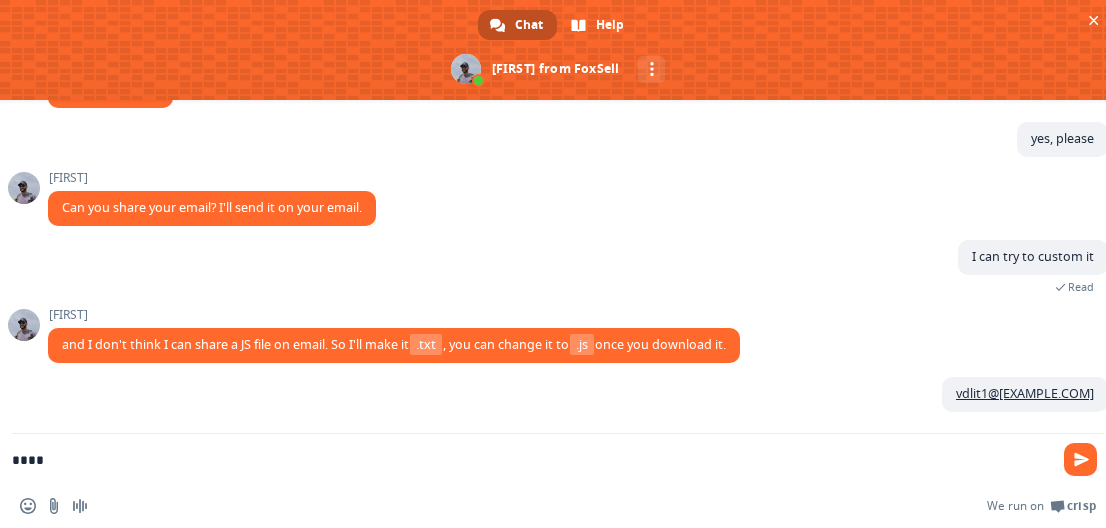 scroll, scrollTop: 3357, scrollLeft: 0, axis: vertical 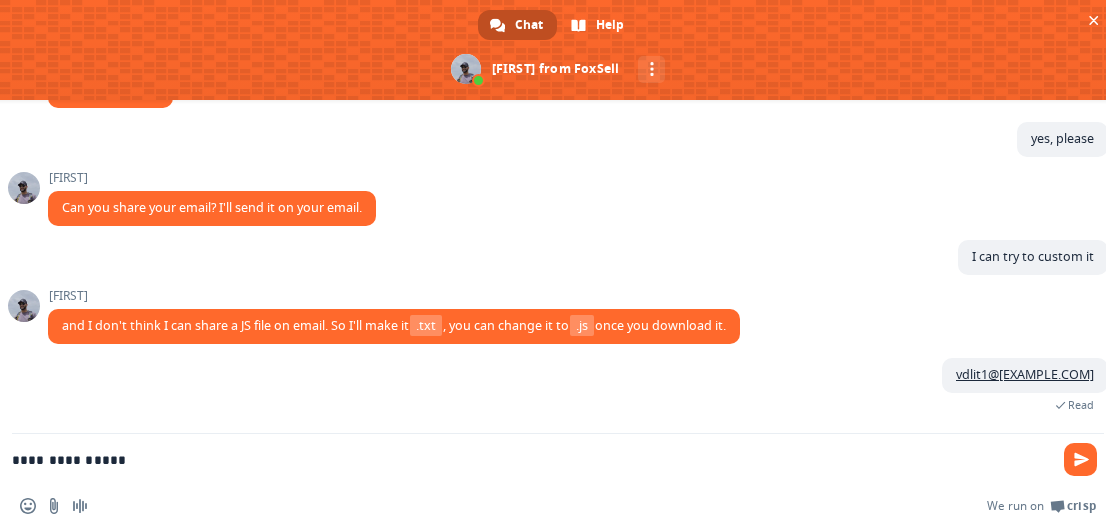 type on "**********" 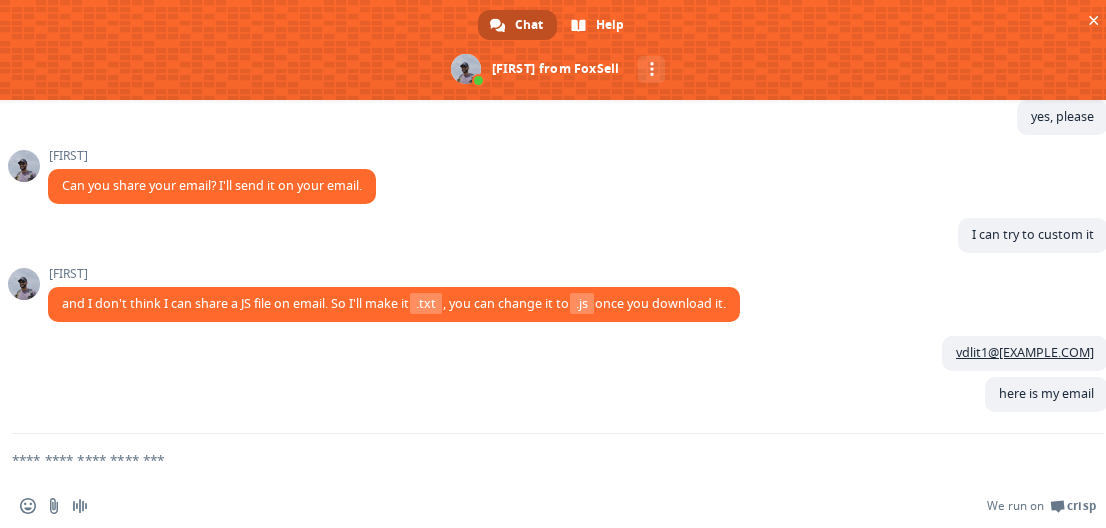 scroll, scrollTop: 3398, scrollLeft: 0, axis: vertical 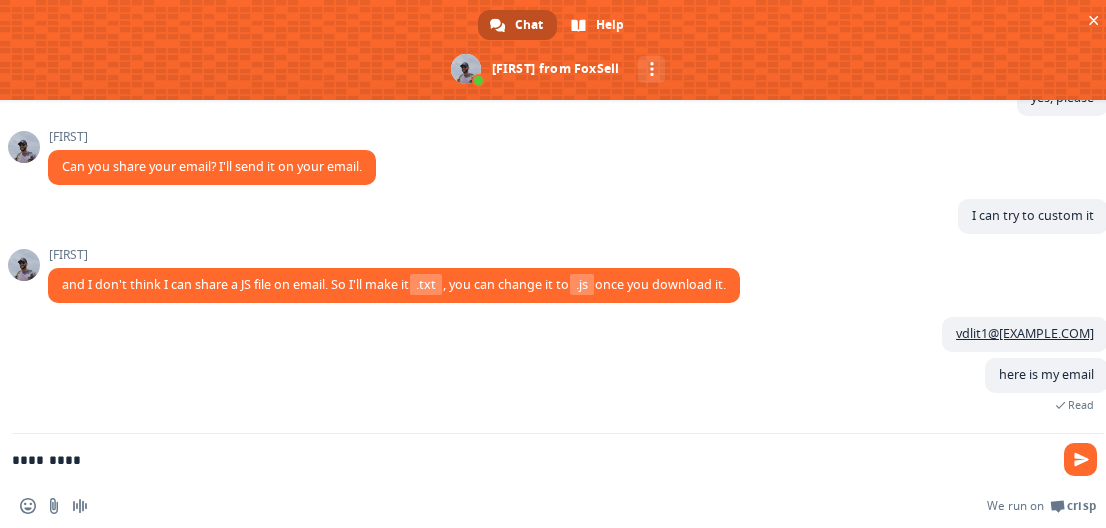 type on "**********" 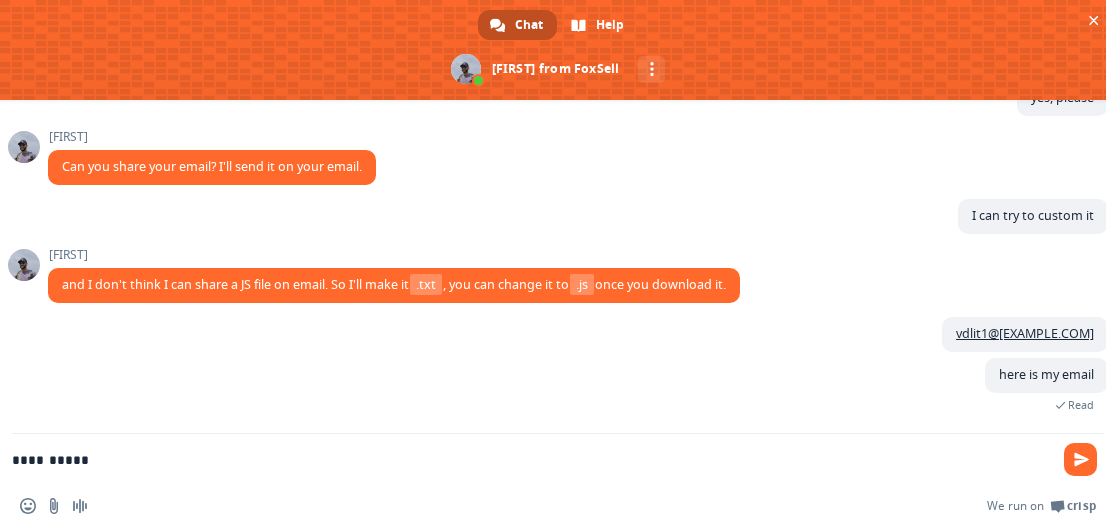 type 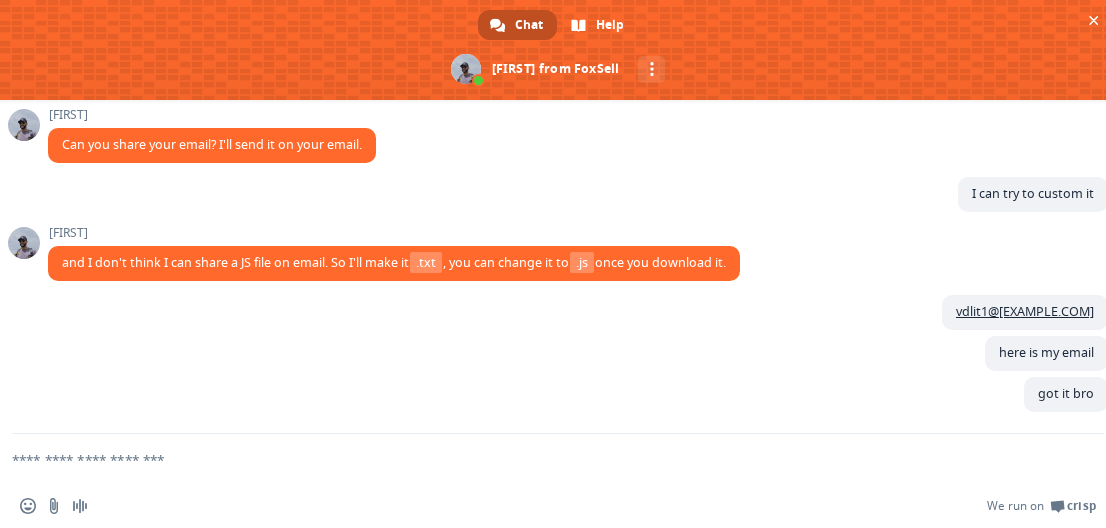 scroll, scrollTop: 3439, scrollLeft: 0, axis: vertical 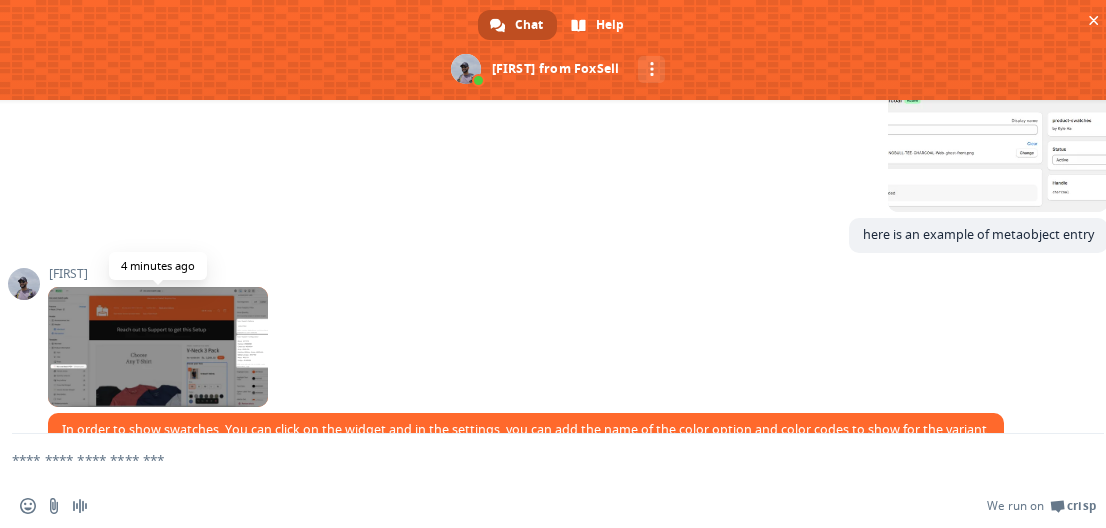click at bounding box center (158, 347) 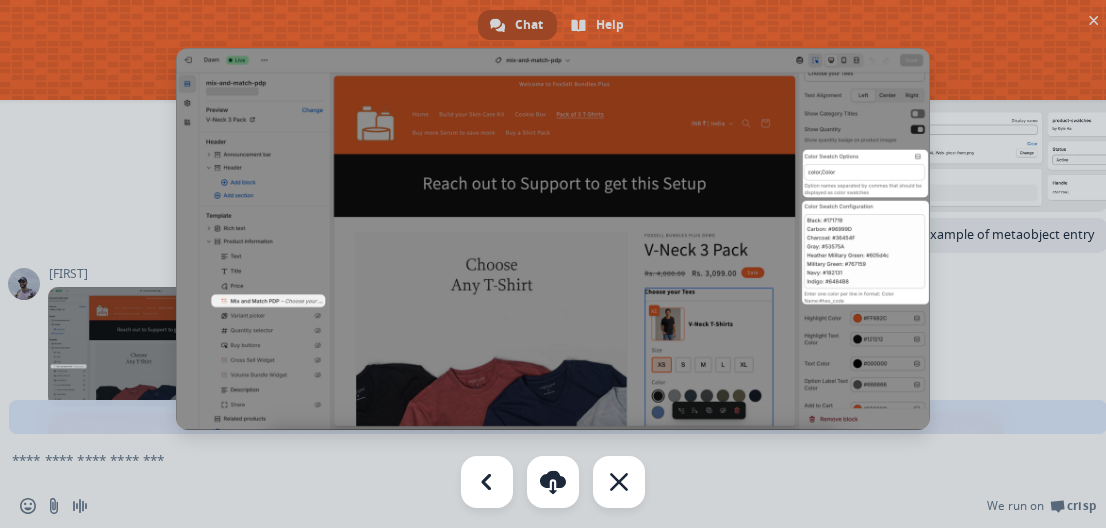 drag, startPoint x: 720, startPoint y: 230, endPoint x: 716, endPoint y: 219, distance: 11.7046995 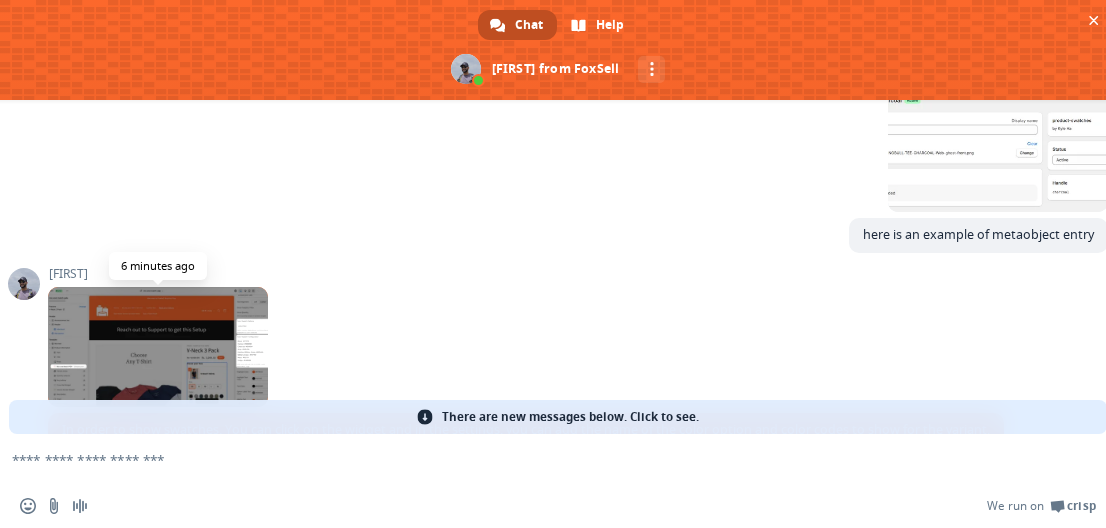click at bounding box center (158, 347) 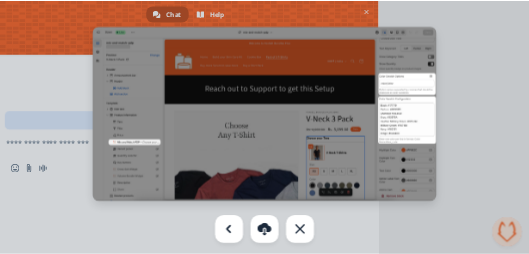 scroll, scrollTop: 767, scrollLeft: 0, axis: vertical 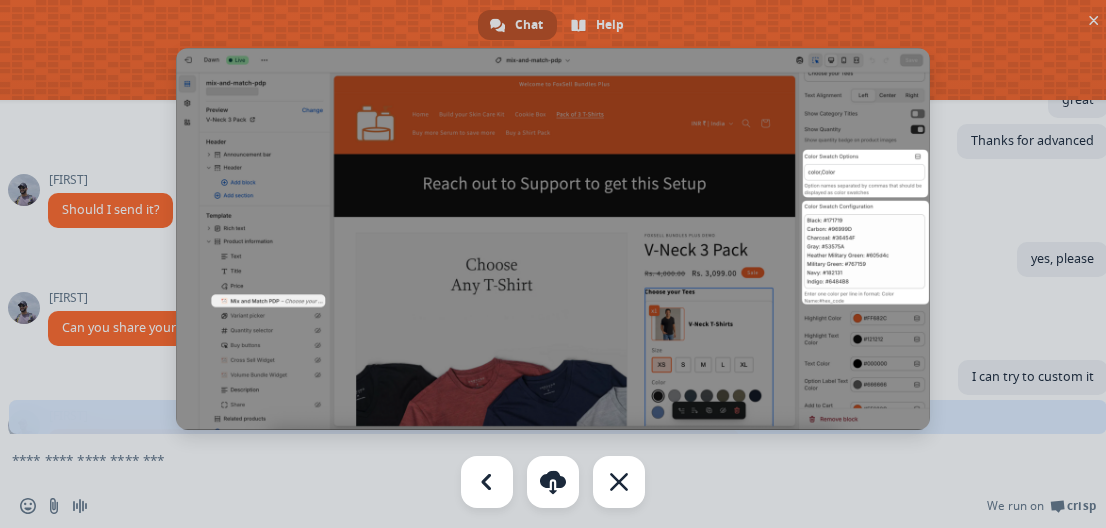 click at bounding box center [553, 239] 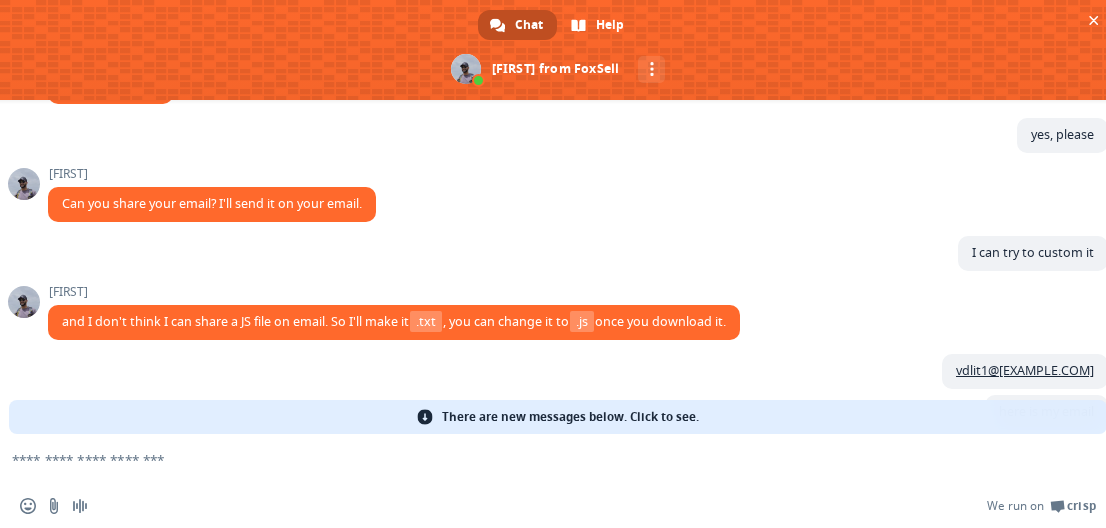 scroll, scrollTop: 3583, scrollLeft: 0, axis: vertical 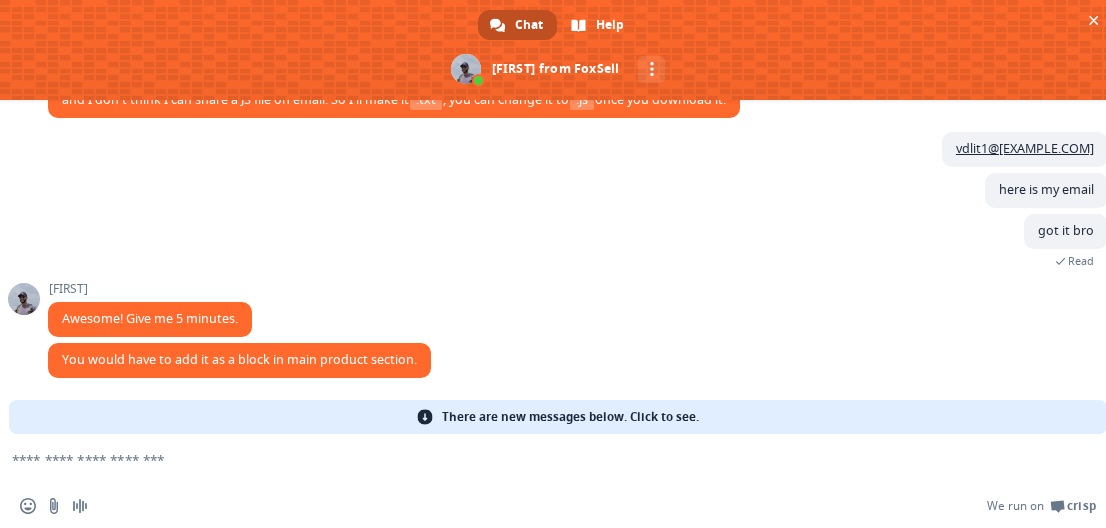 click on "There are new messages below. Click to see." at bounding box center (570, 417) 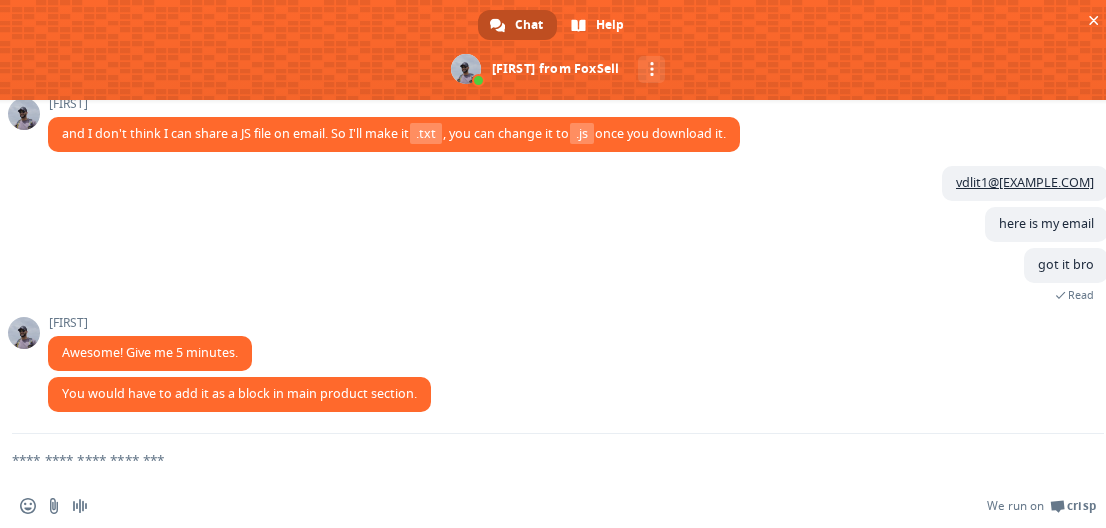scroll, scrollTop: 3549, scrollLeft: 0, axis: vertical 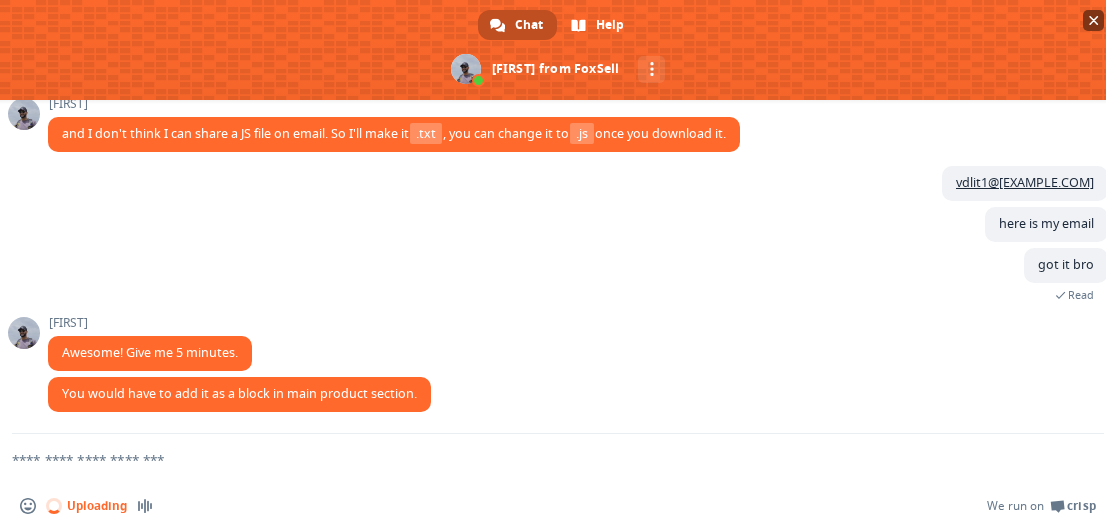type 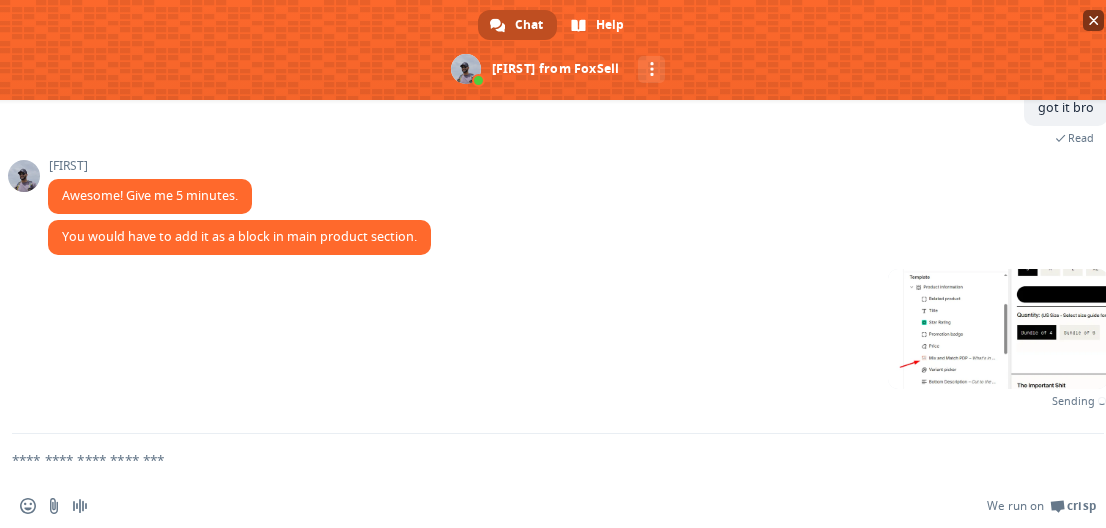 scroll, scrollTop: 3683, scrollLeft: 0, axis: vertical 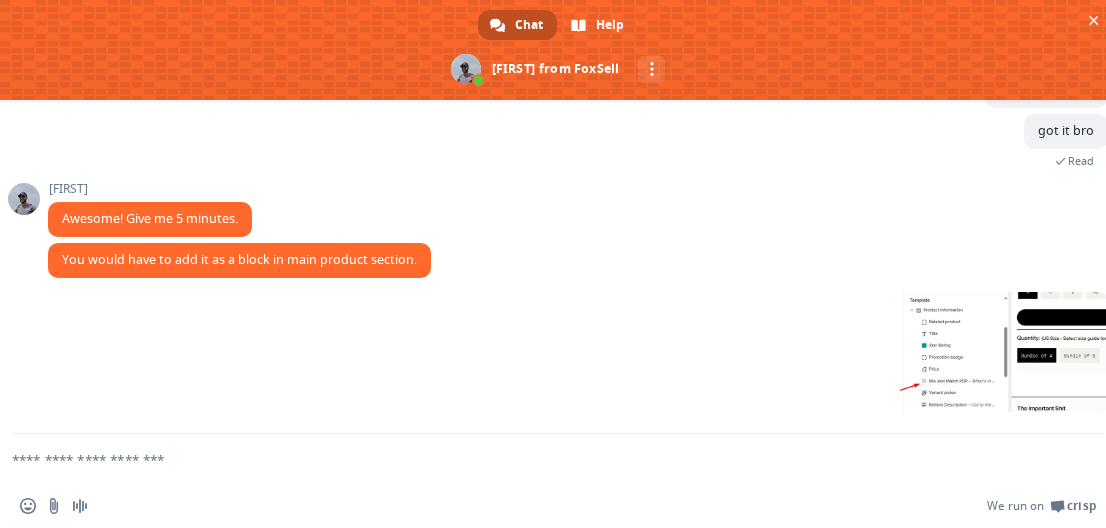 click at bounding box center [534, 459] 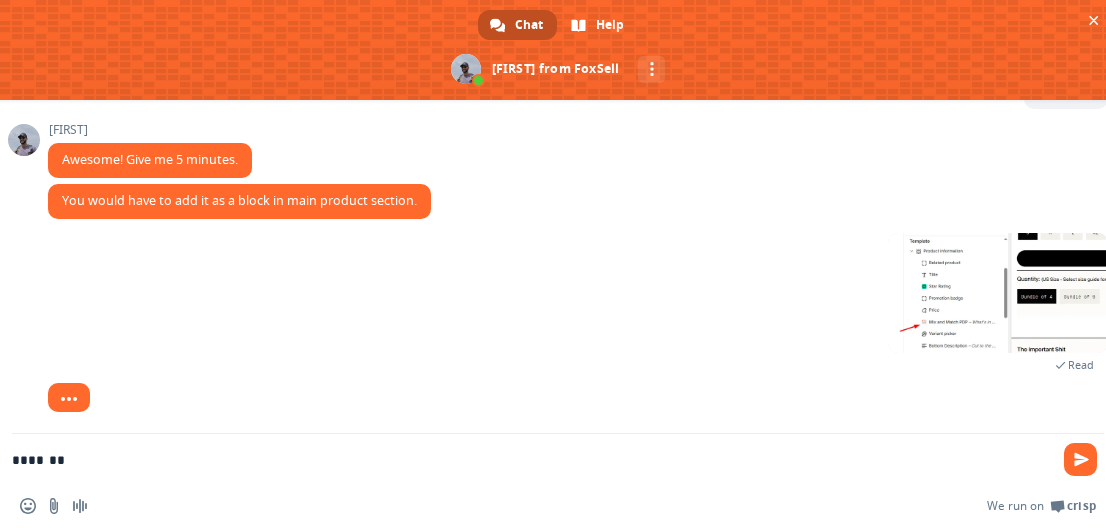 scroll, scrollTop: 3683, scrollLeft: 0, axis: vertical 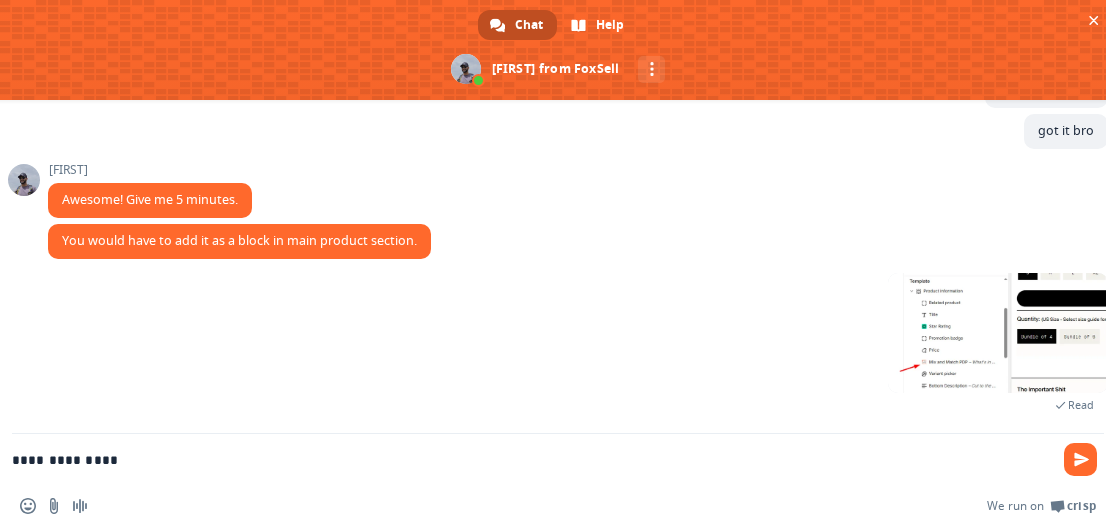 type on "**********" 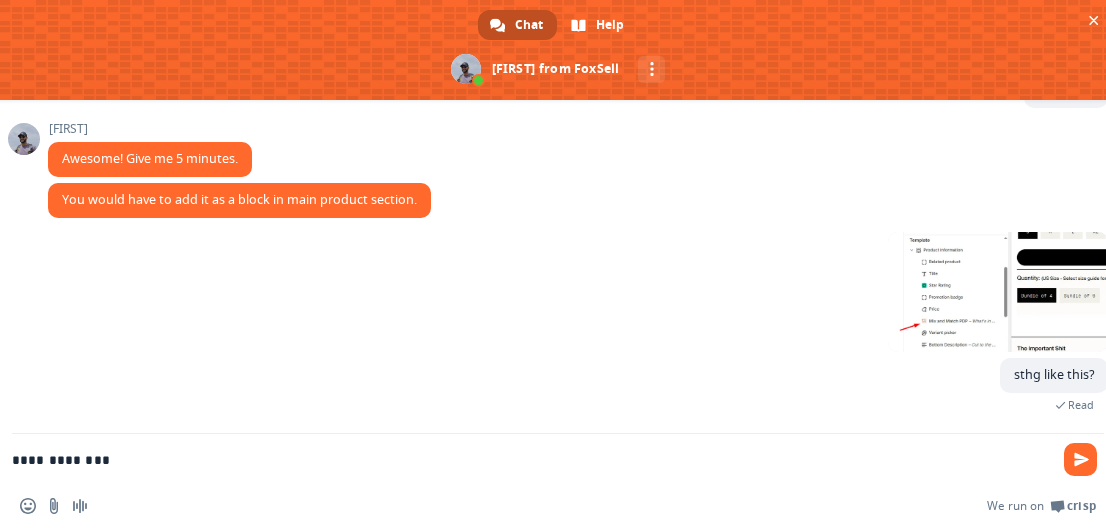 scroll, scrollTop: 3764, scrollLeft: 0, axis: vertical 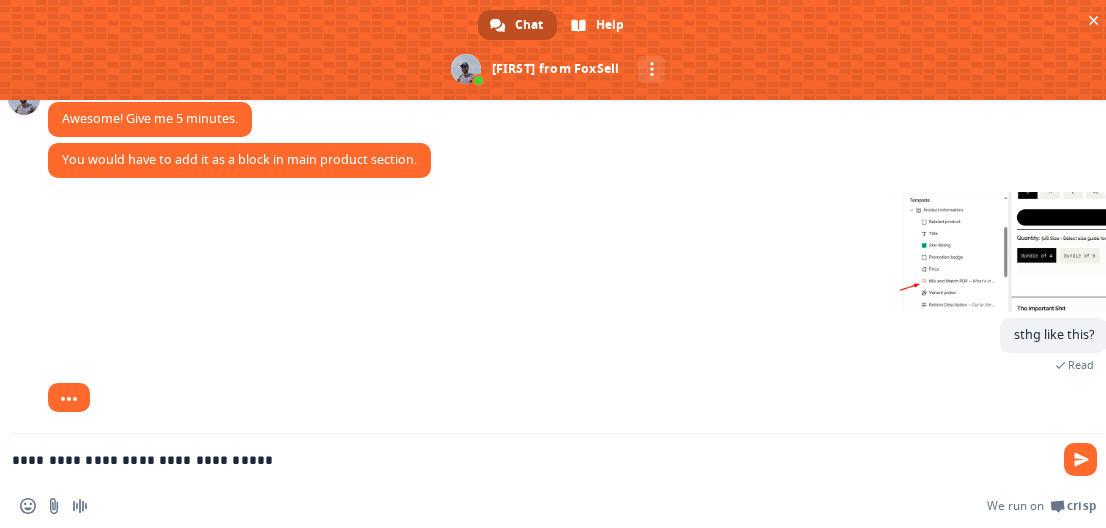 type on "**********" 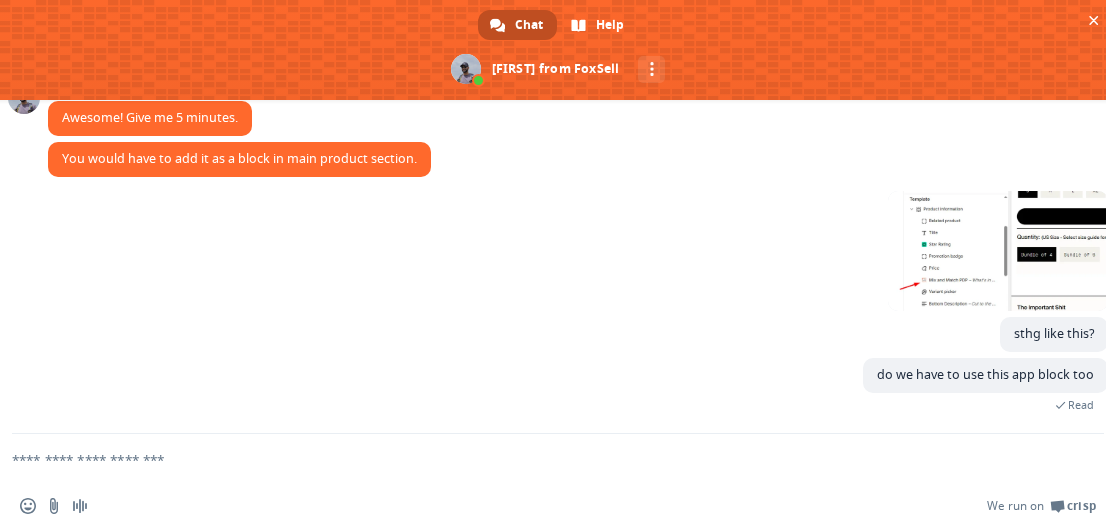scroll, scrollTop: 3852, scrollLeft: 0, axis: vertical 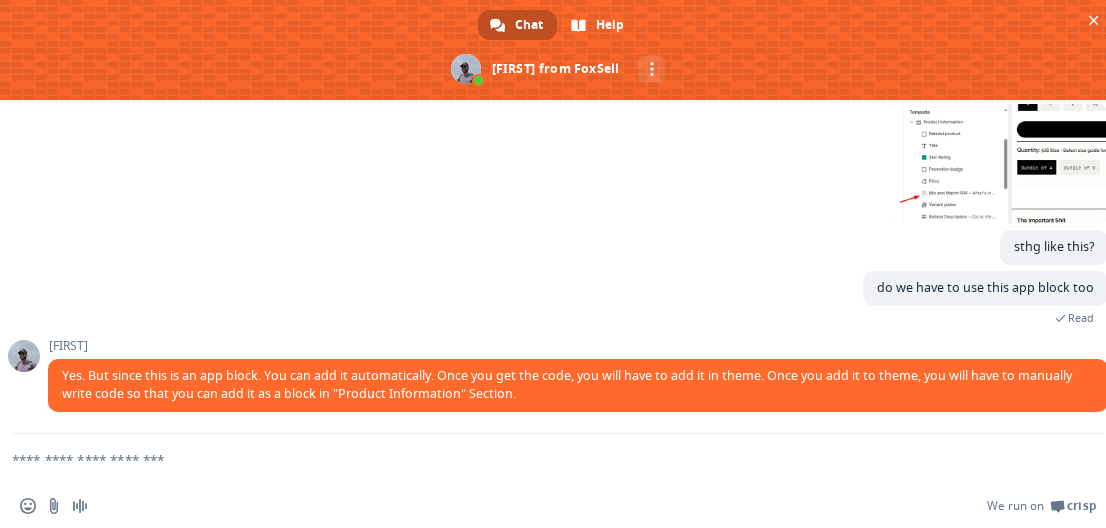 click at bounding box center (534, 459) 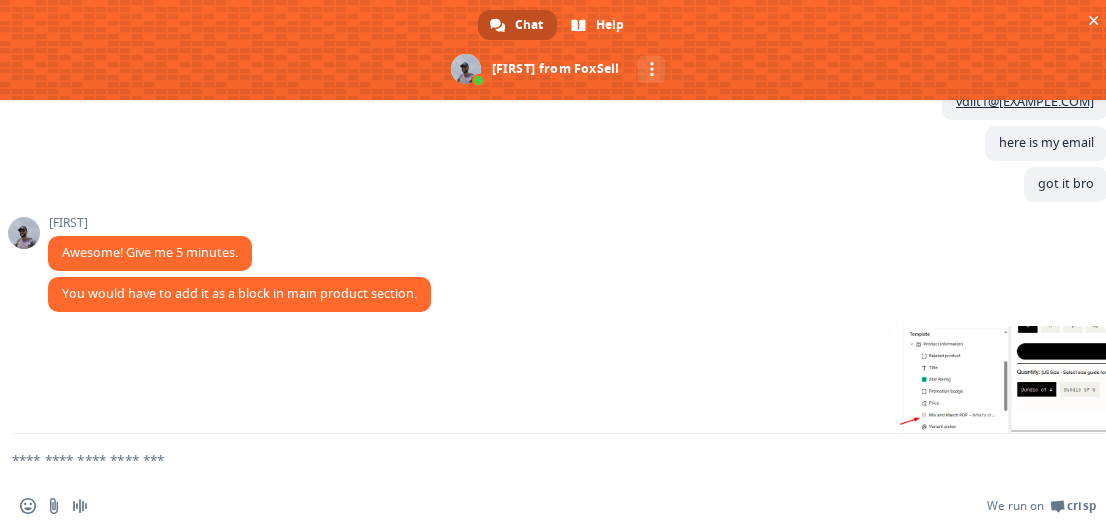 scroll, scrollTop: 3852, scrollLeft: 0, axis: vertical 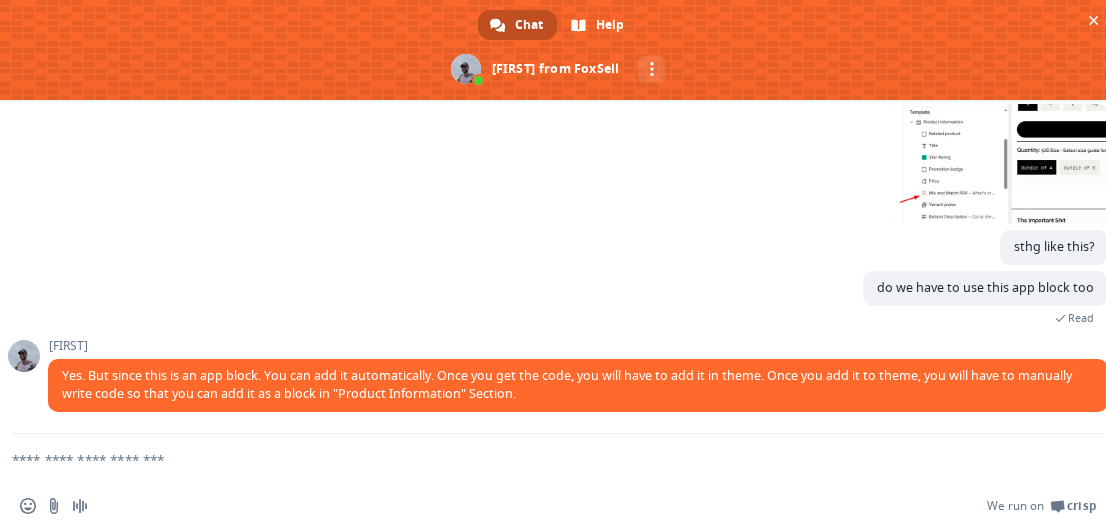 click at bounding box center (534, 459) 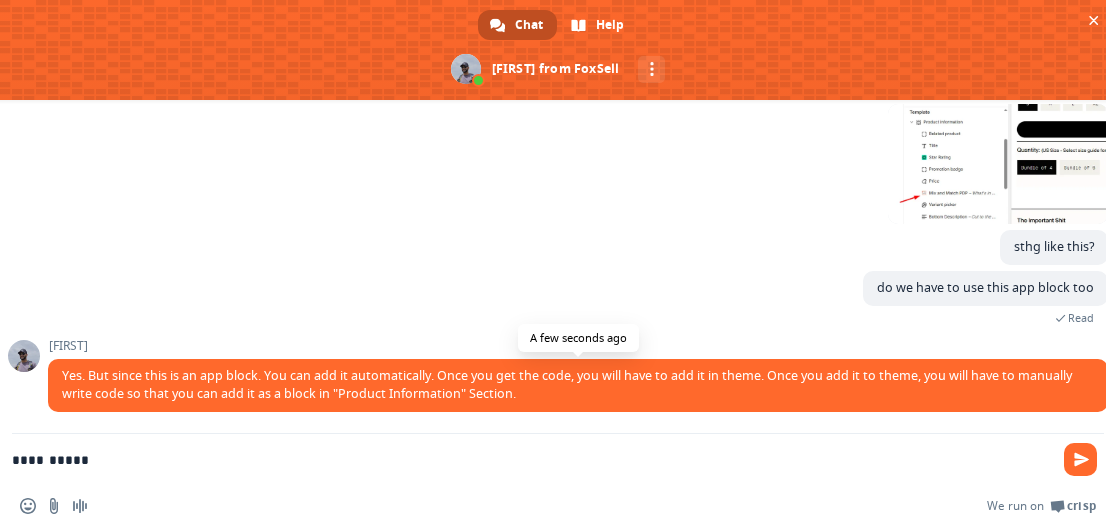 type on "**********" 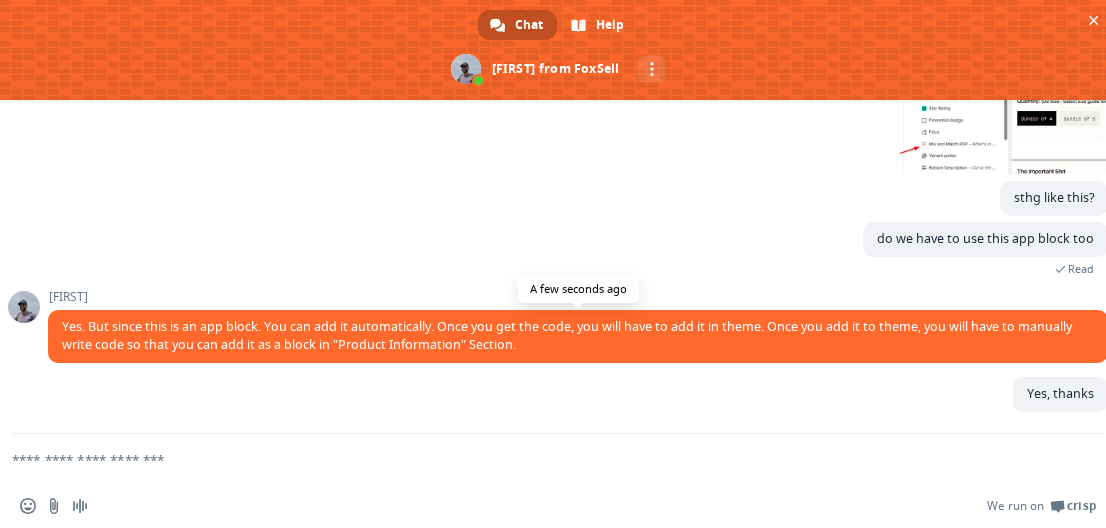 scroll, scrollTop: 3901, scrollLeft: 0, axis: vertical 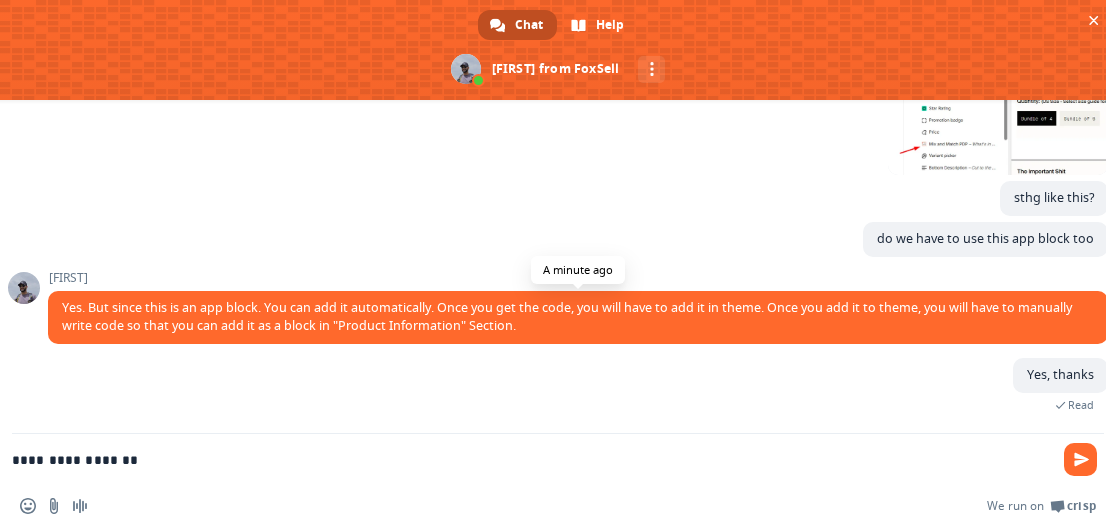 type on "**********" 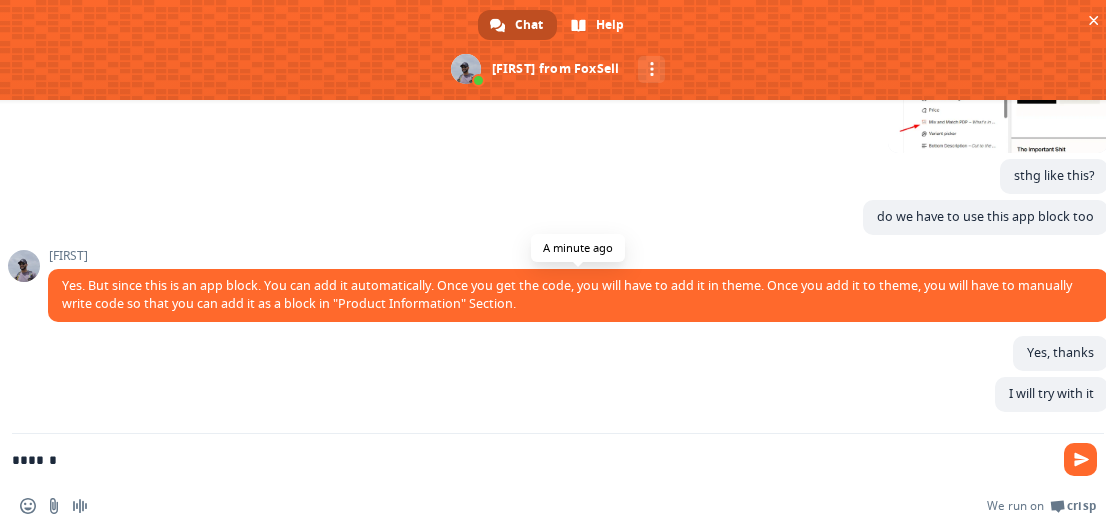 scroll, scrollTop: 3942, scrollLeft: 0, axis: vertical 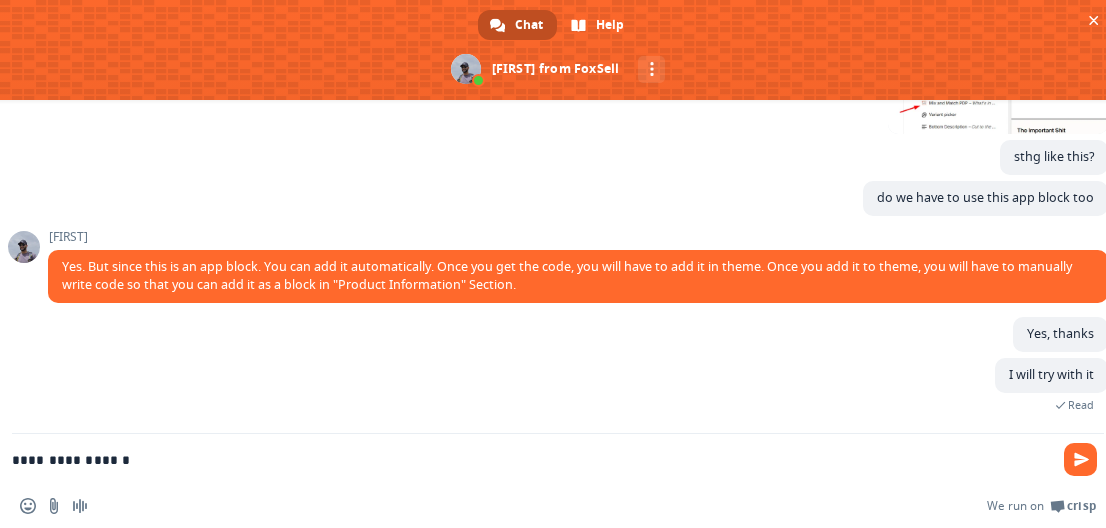 type on "**********" 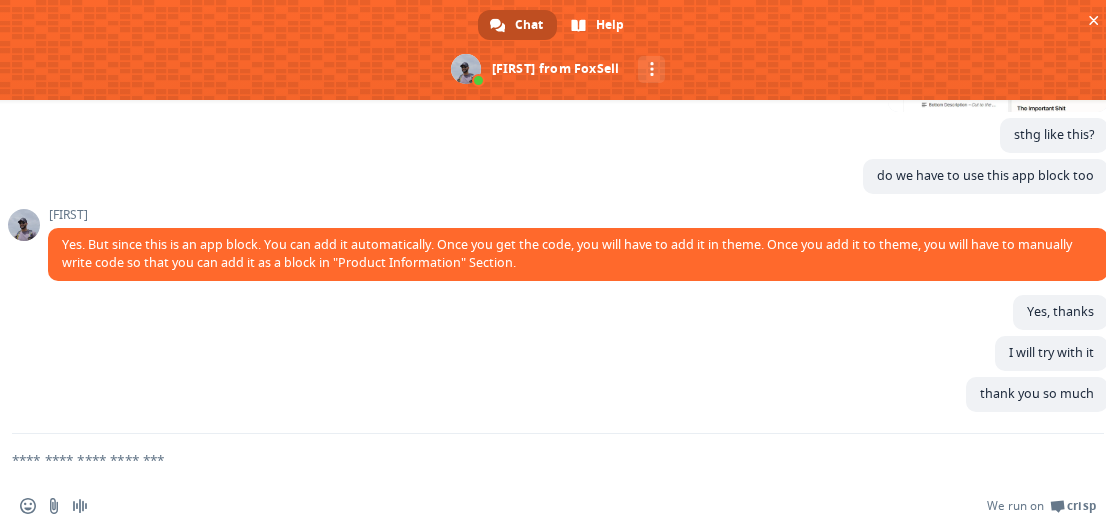 scroll, scrollTop: 3983, scrollLeft: 0, axis: vertical 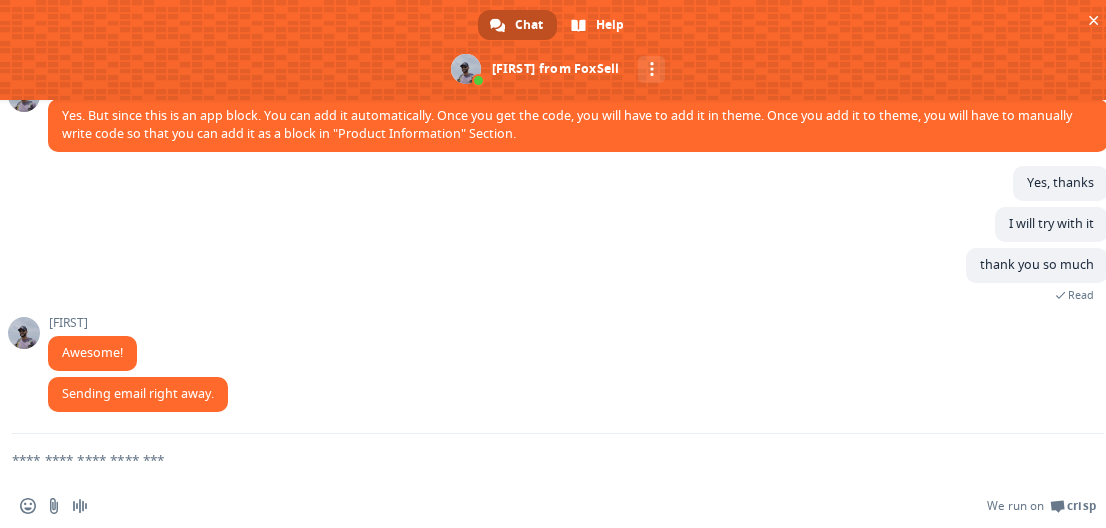 click at bounding box center [534, 459] 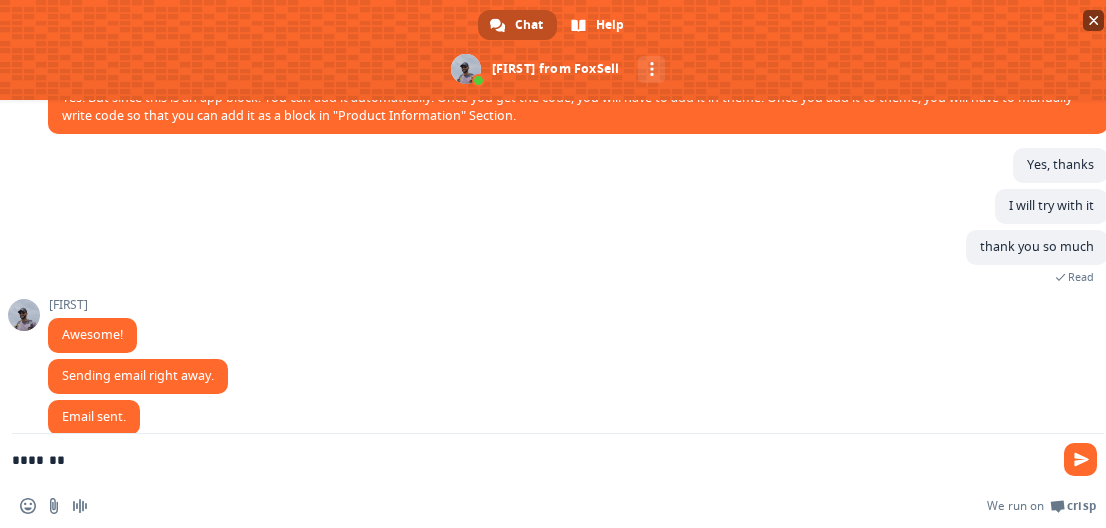 scroll, scrollTop: 4134, scrollLeft: 0, axis: vertical 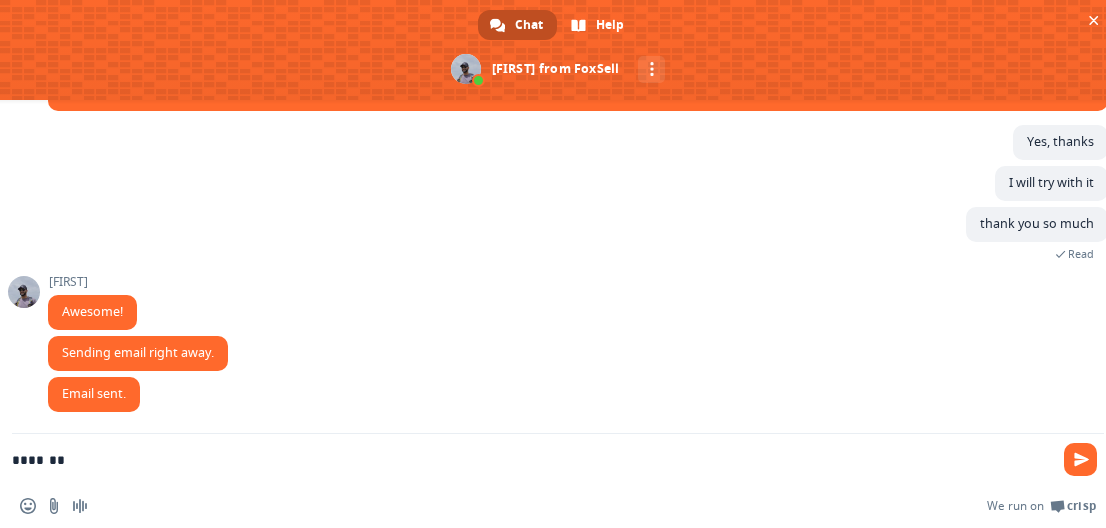 type on "******" 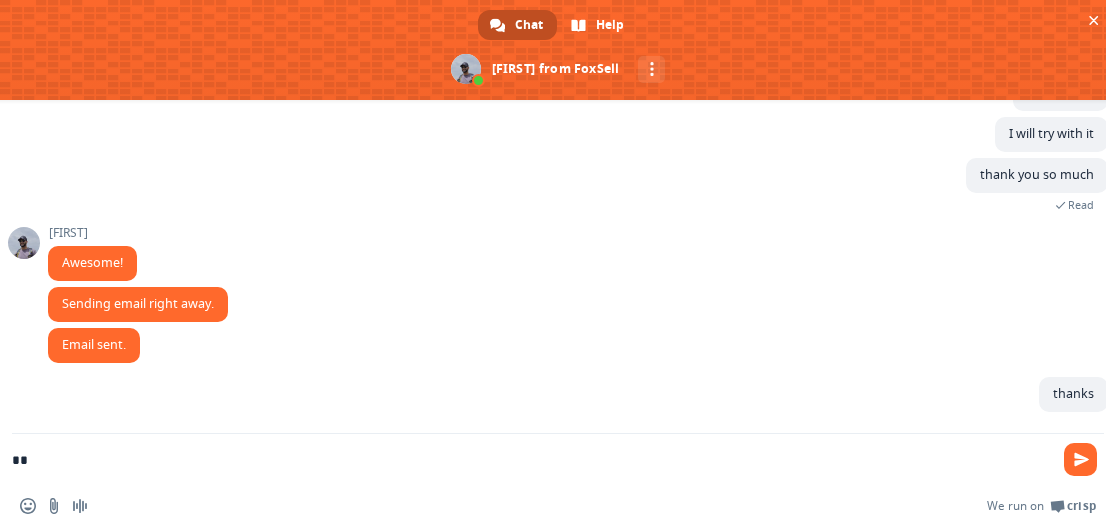 scroll, scrollTop: 4183, scrollLeft: 0, axis: vertical 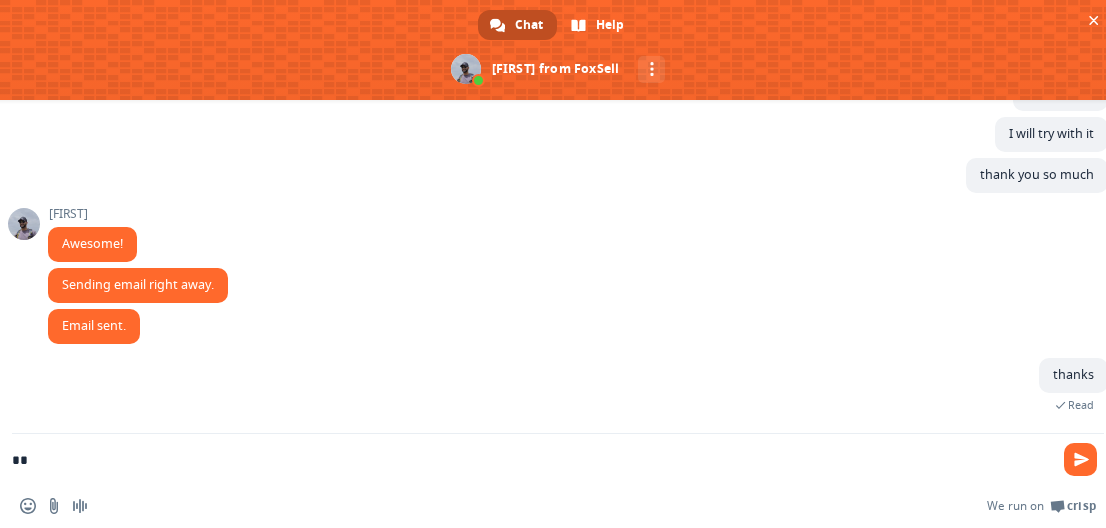 type on "*" 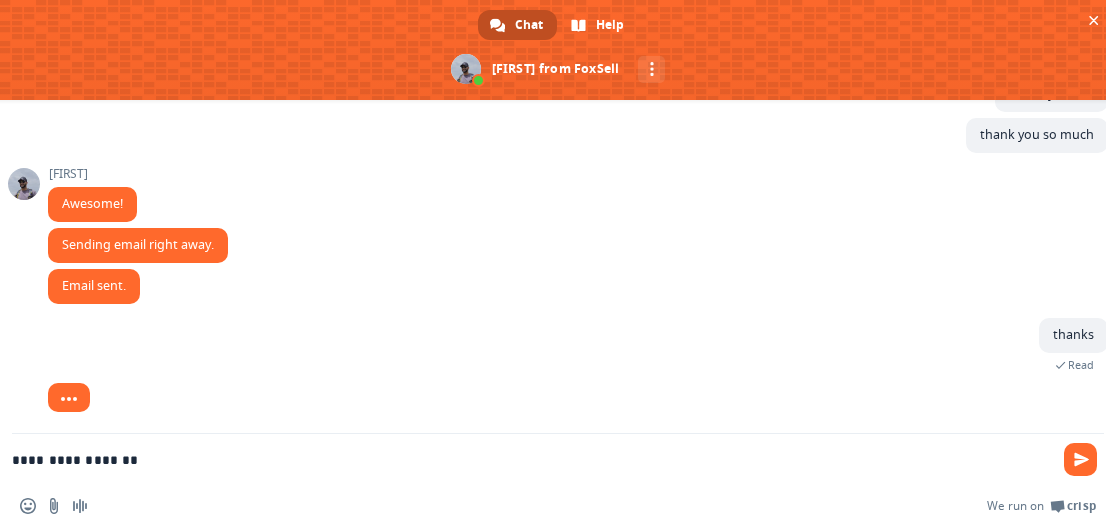 scroll, scrollTop: 4252, scrollLeft: 0, axis: vertical 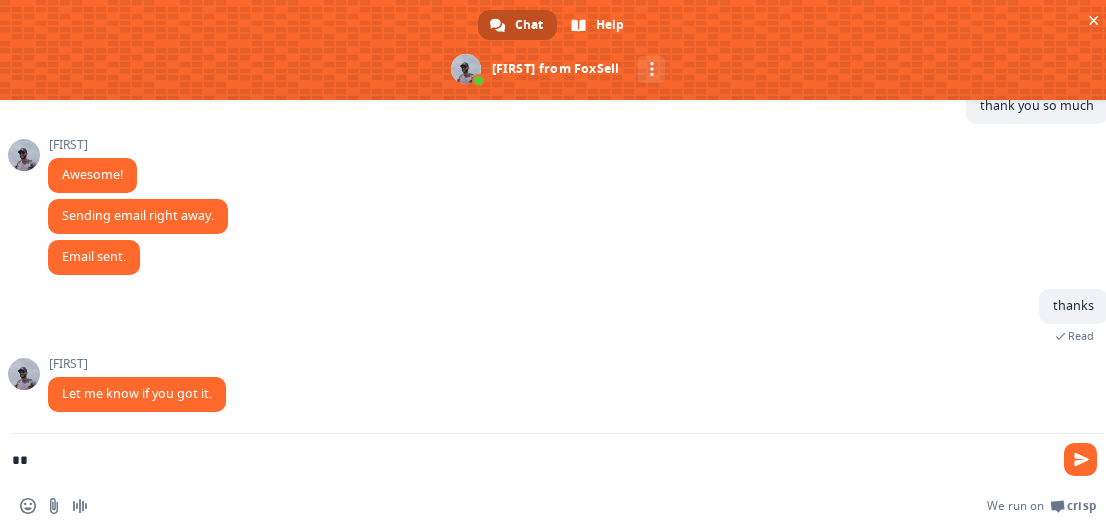 type on "*" 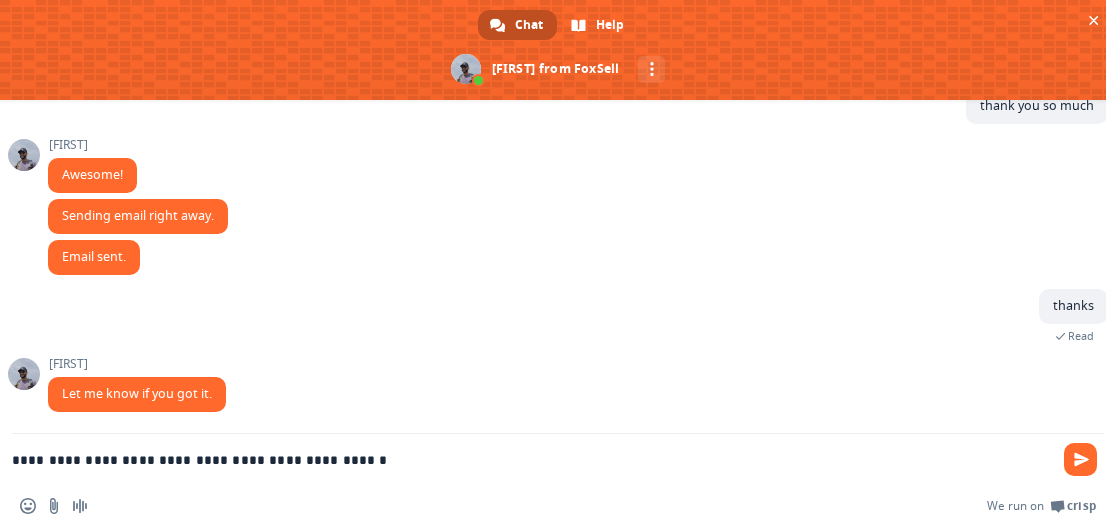 type on "**********" 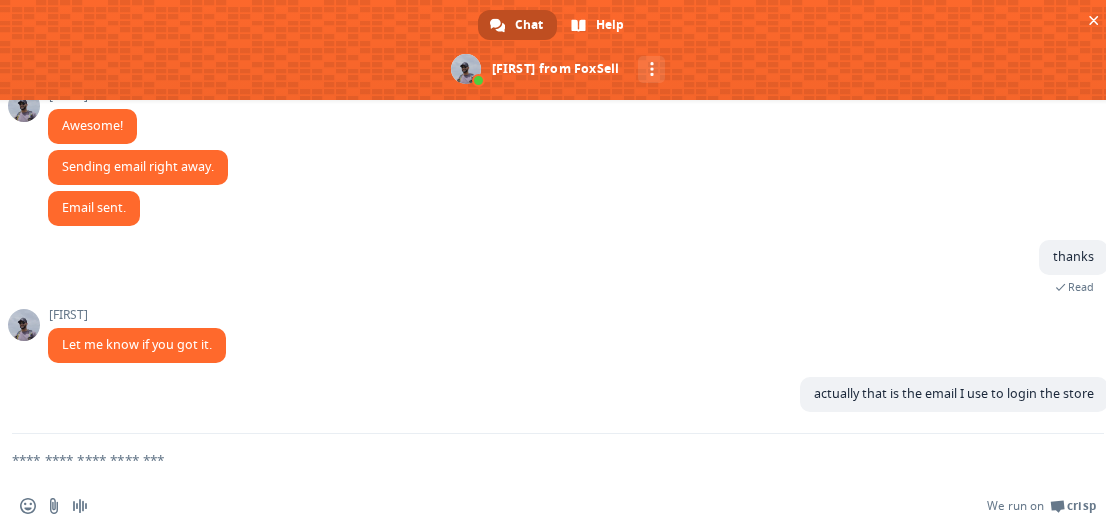 scroll, scrollTop: 4301, scrollLeft: 0, axis: vertical 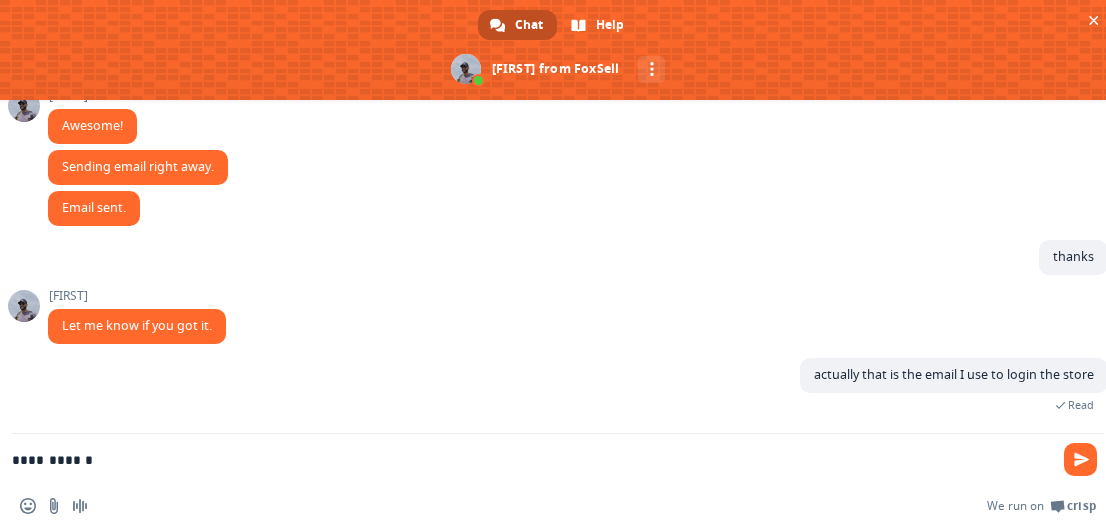 type on "**********" 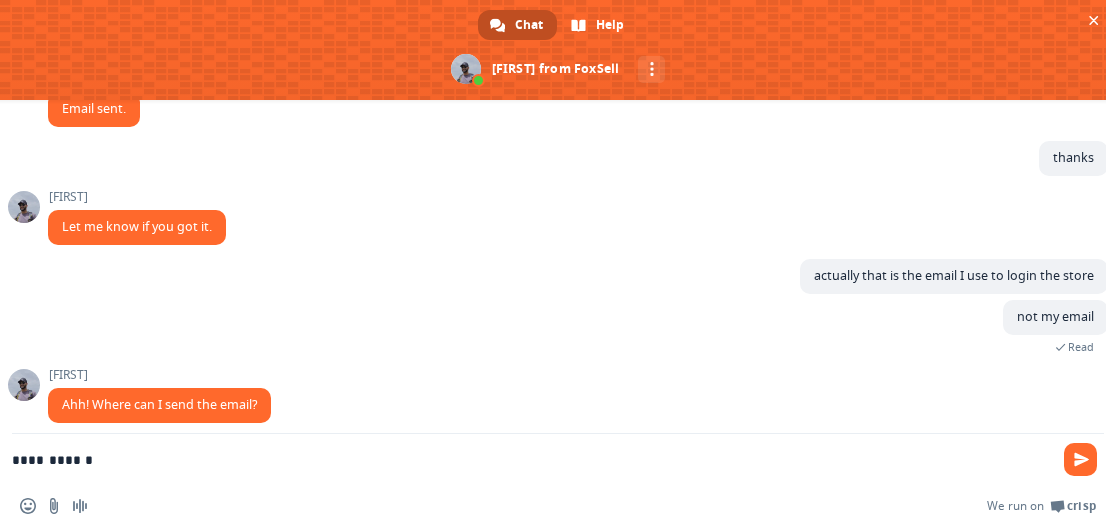 scroll, scrollTop: 4411, scrollLeft: 0, axis: vertical 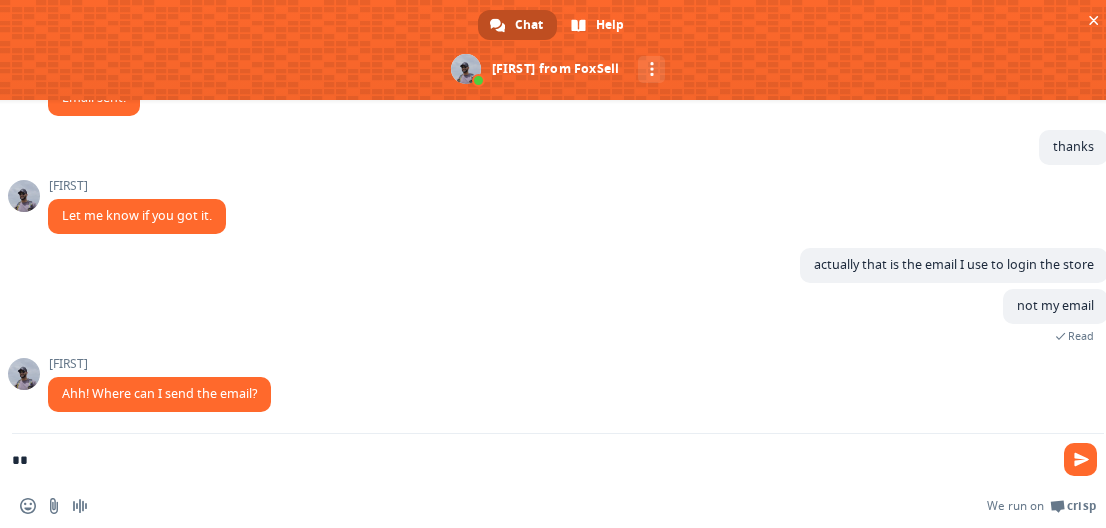 type on "*" 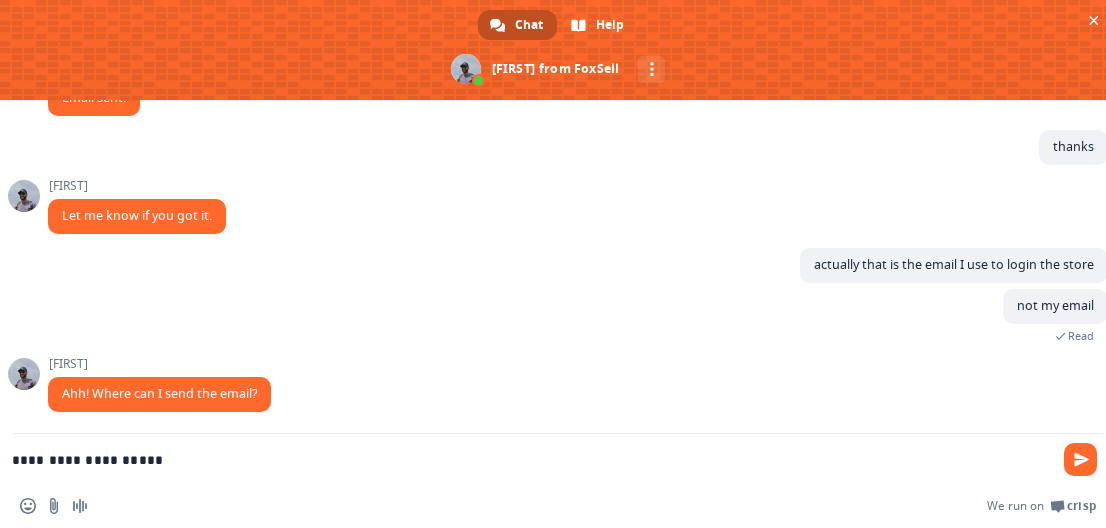 type on "**********" 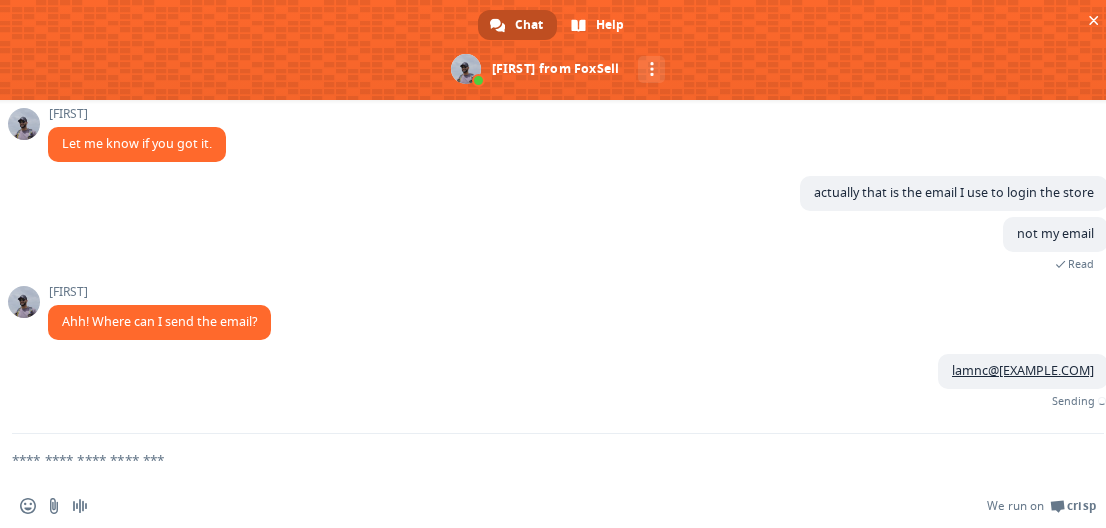 scroll, scrollTop: 4460, scrollLeft: 0, axis: vertical 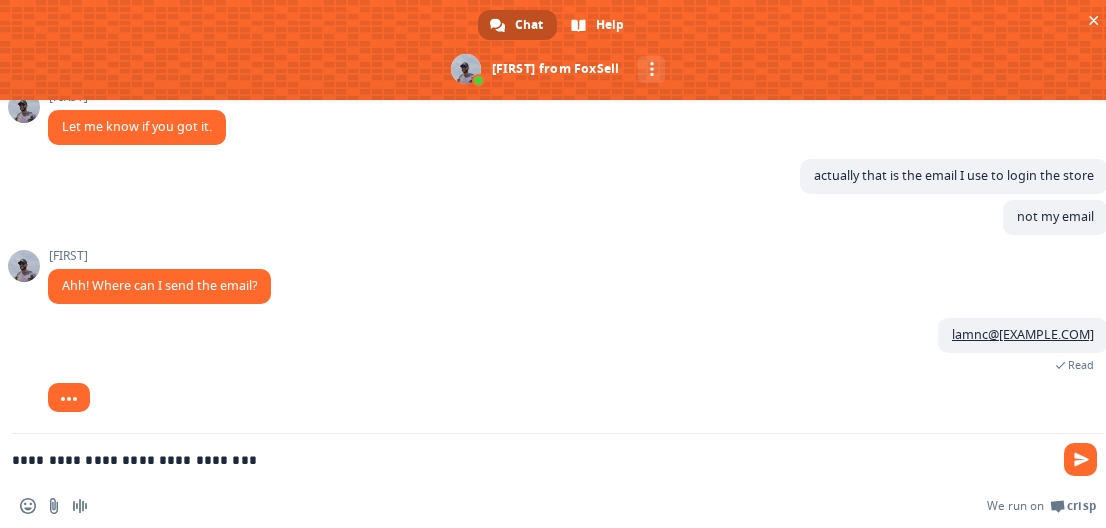 type on "**********" 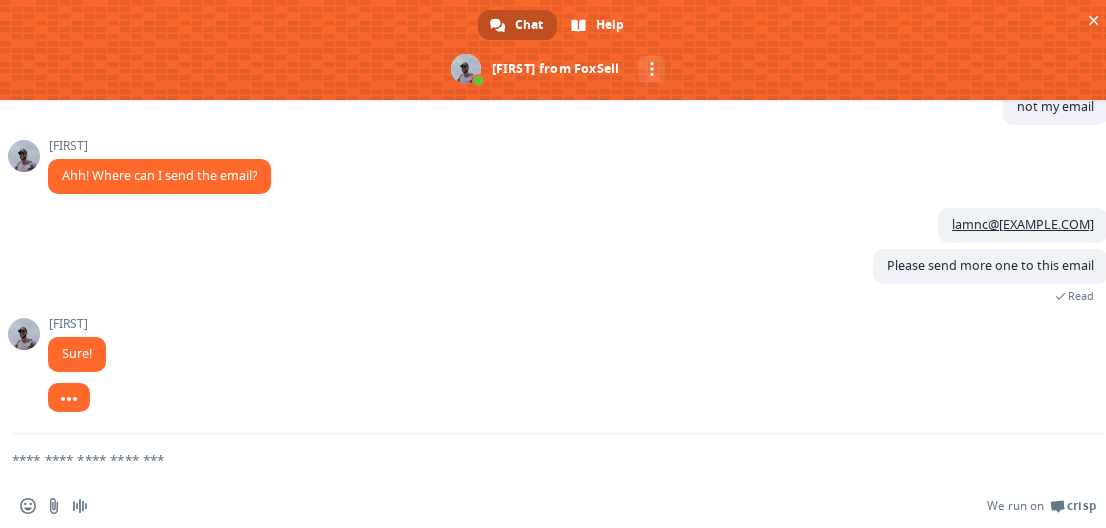 scroll, scrollTop: 4611, scrollLeft: 0, axis: vertical 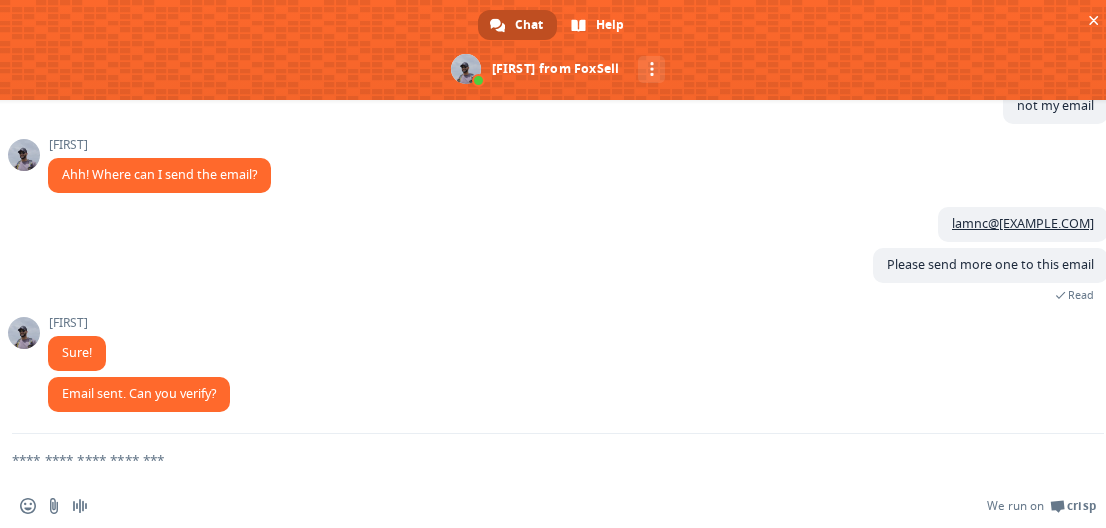 drag, startPoint x: 301, startPoint y: 464, endPoint x: 321, endPoint y: 457, distance: 21.189621 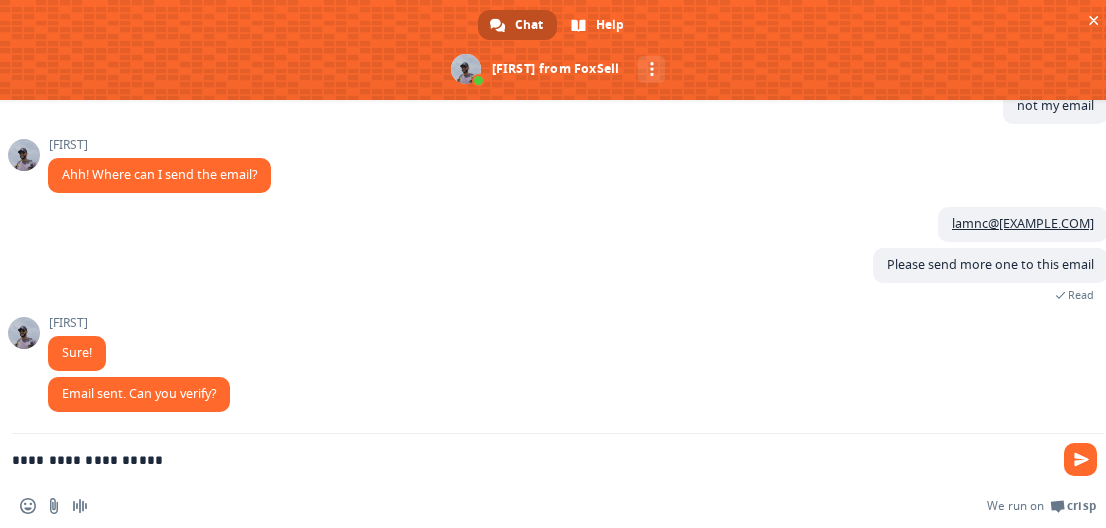 type on "**********" 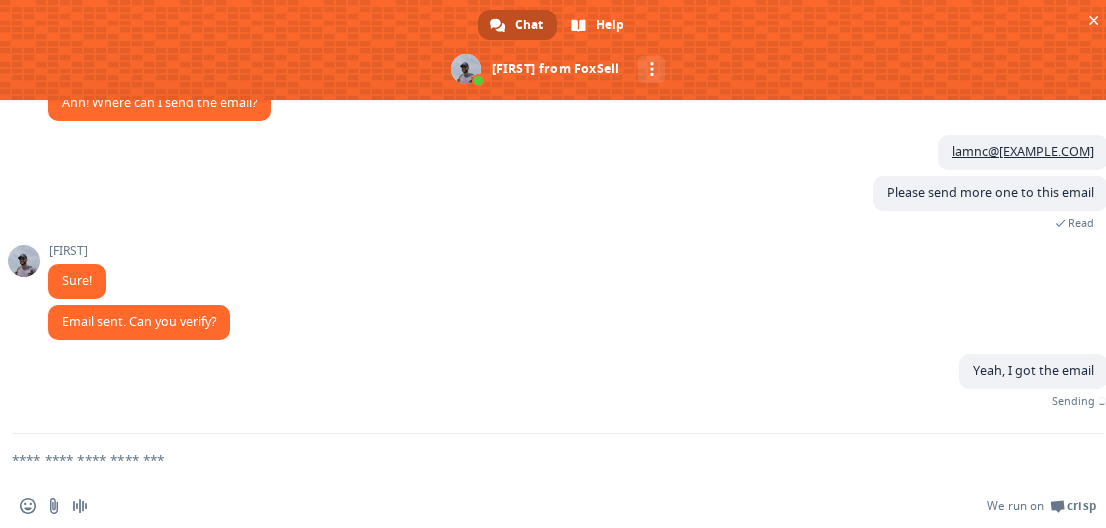 scroll, scrollTop: 4660, scrollLeft: 0, axis: vertical 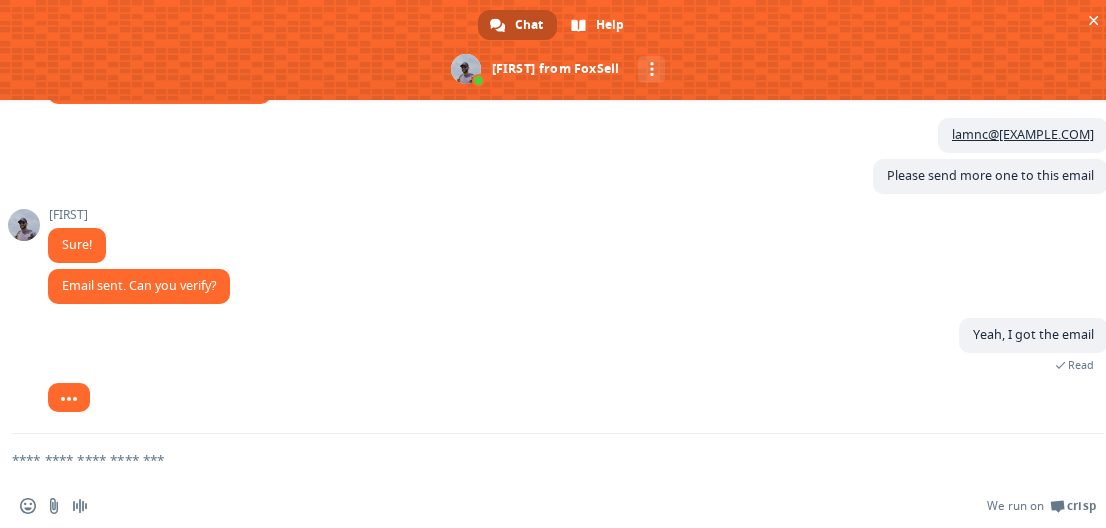 click at bounding box center [534, 459] 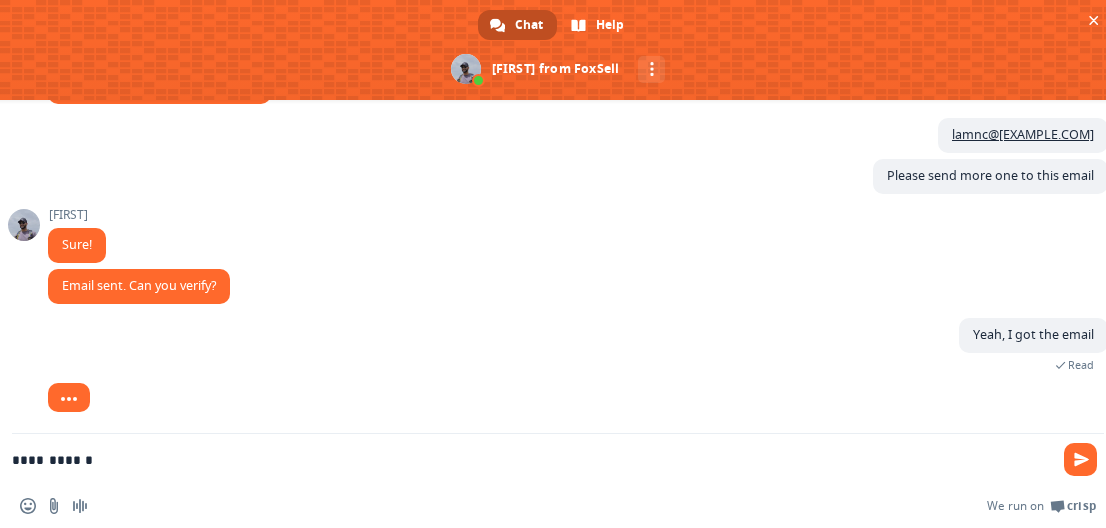 type on "**********" 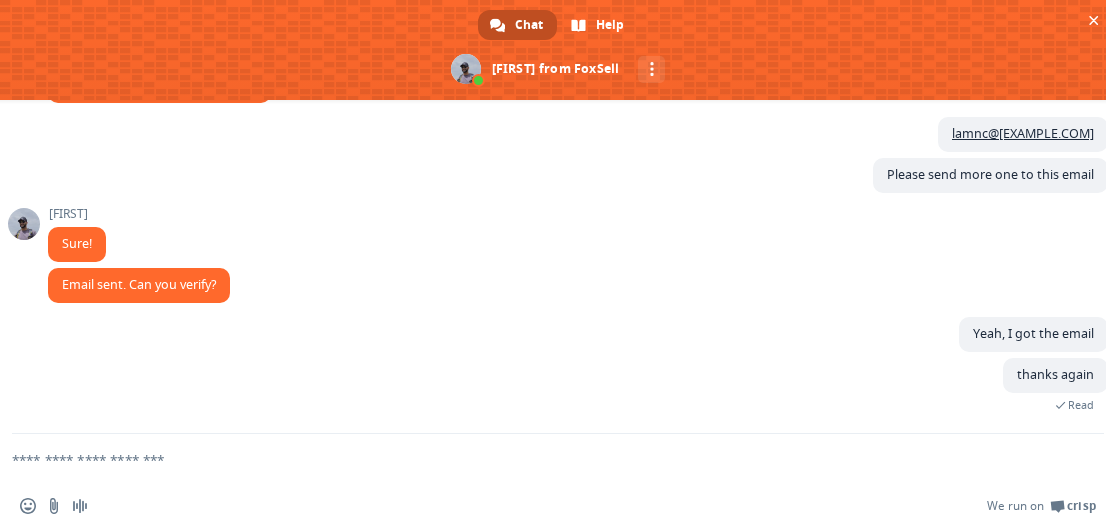 scroll, scrollTop: 4806, scrollLeft: 0, axis: vertical 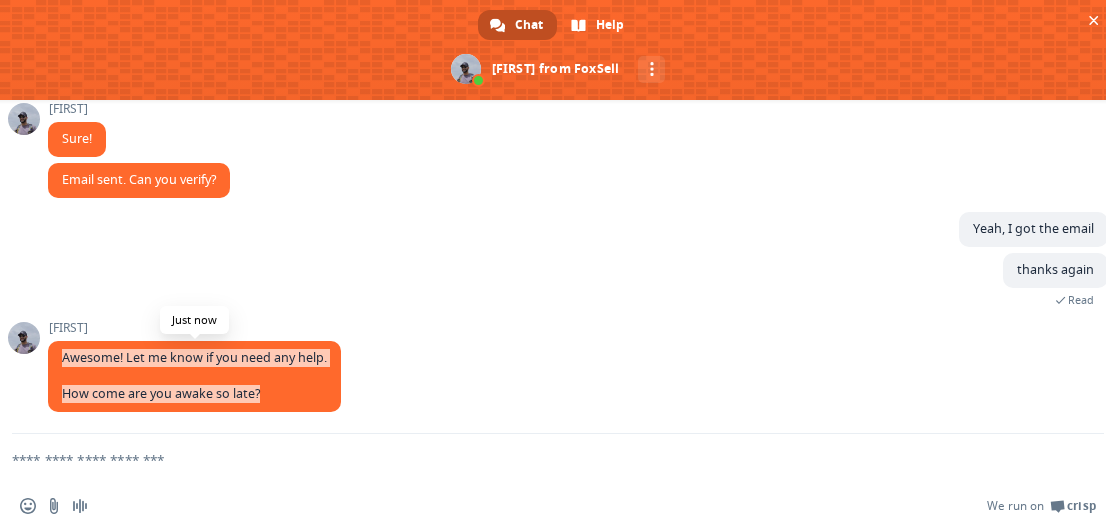 drag, startPoint x: 60, startPoint y: 354, endPoint x: 309, endPoint y: 400, distance: 253.21335 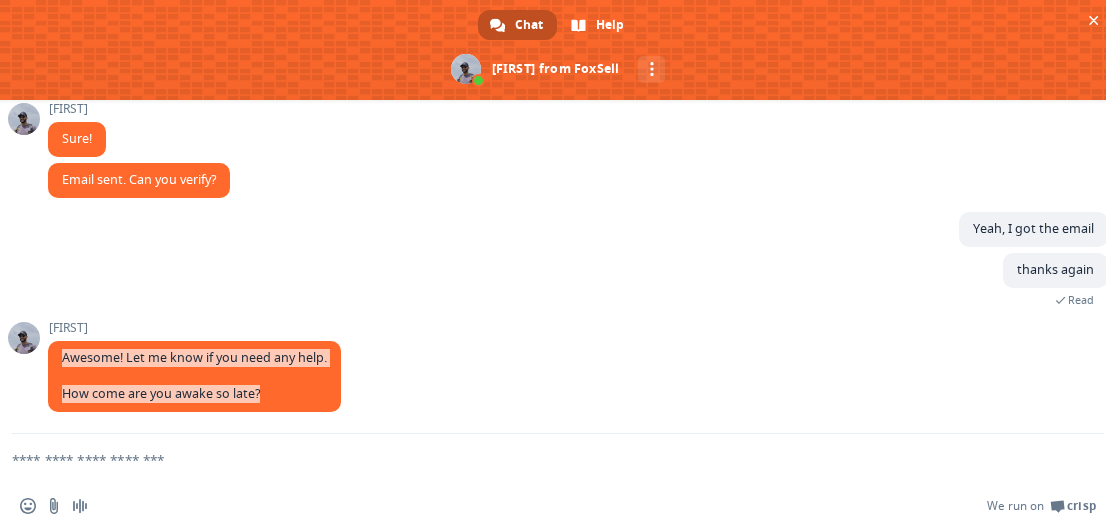 click at bounding box center [24, 119] 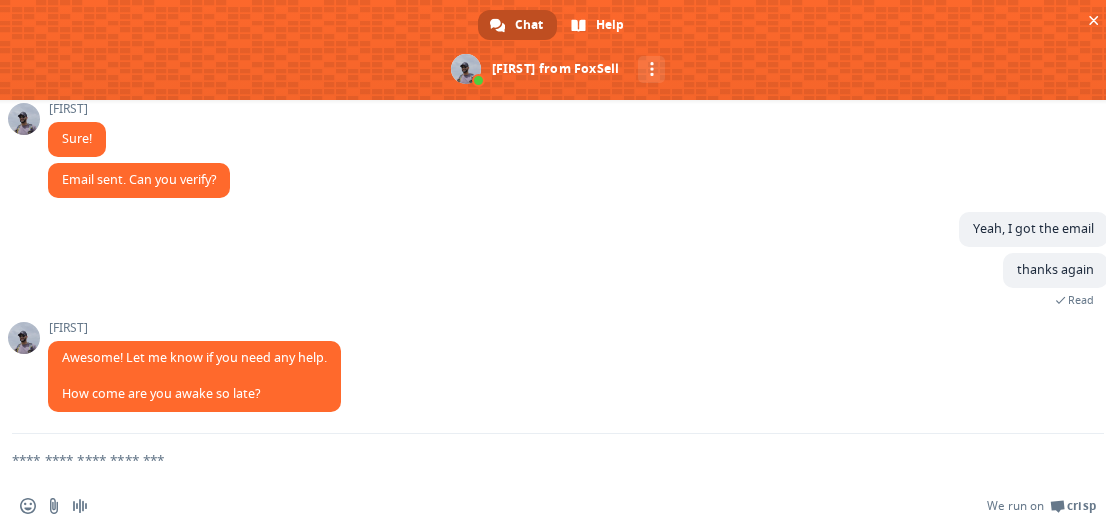 click at bounding box center [24, 338] 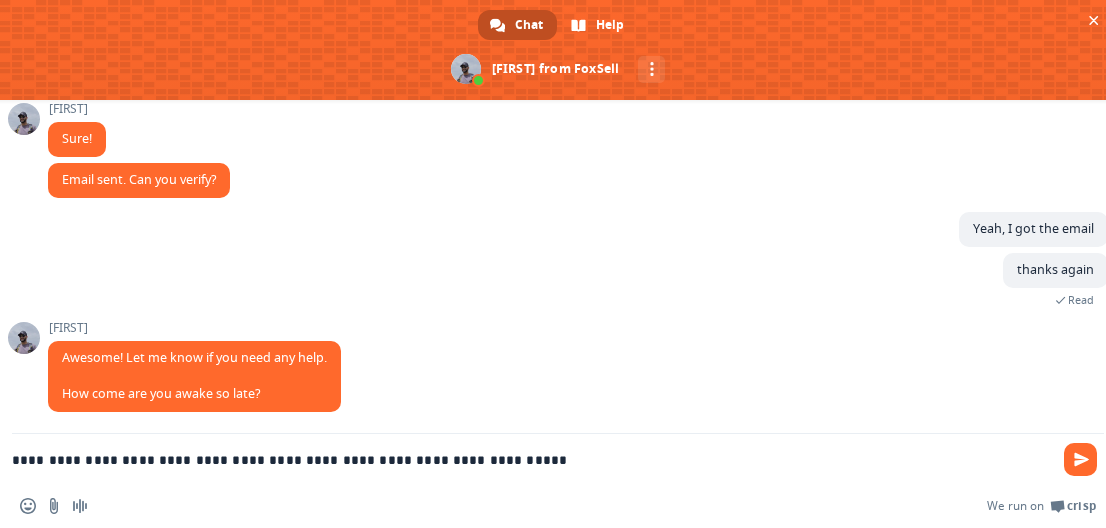 type on "**********" 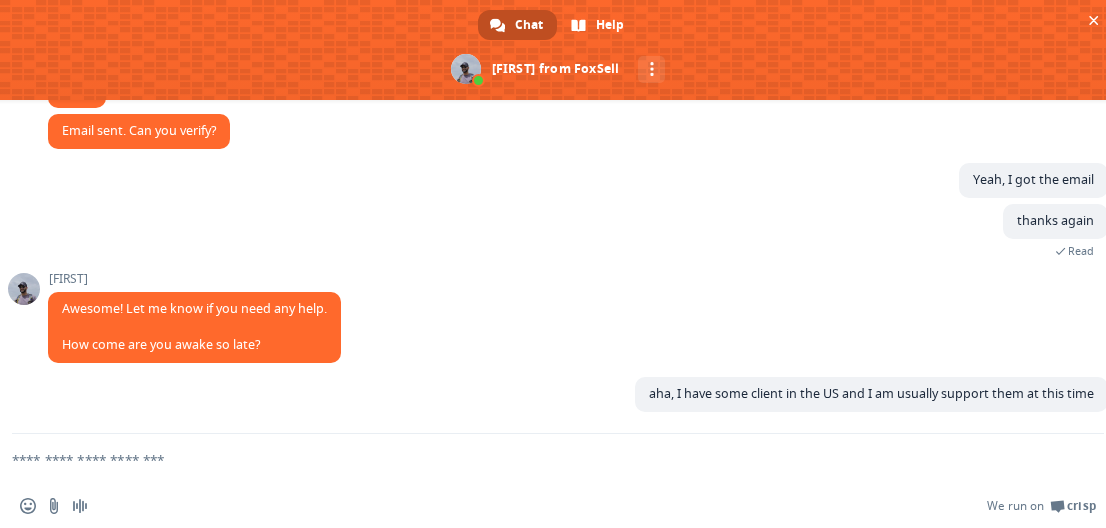 scroll, scrollTop: 4855, scrollLeft: 0, axis: vertical 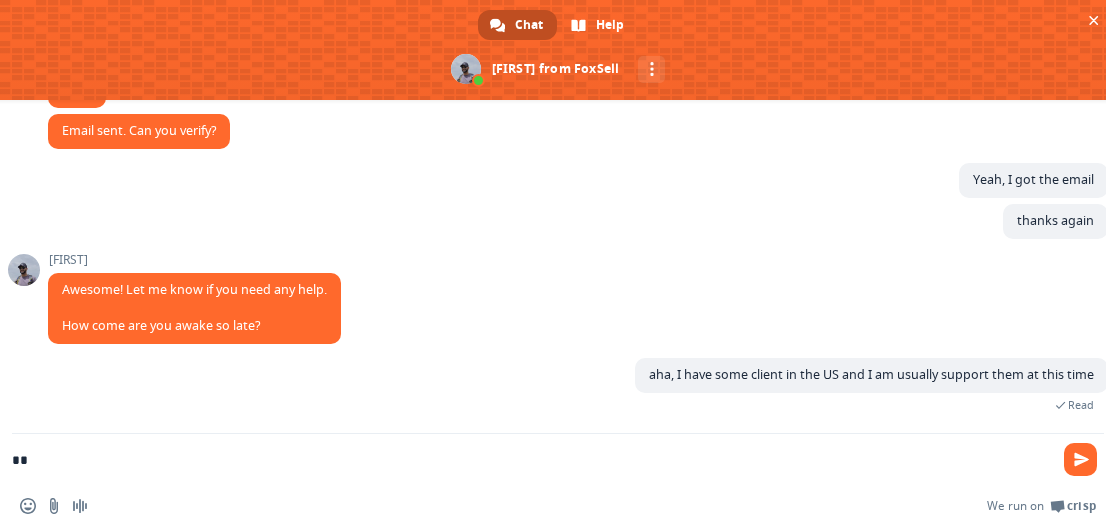 type on "*" 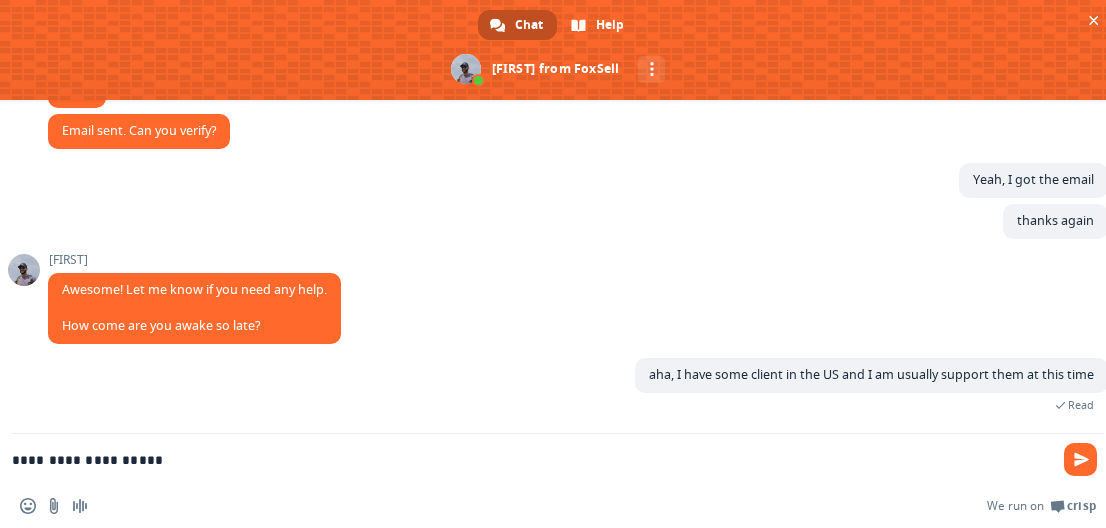 type on "**********" 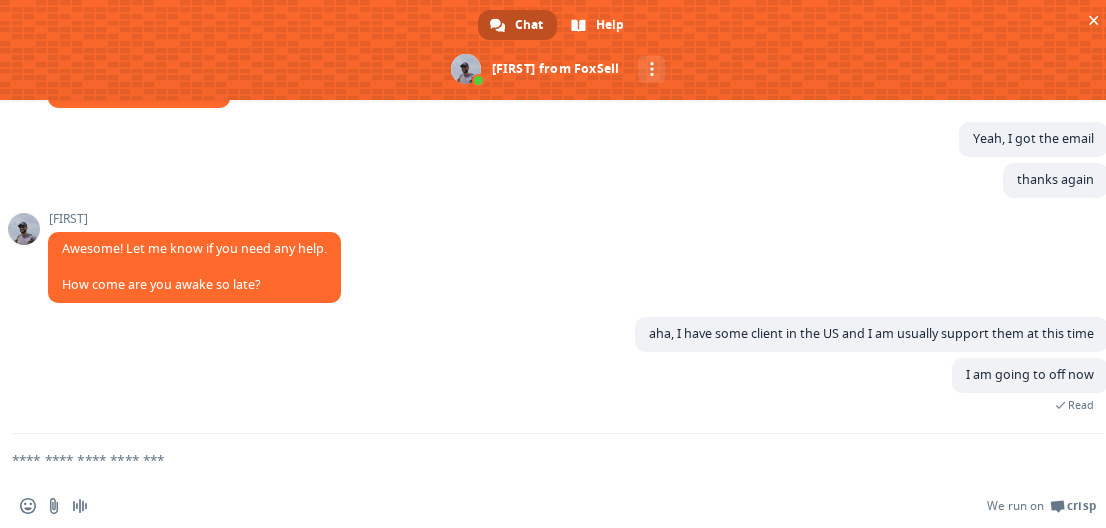 scroll, scrollTop: 4936, scrollLeft: 0, axis: vertical 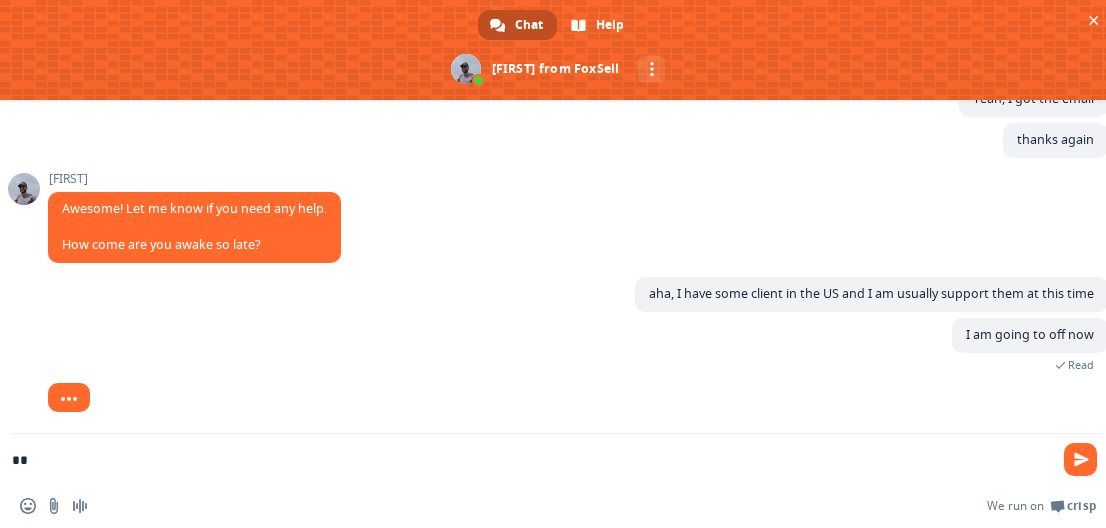 type on "*" 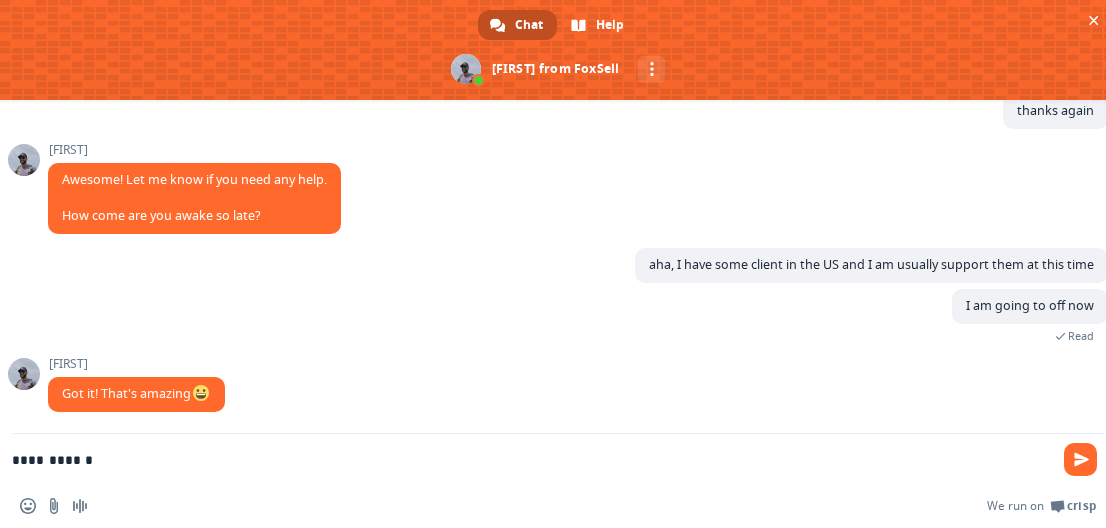 scroll, scrollTop: 5006, scrollLeft: 0, axis: vertical 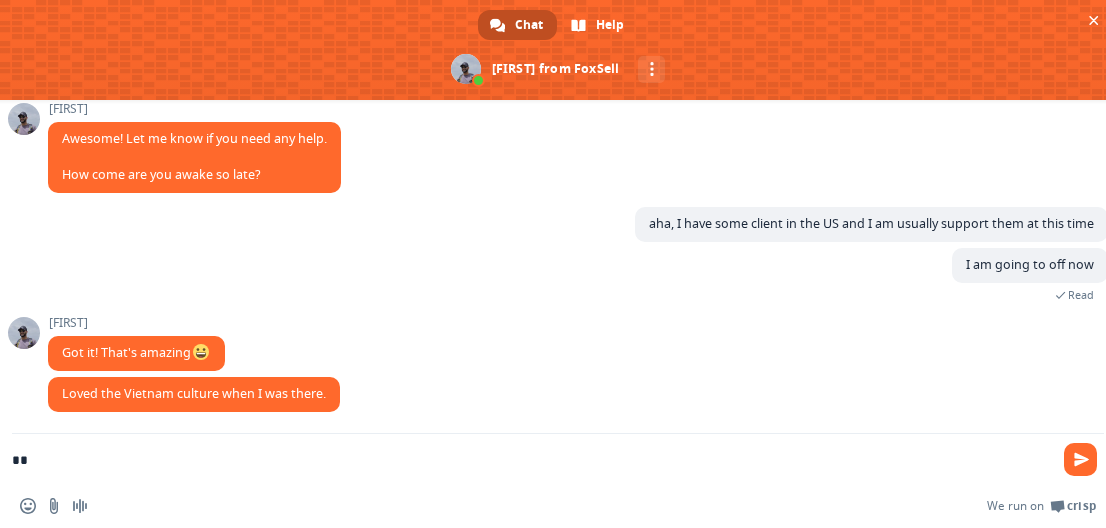 type on "*" 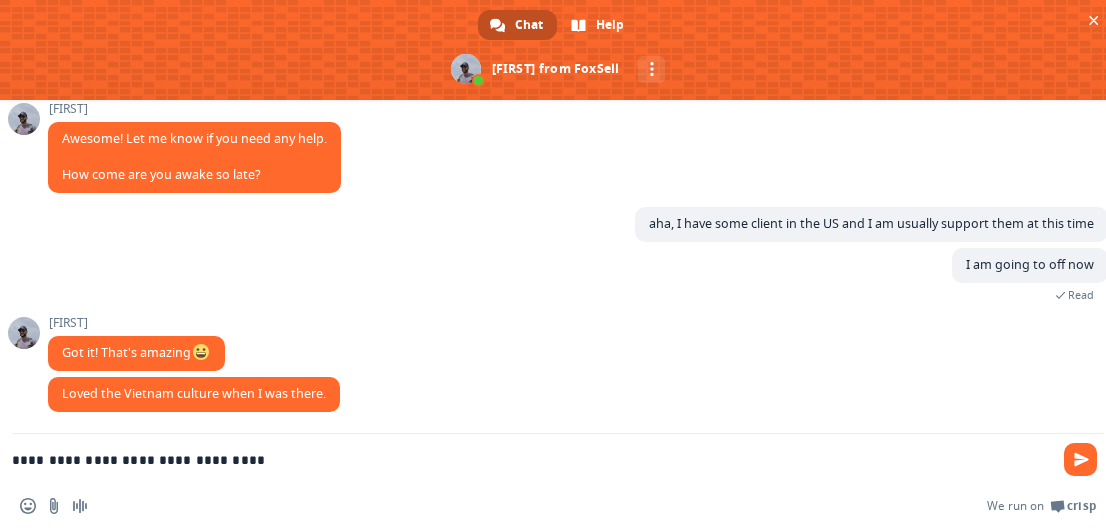 type on "**********" 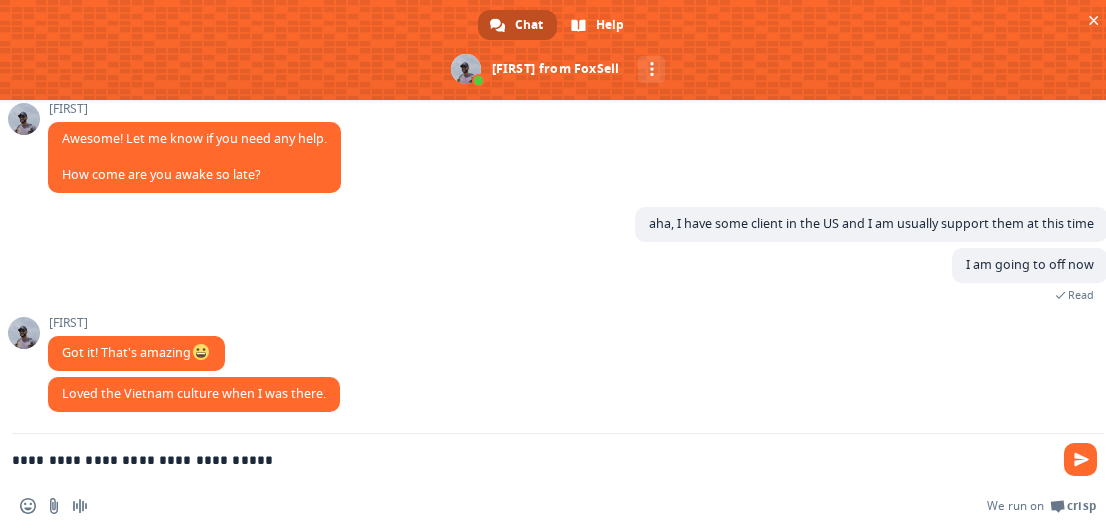 click on "**********" at bounding box center (534, 459) 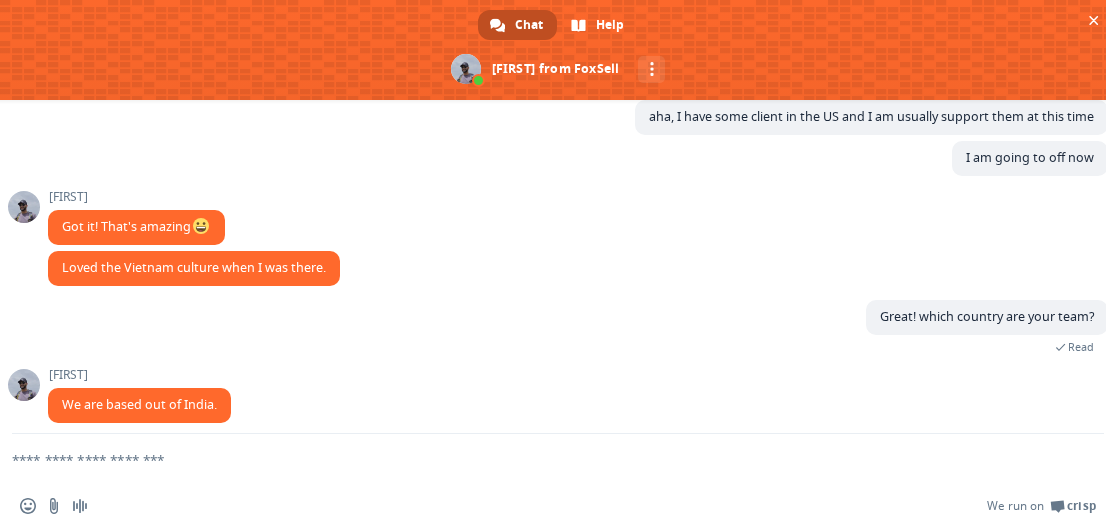scroll, scrollTop: 5124, scrollLeft: 0, axis: vertical 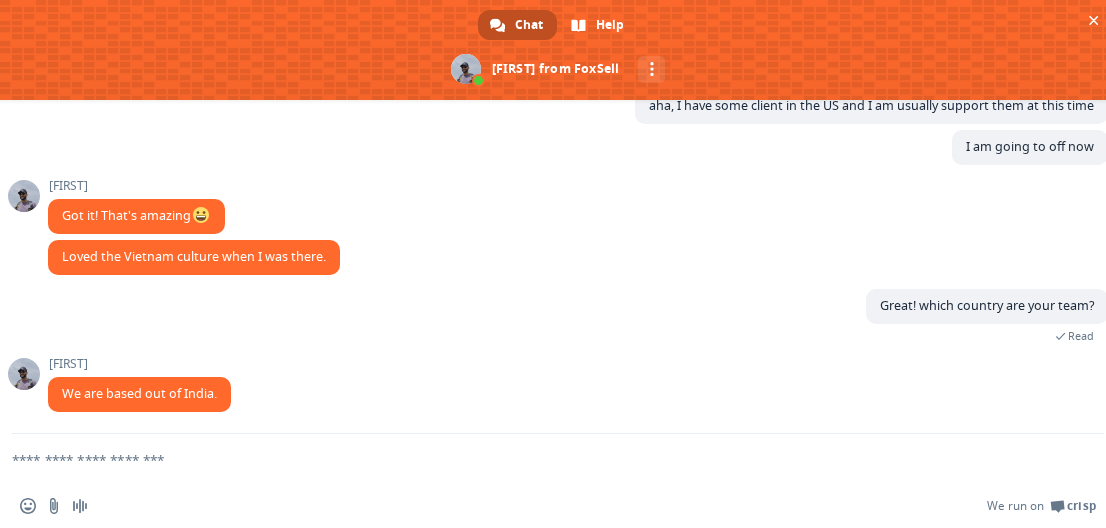 click at bounding box center [534, 459] 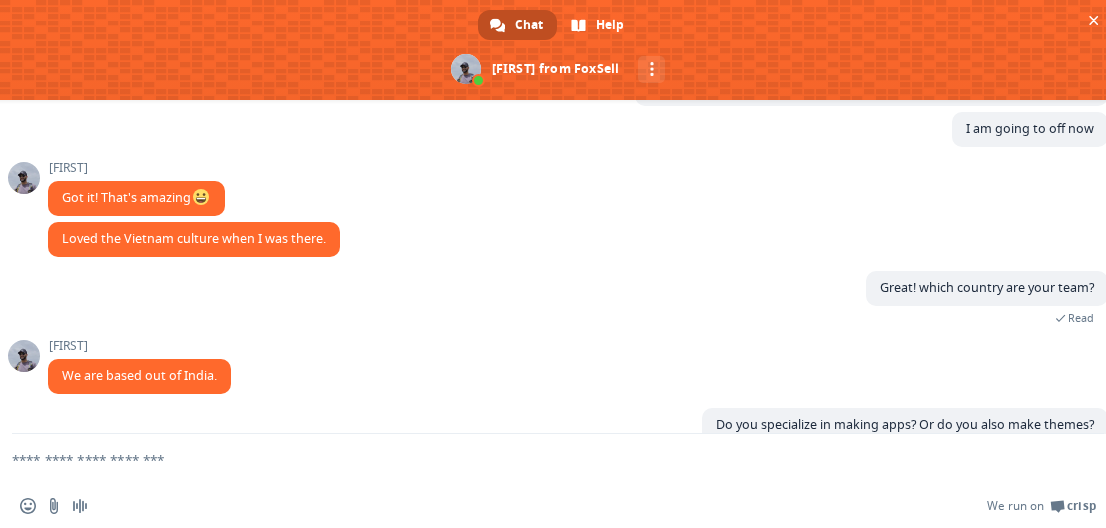 scroll, scrollTop: 5196, scrollLeft: 0, axis: vertical 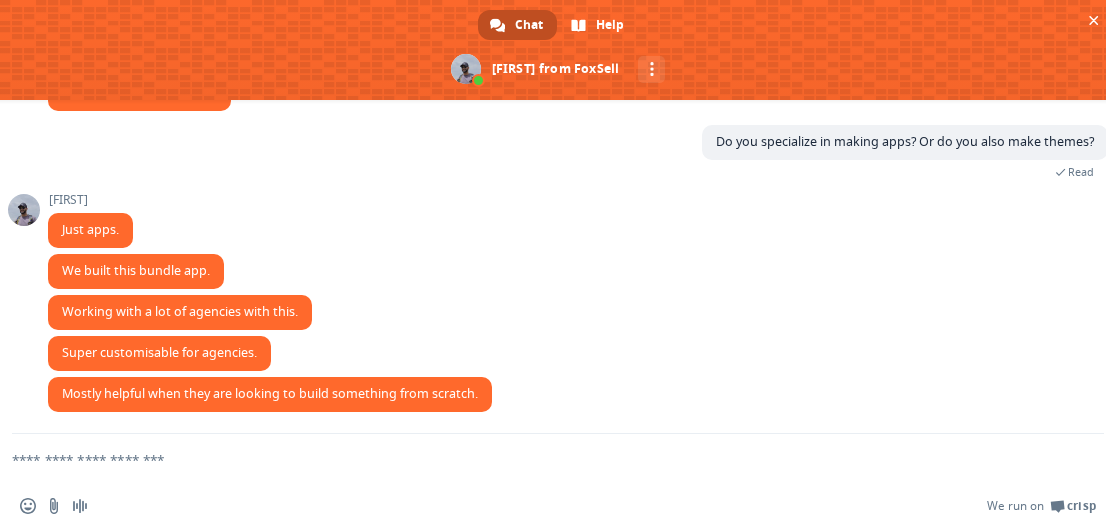 click at bounding box center [534, 459] 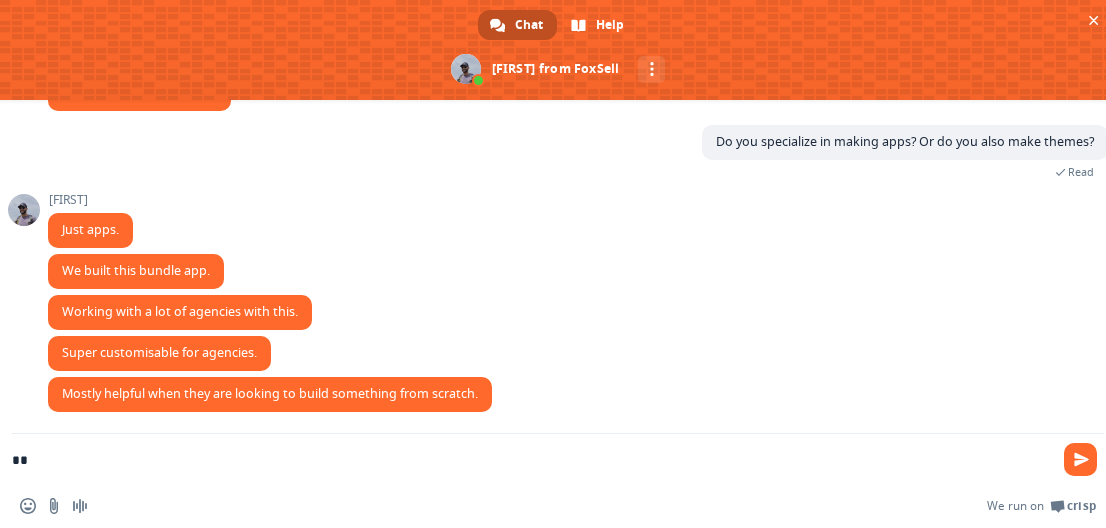 type on "*" 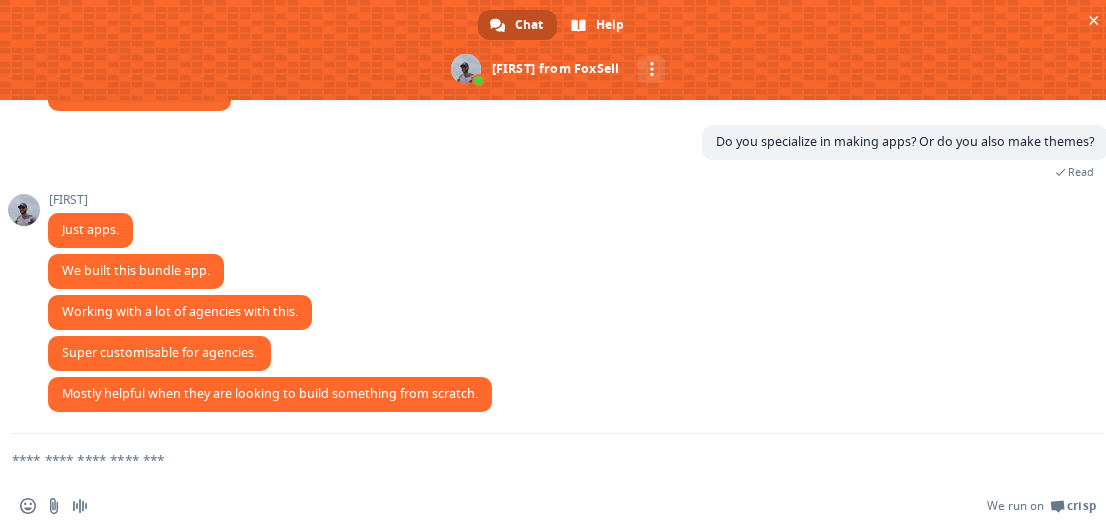 type on "*" 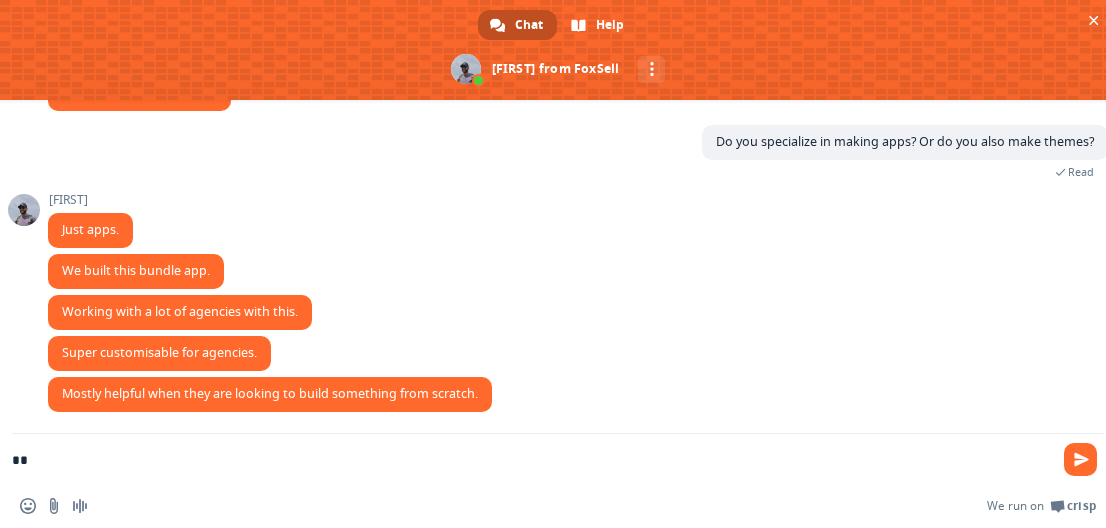 type on "***" 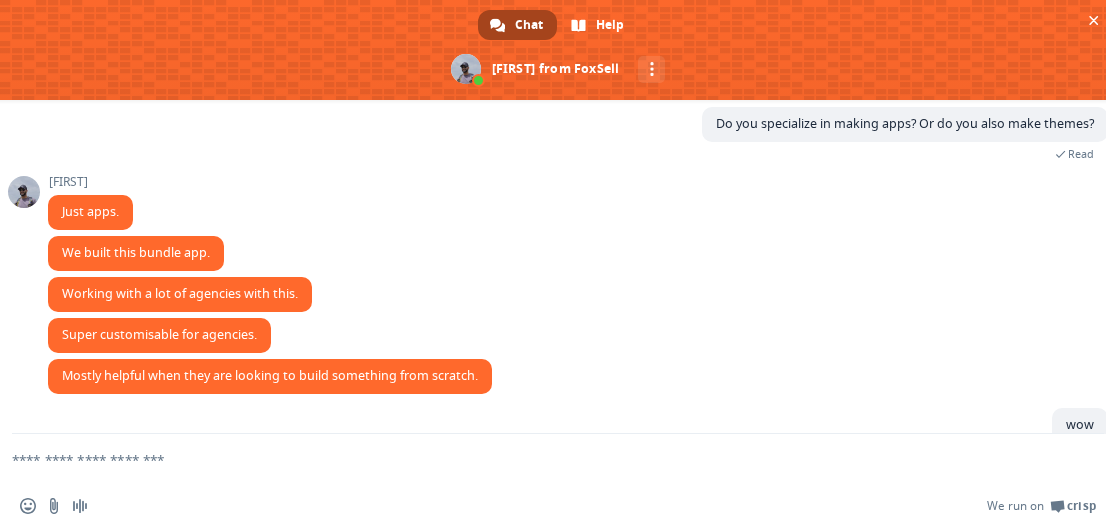scroll, scrollTop: 5478, scrollLeft: 0, axis: vertical 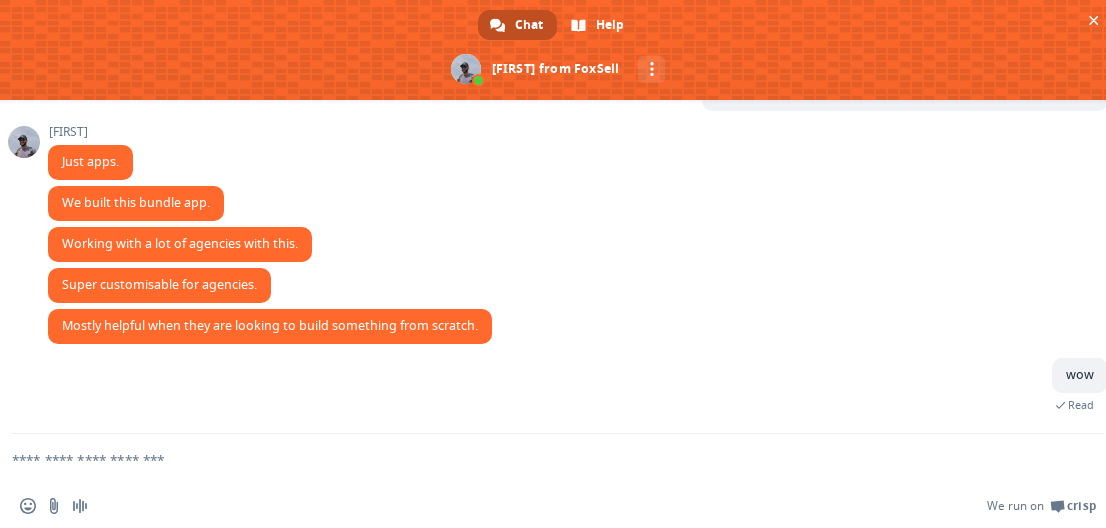 click at bounding box center [534, 459] 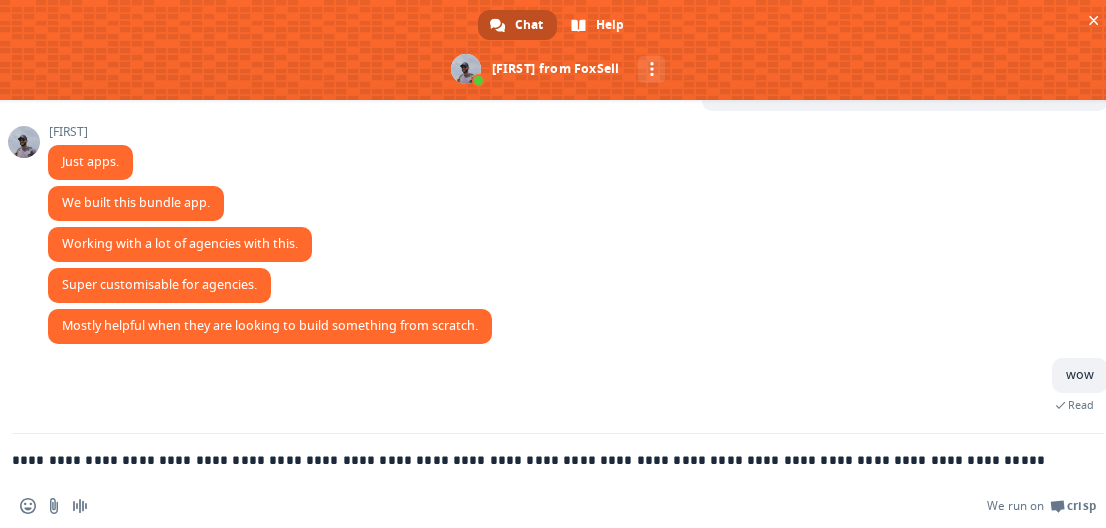 scroll, scrollTop: 5473, scrollLeft: 0, axis: vertical 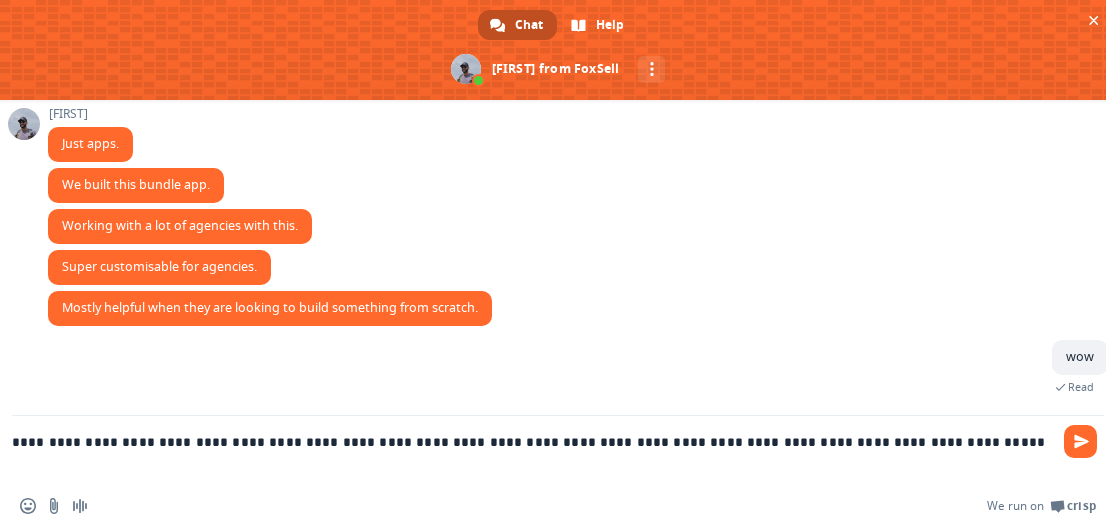 click on "**********" at bounding box center [534, 450] 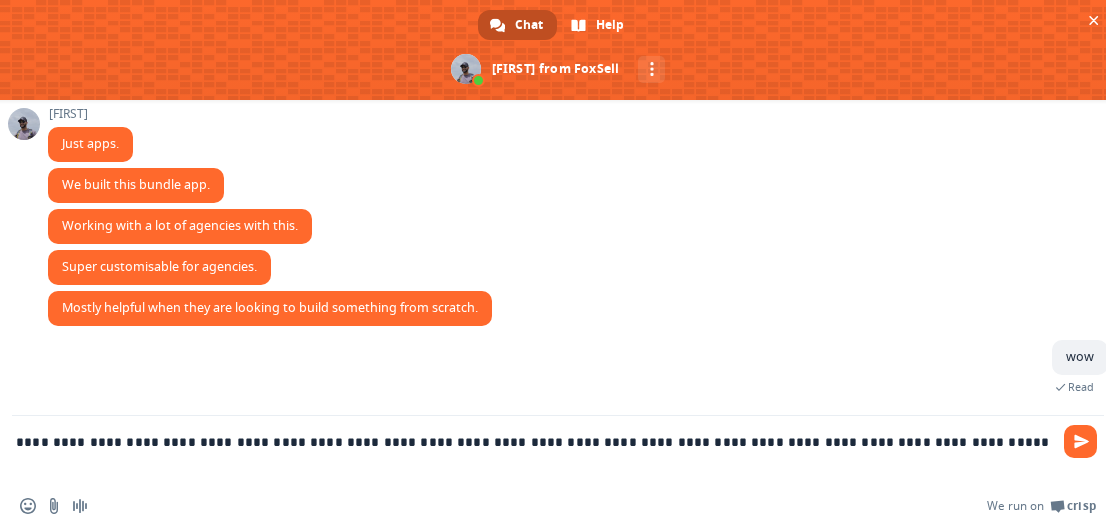 scroll, scrollTop: 5478, scrollLeft: 0, axis: vertical 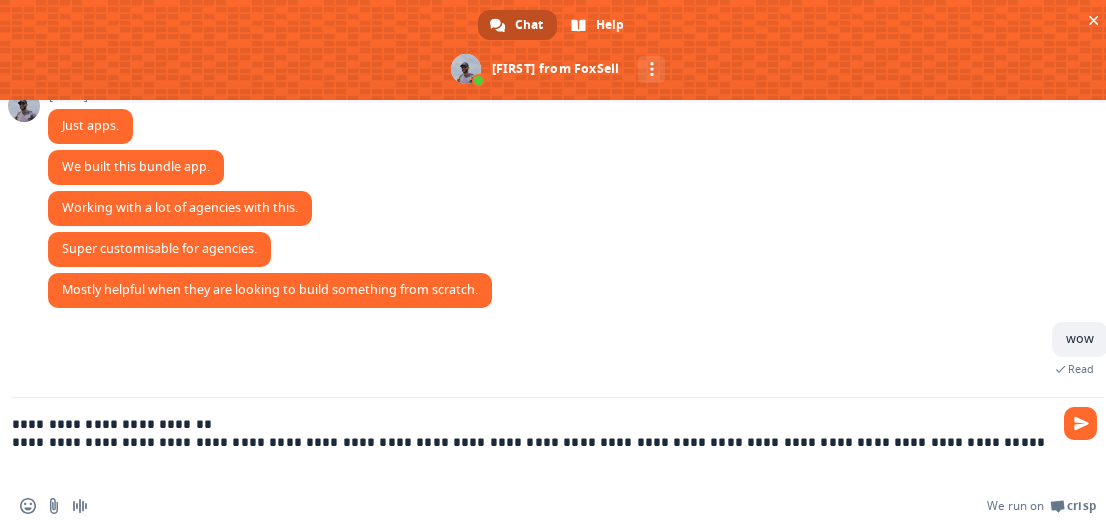 click on "**********" at bounding box center [534, 441] 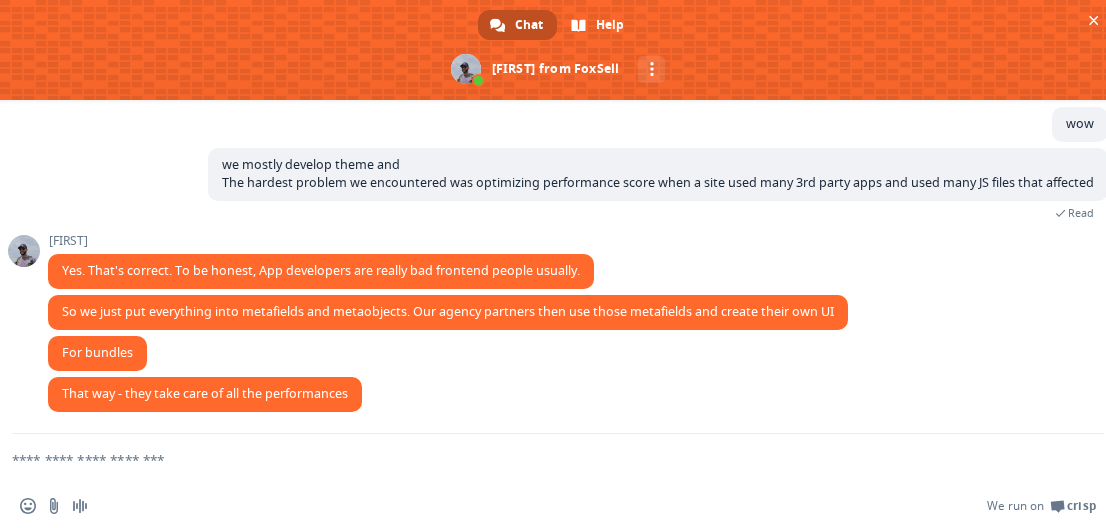 scroll, scrollTop: 5747, scrollLeft: 0, axis: vertical 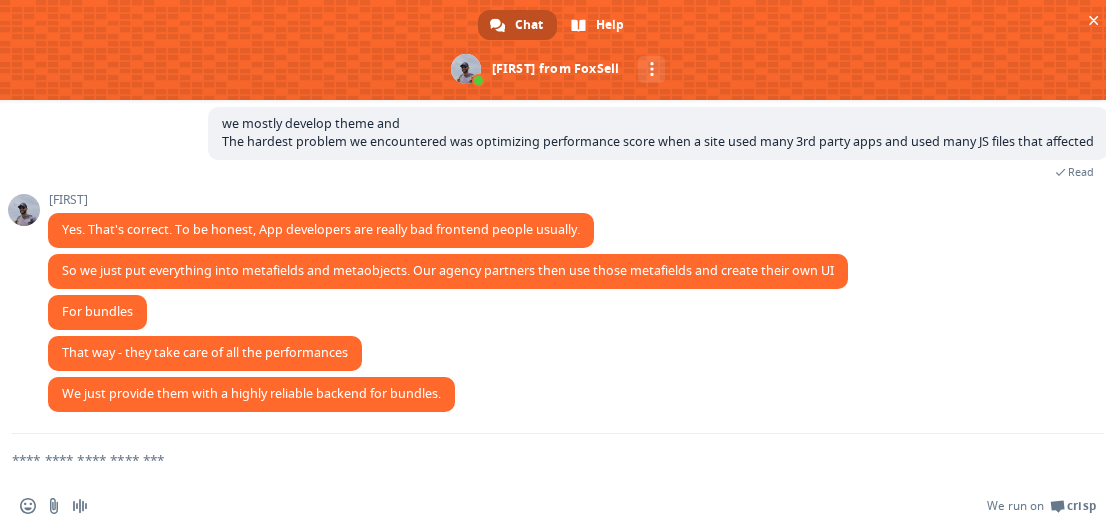 click at bounding box center [534, 459] 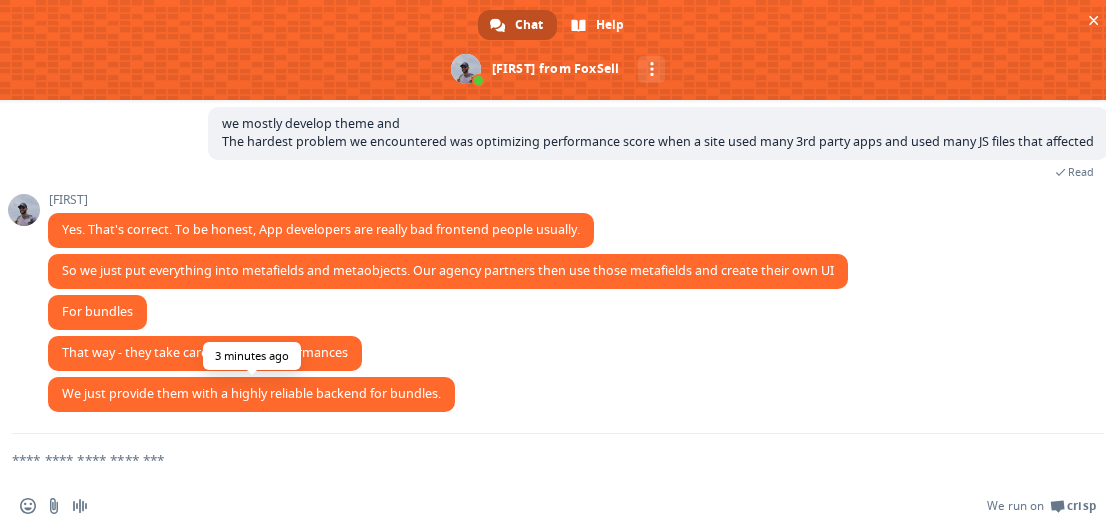 click on "We just provide them with a highly reliable backend for bundles." at bounding box center (251, 393) 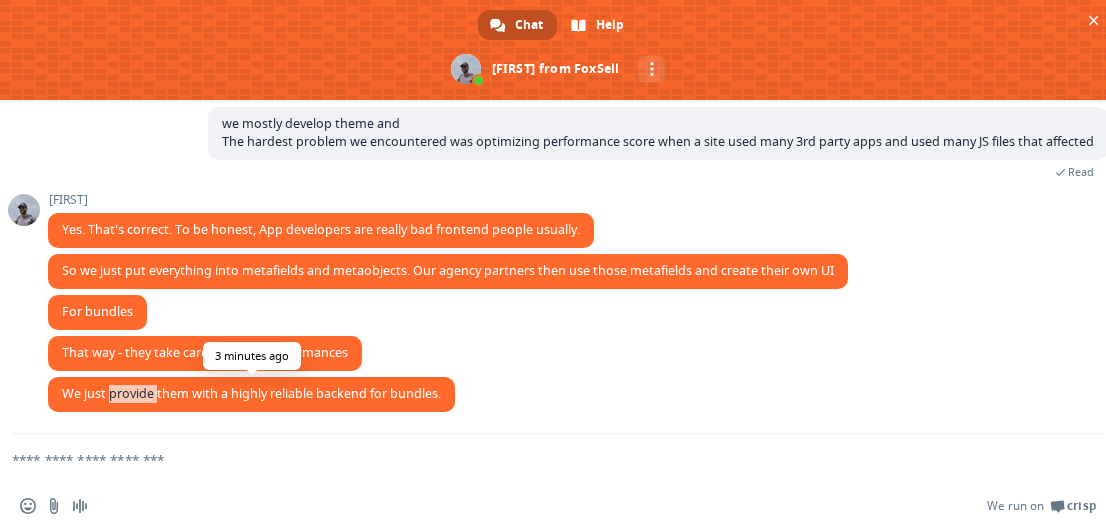 click on "We just provide them with a highly reliable backend for bundles." at bounding box center [251, 393] 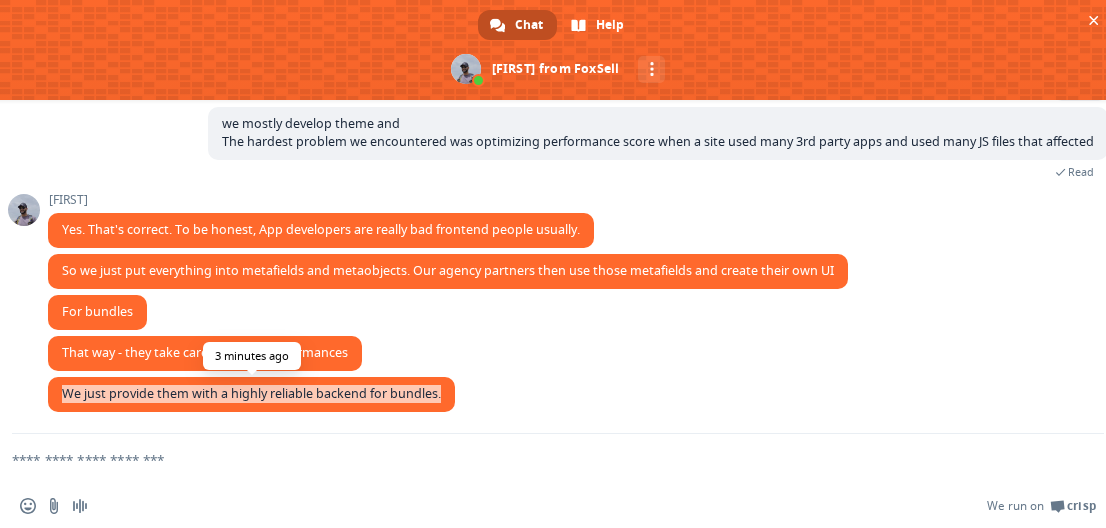click on "We just provide them with a highly reliable backend for bundles." at bounding box center [251, 393] 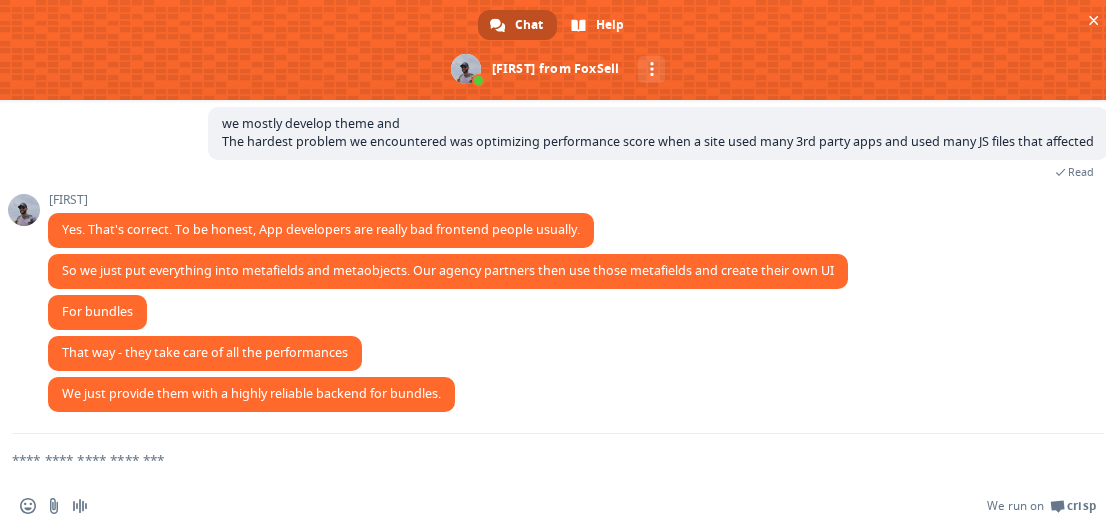 click at bounding box center [534, 459] 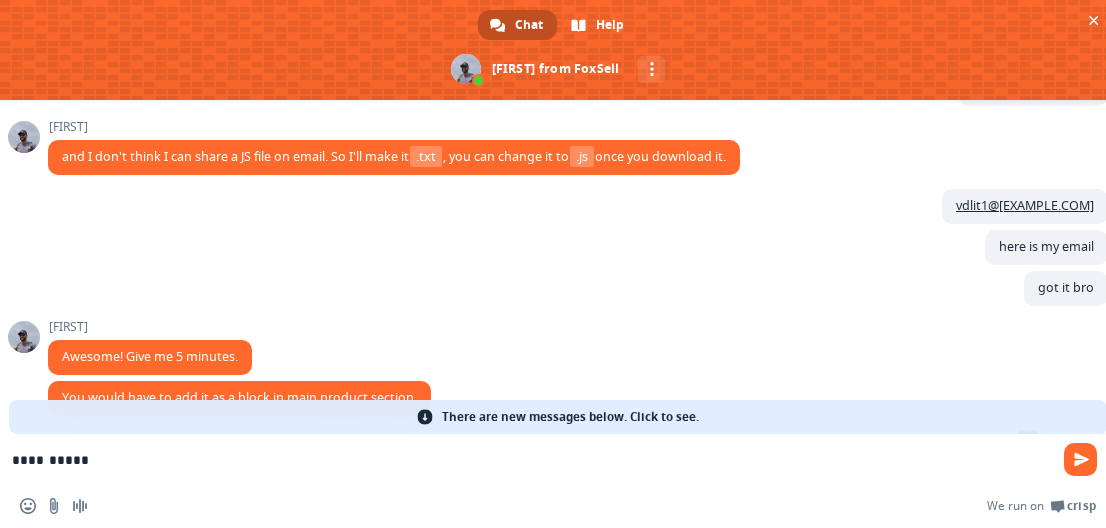 scroll, scrollTop: 3028, scrollLeft: 0, axis: vertical 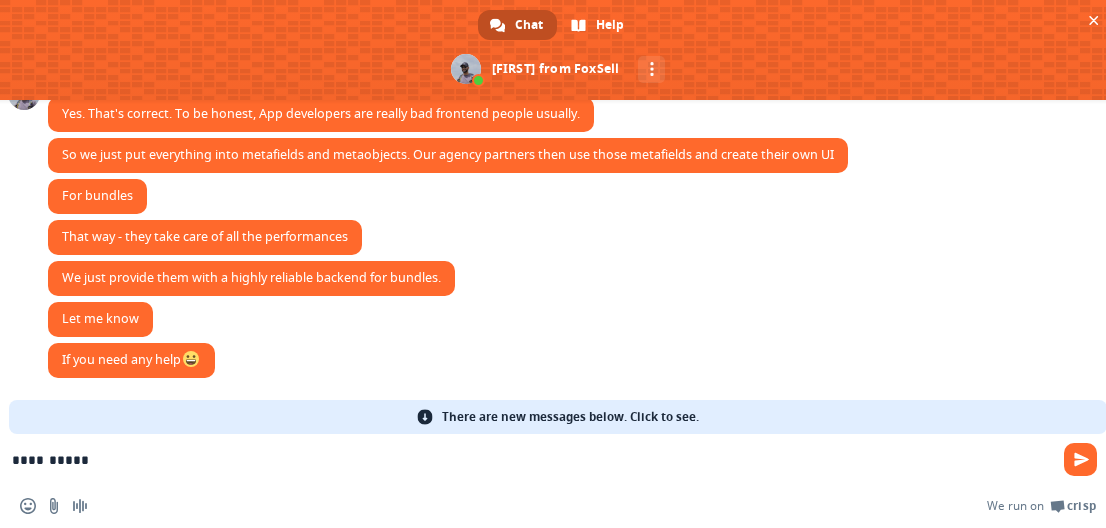 click on "There are new messages below. Click to see." at bounding box center (570, 417) 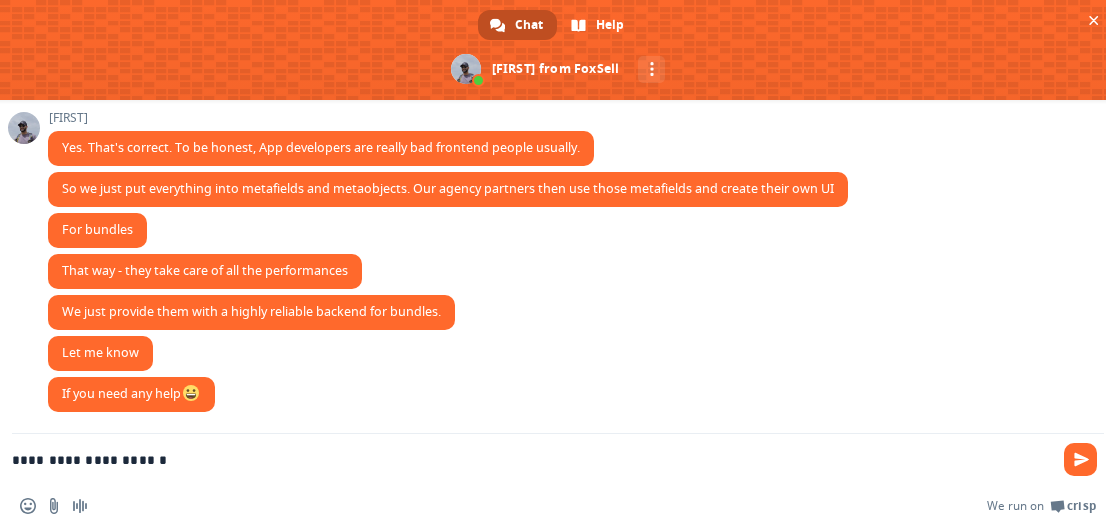 scroll, scrollTop: 3, scrollLeft: 0, axis: vertical 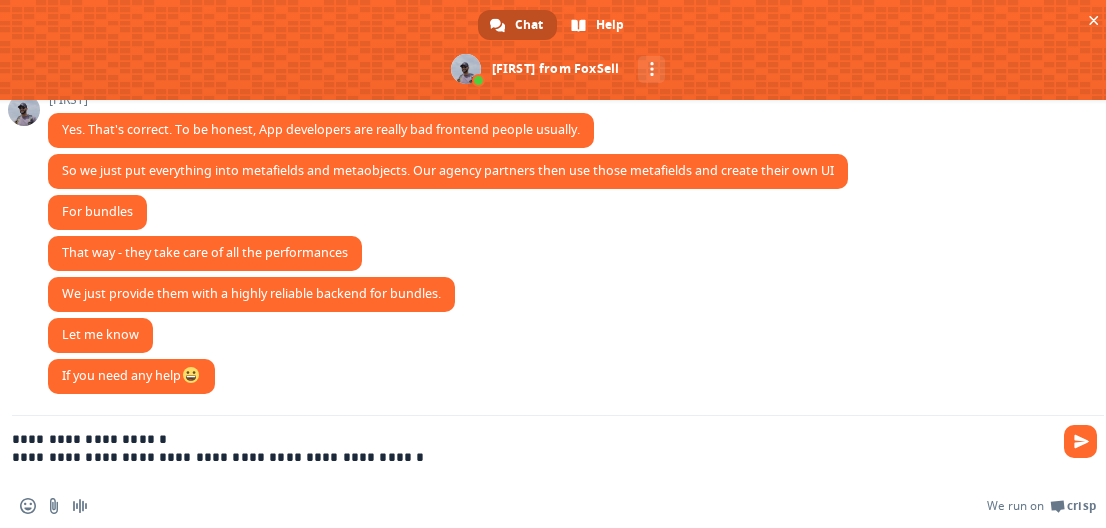 type on "**********" 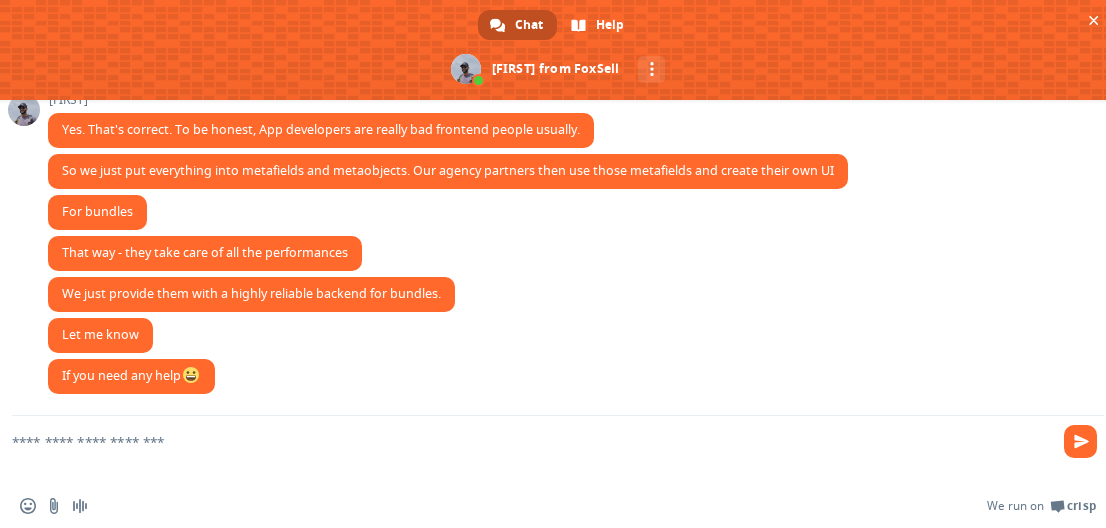 scroll, scrollTop: 5919, scrollLeft: 0, axis: vertical 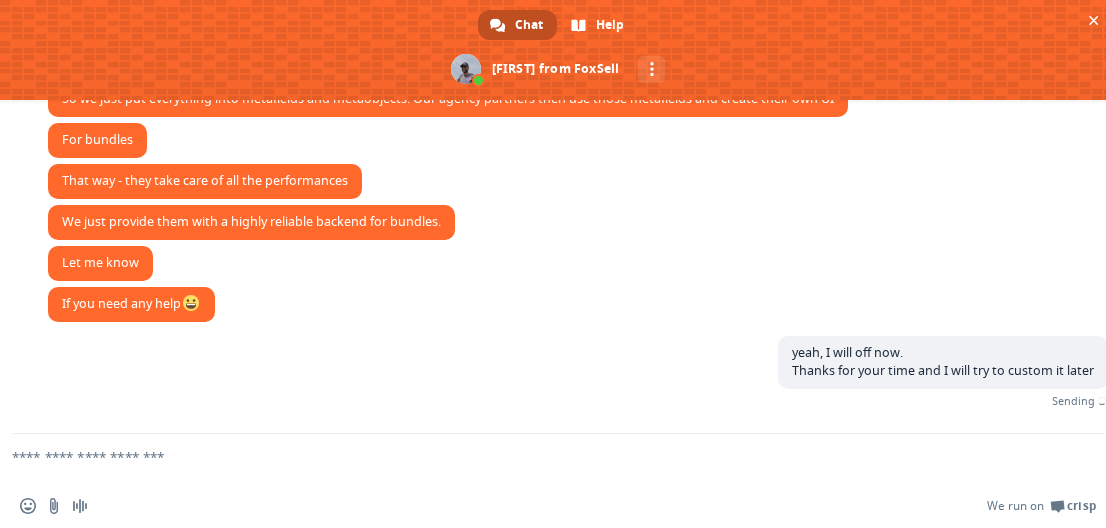 type 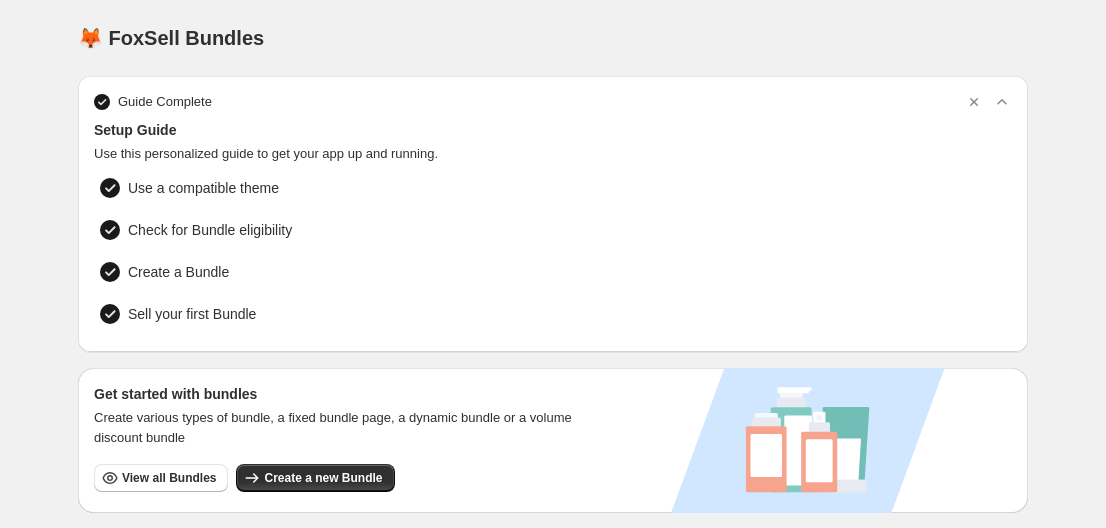 scroll, scrollTop: 0, scrollLeft: 0, axis: both 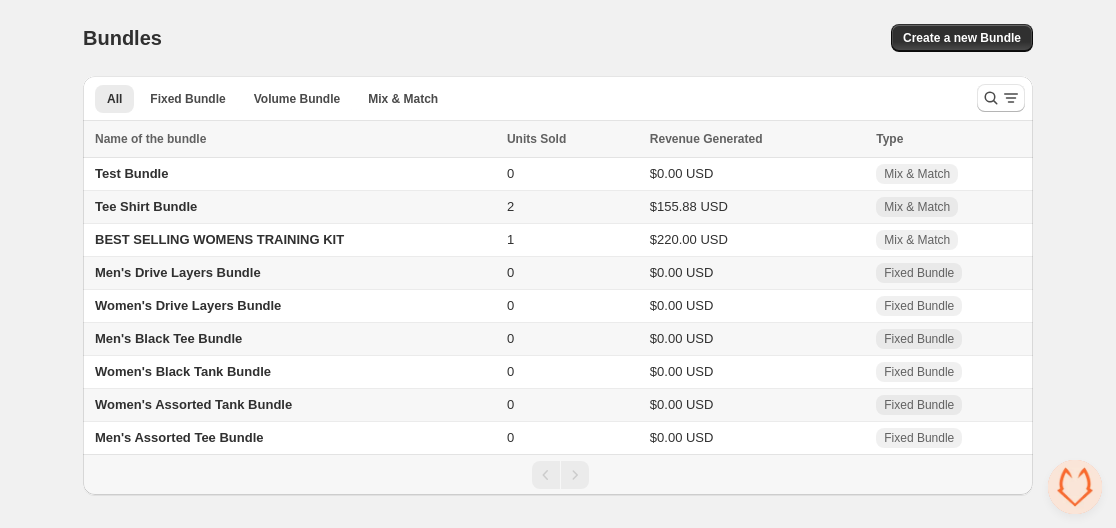 click on "Tee Shirt Bundle" at bounding box center (146, 206) 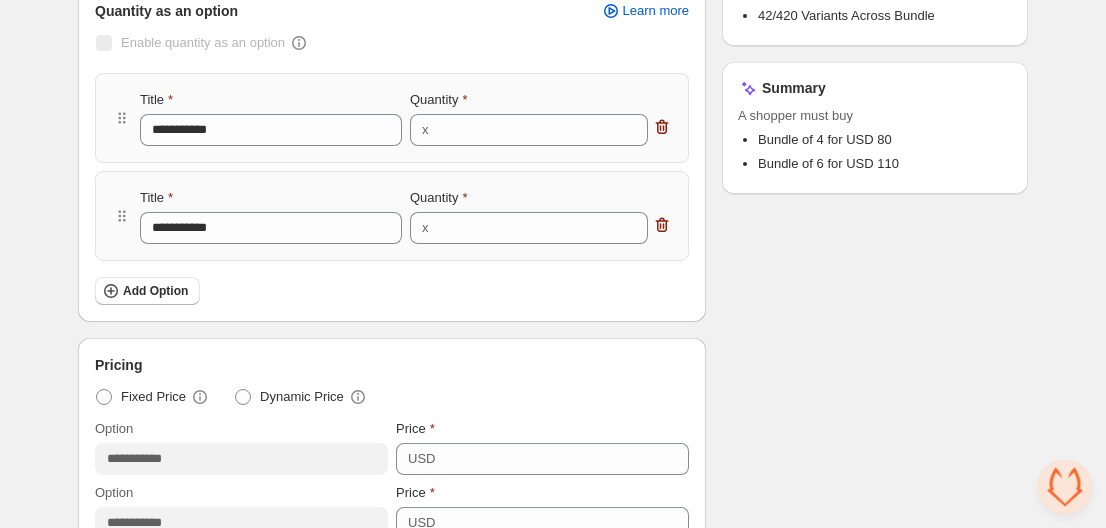 scroll, scrollTop: 464, scrollLeft: 0, axis: vertical 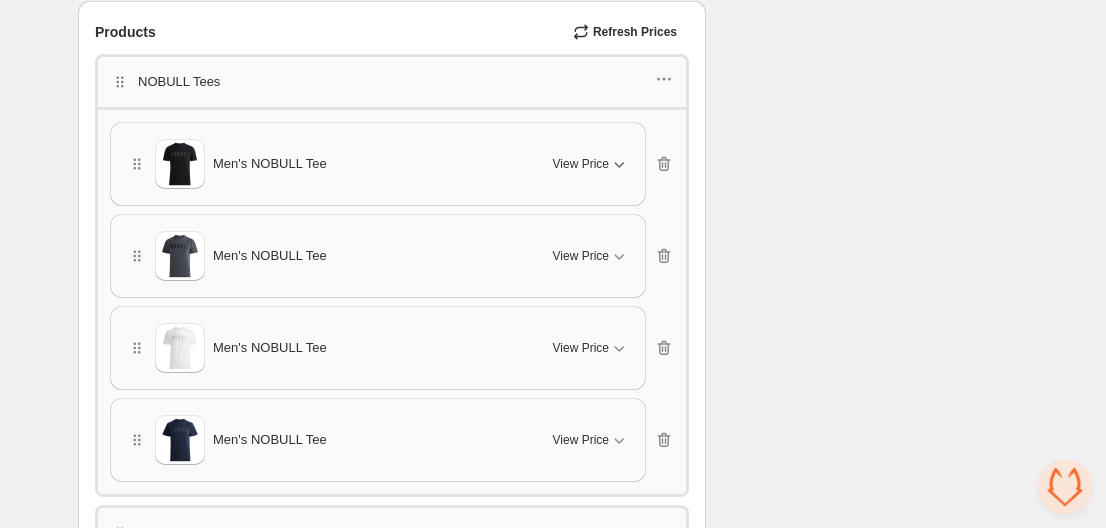click 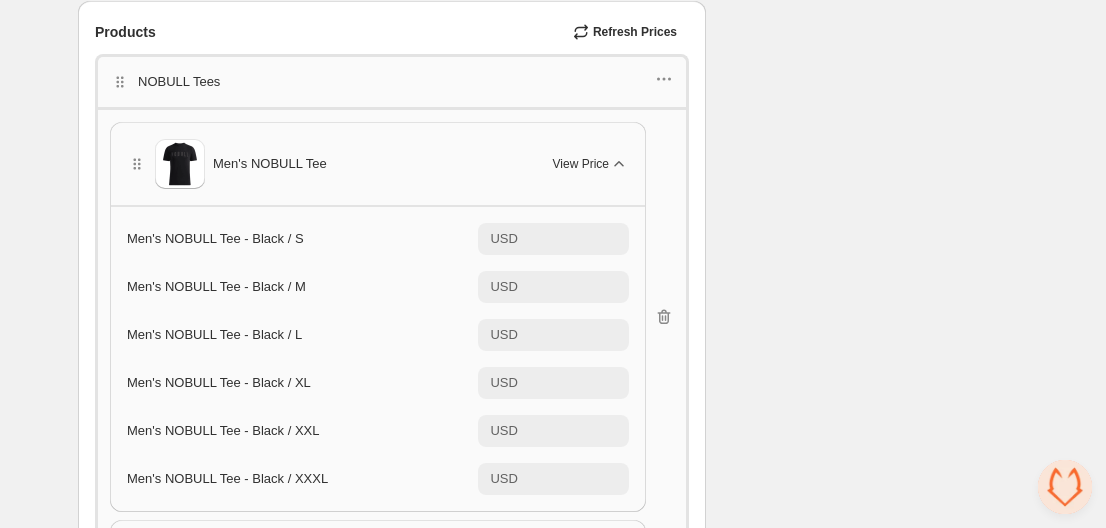 click 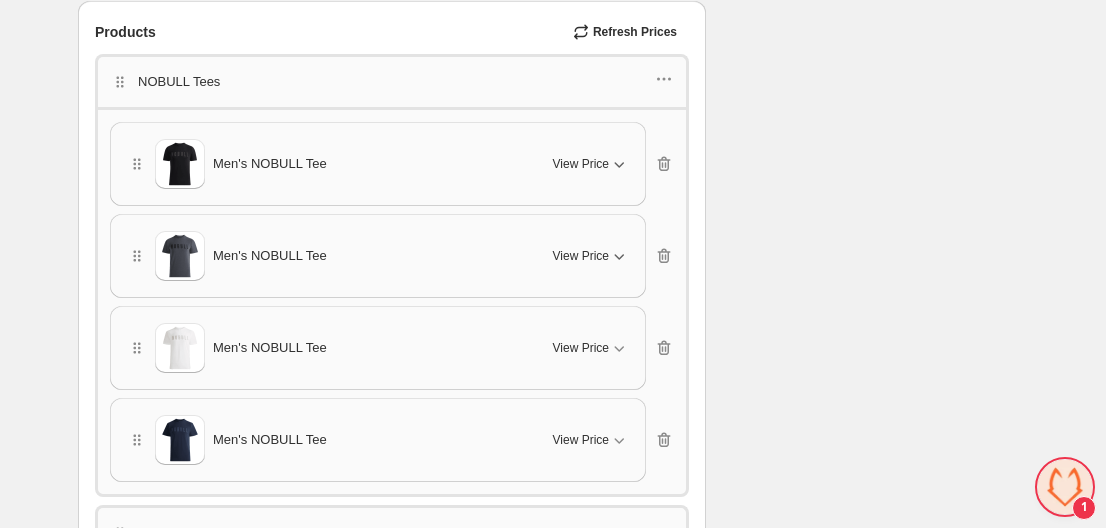 click 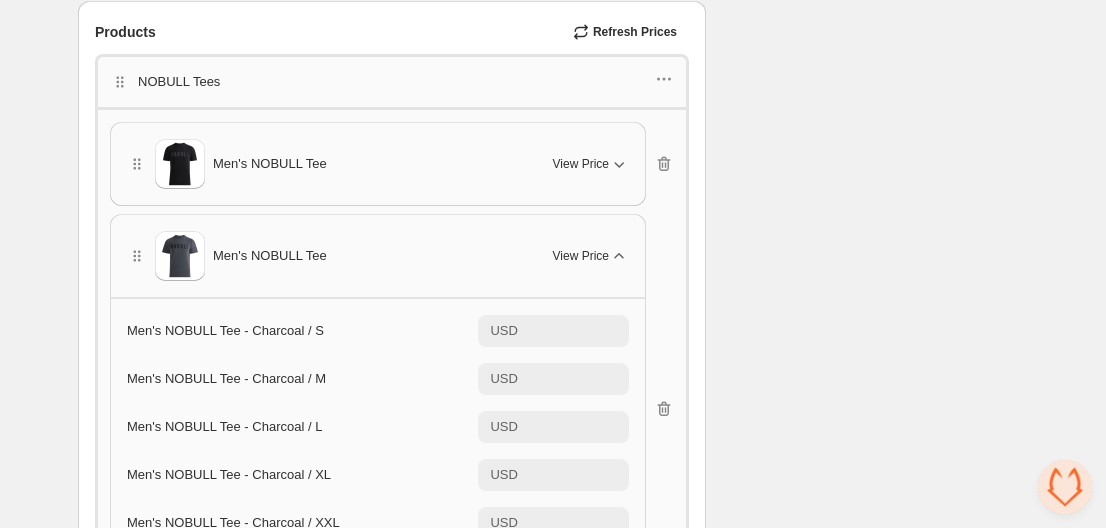scroll, scrollTop: 679, scrollLeft: 0, axis: vertical 